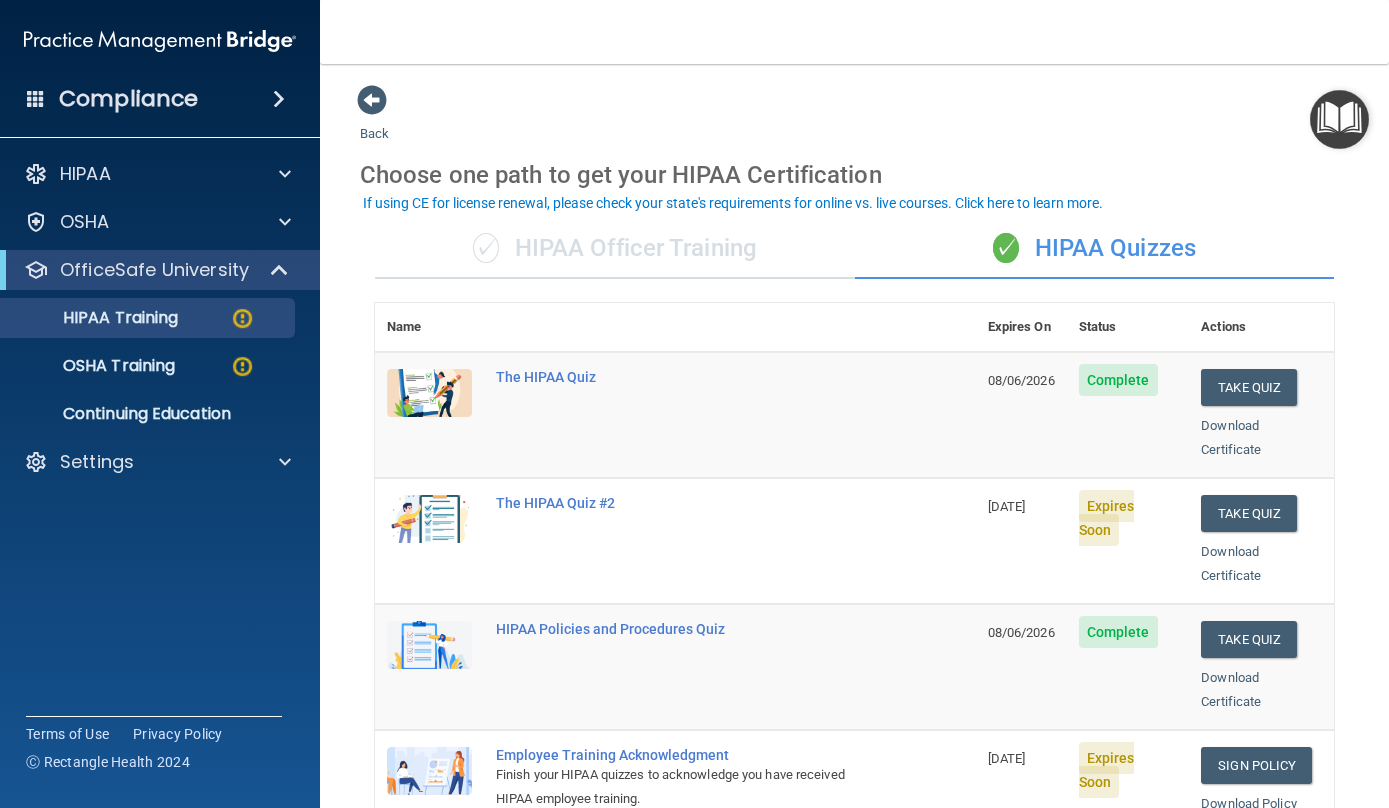 scroll, scrollTop: 0, scrollLeft: 0, axis: both 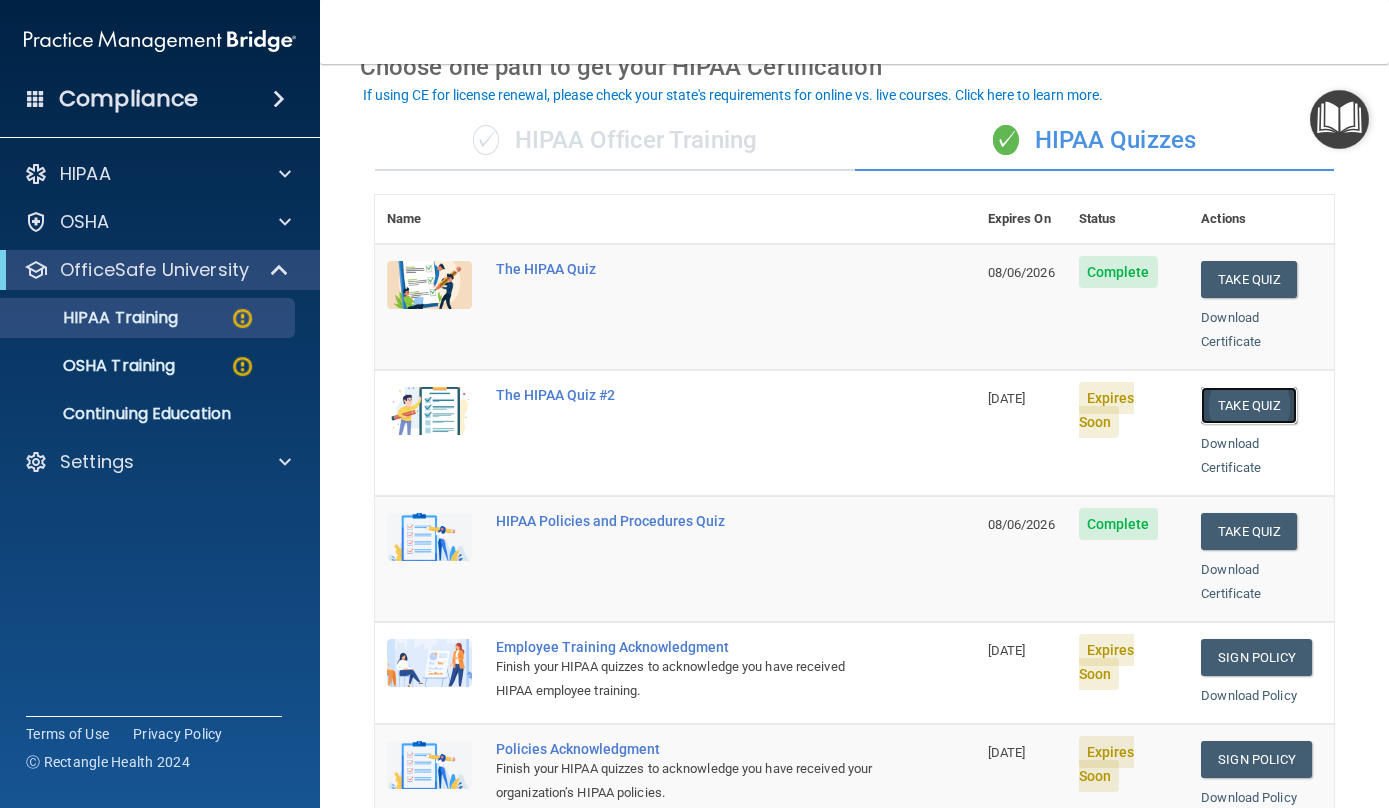 click on "Take Quiz" at bounding box center [1249, 405] 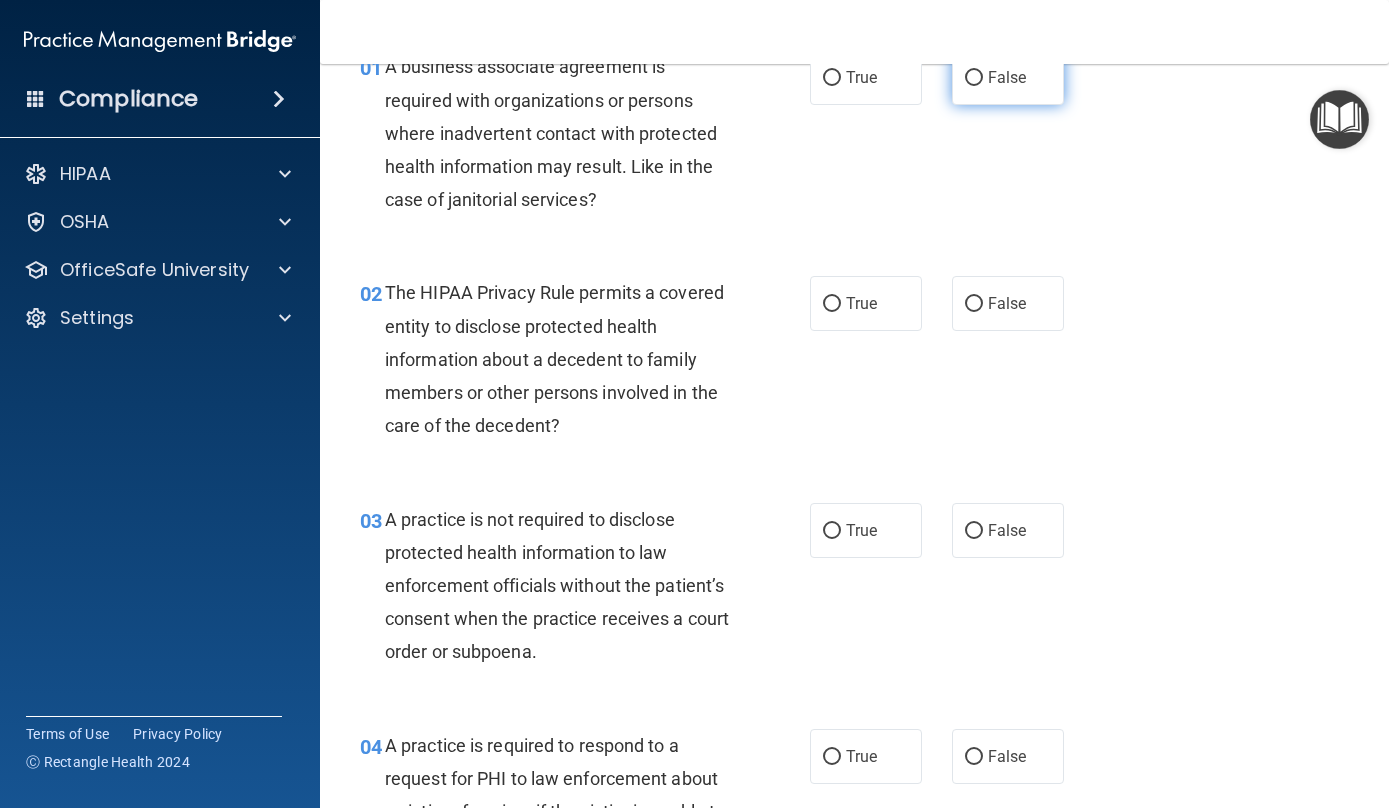 click on "False" at bounding box center [1007, 77] 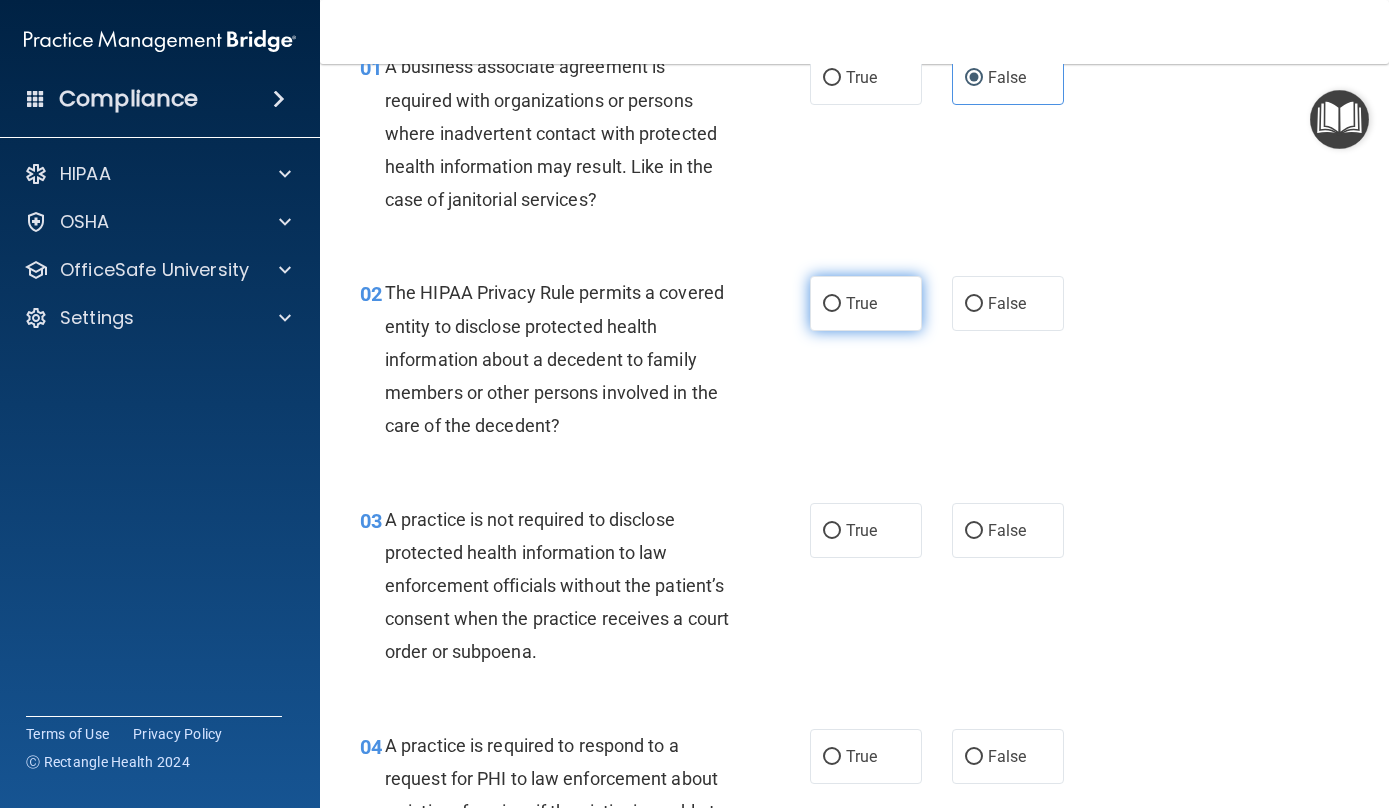 click on "True" at bounding box center (866, 303) 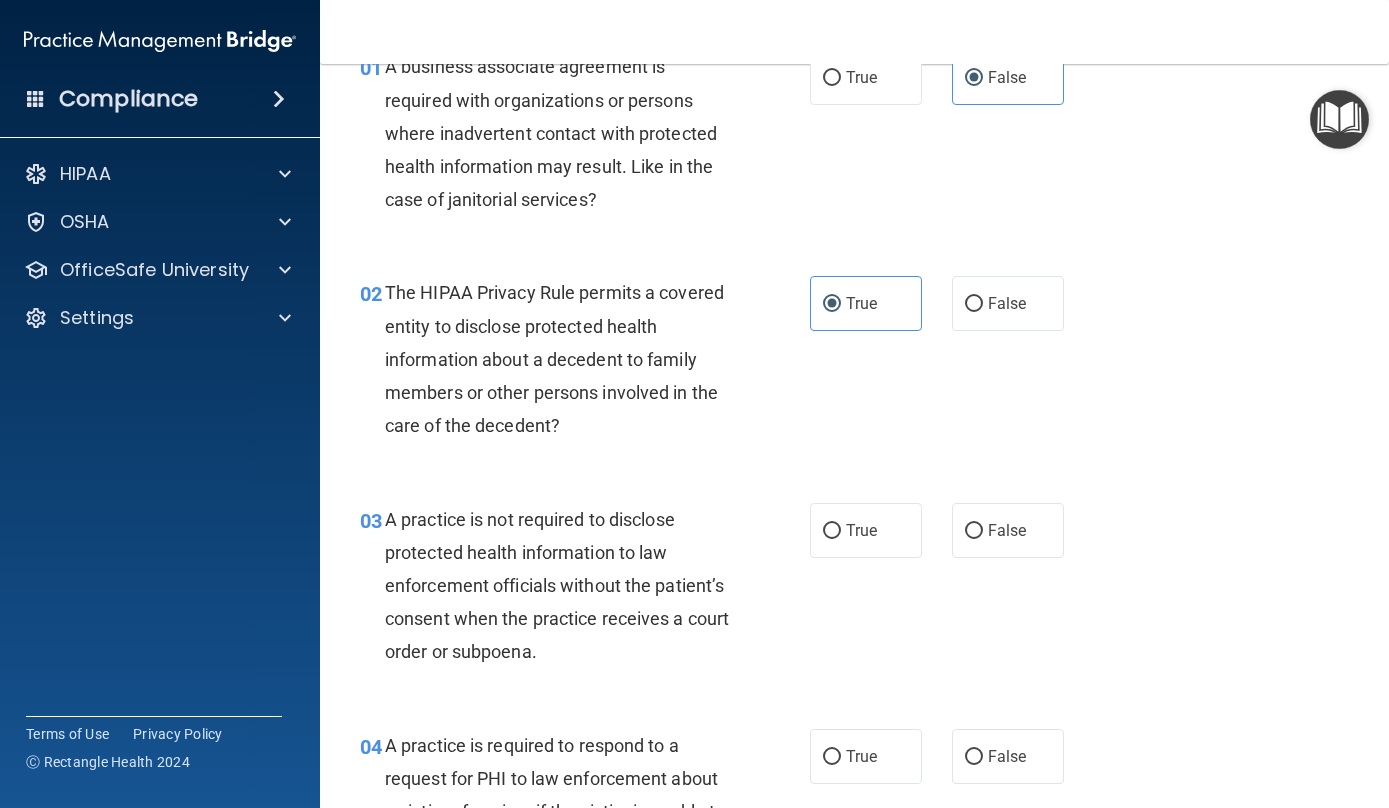 click on "01       A business associate agreement is required with organizations or persons where inadvertent contact with protected health information may result.  Like in the case of janitorial services?                 True           False" at bounding box center (854, 138) 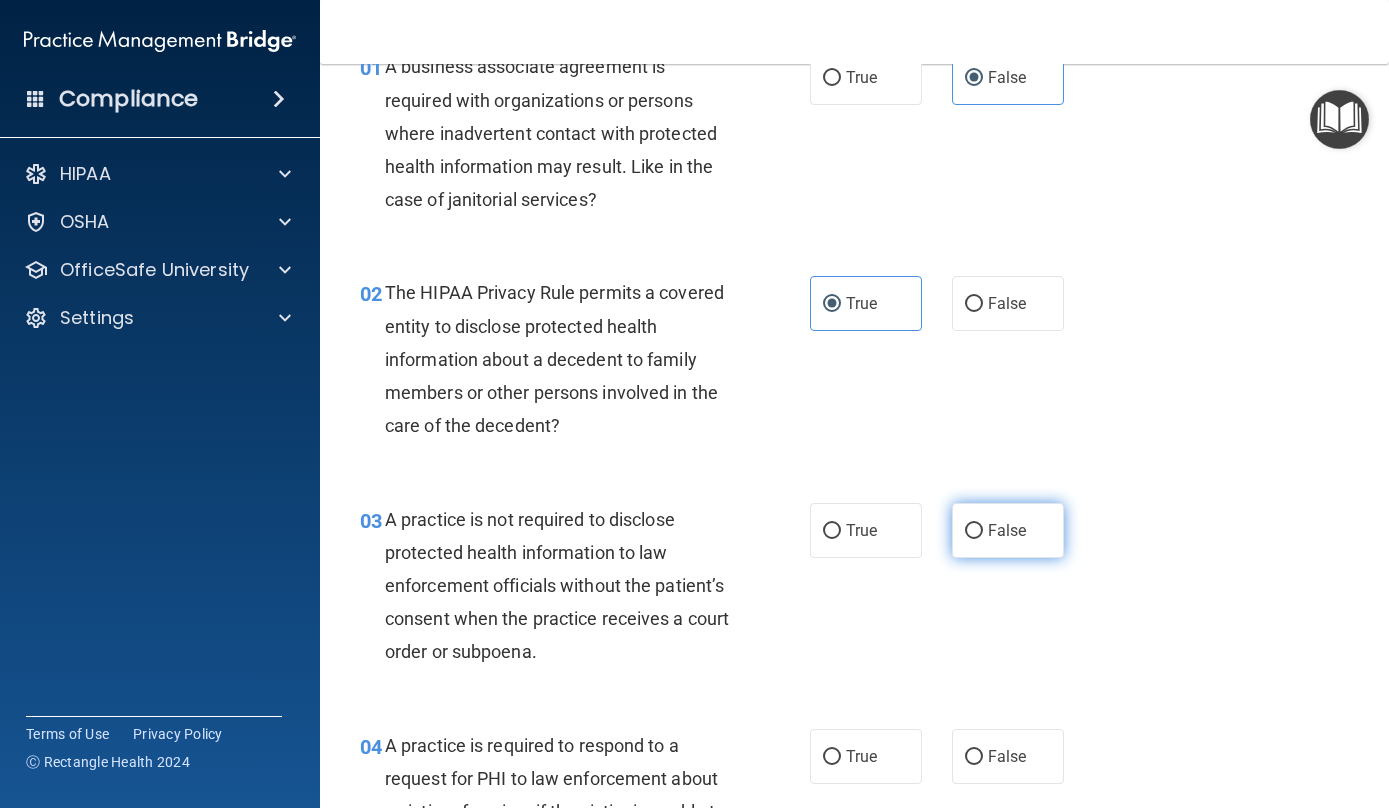 click on "False" at bounding box center (1008, 530) 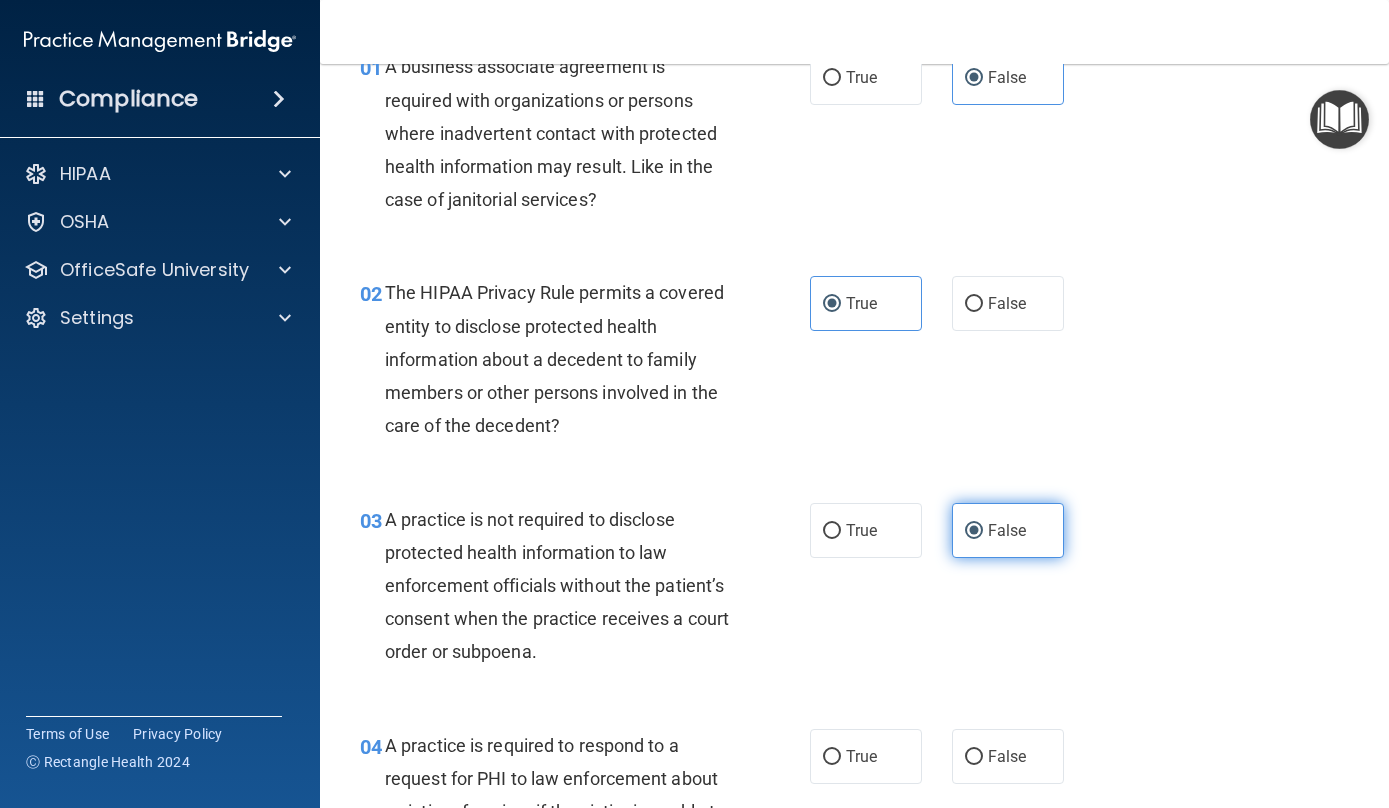 click on "False" at bounding box center (974, 531) 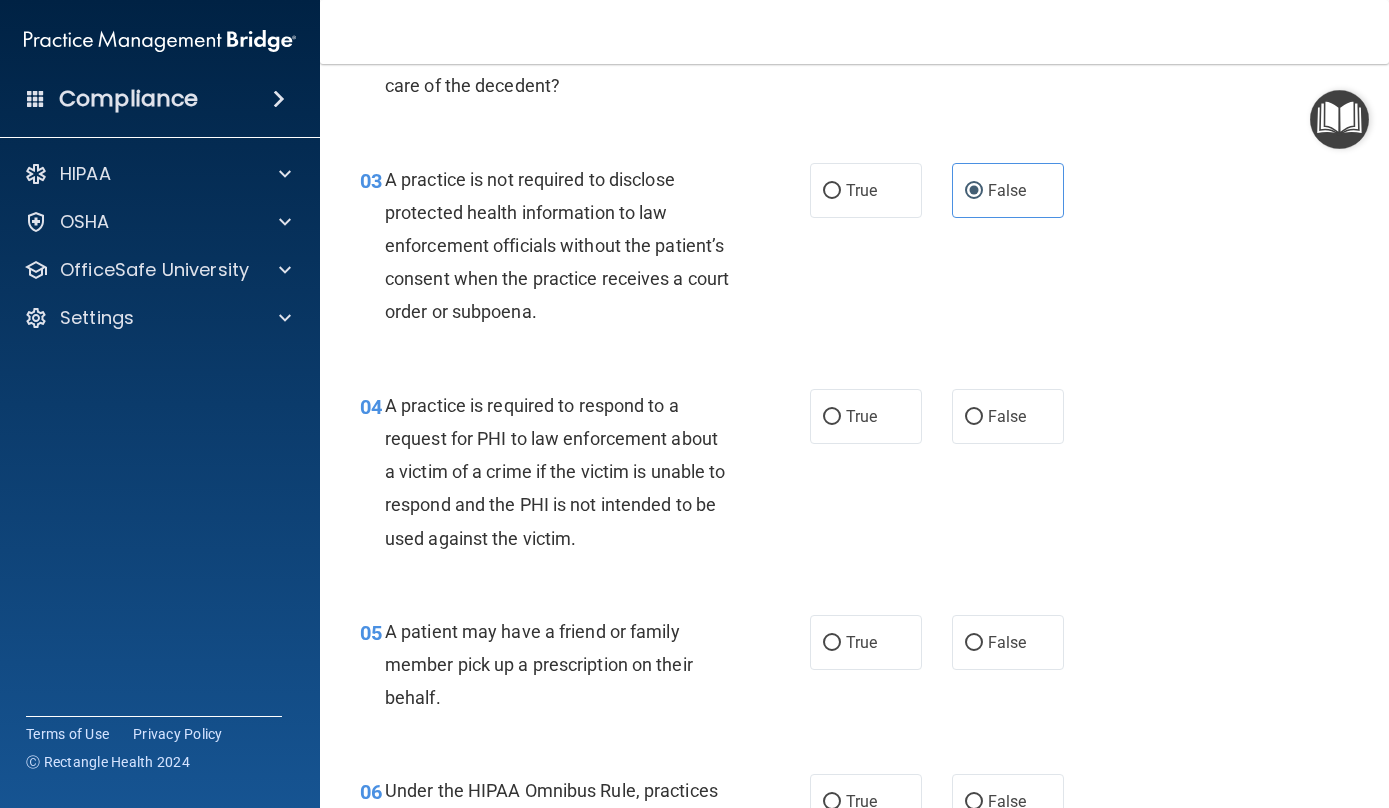 scroll, scrollTop: 502, scrollLeft: 0, axis: vertical 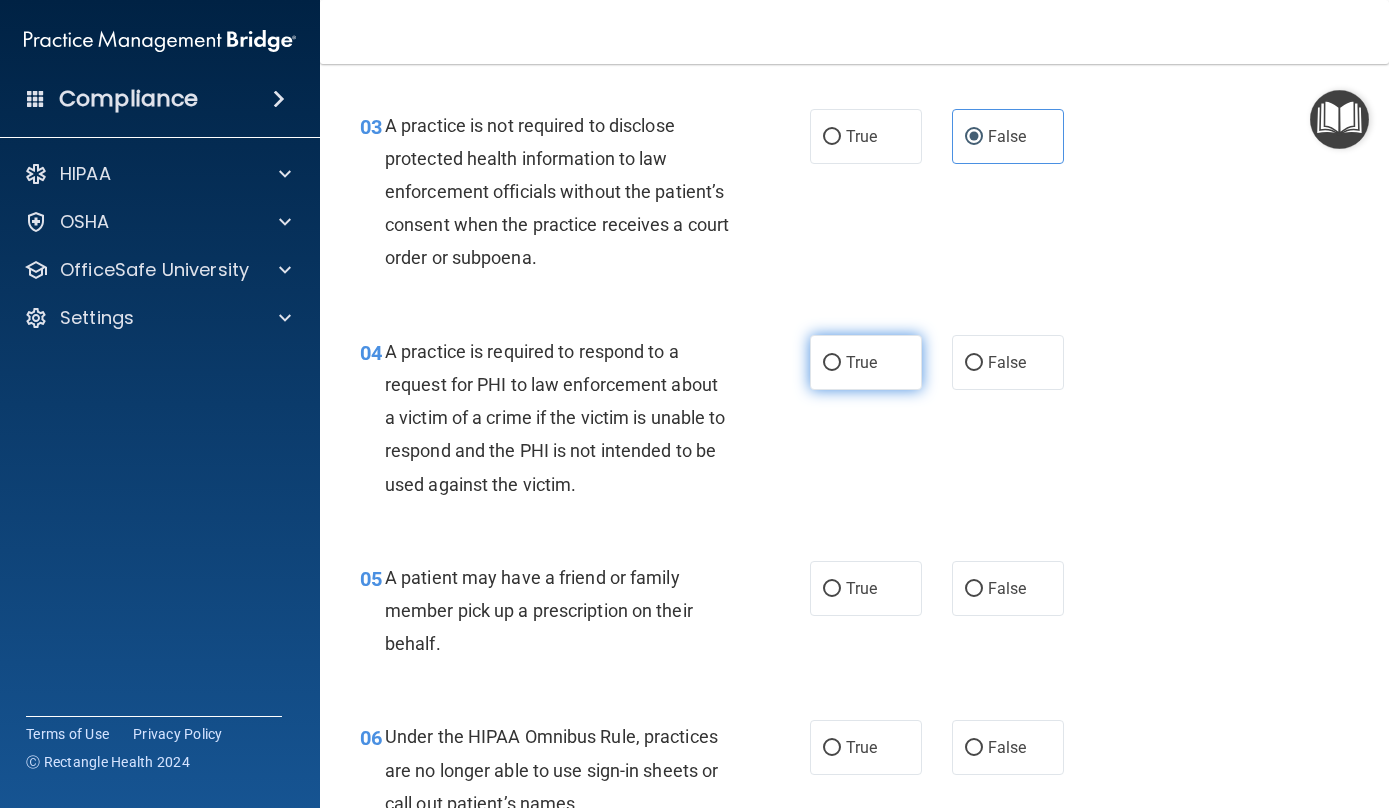 click on "True" at bounding box center (866, 362) 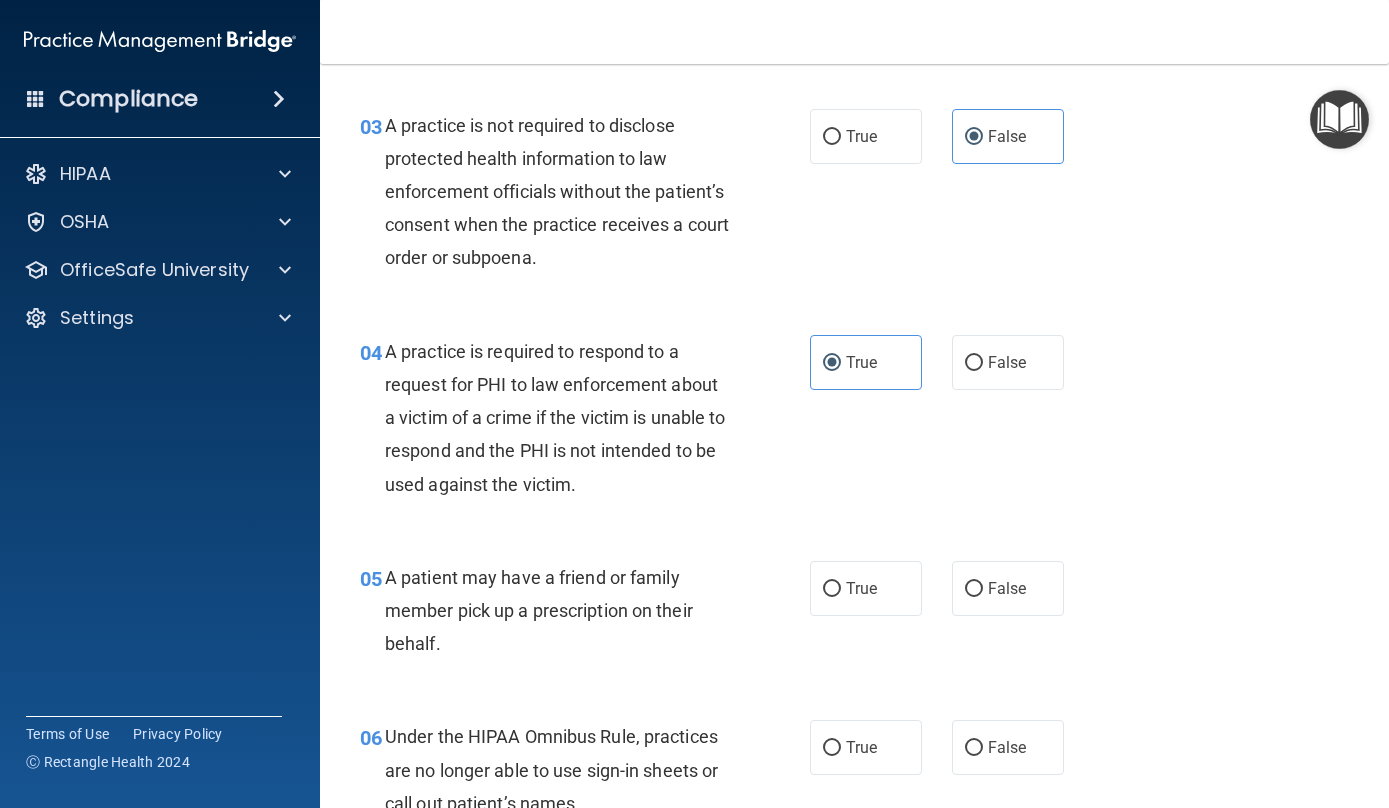 scroll, scrollTop: 891, scrollLeft: 0, axis: vertical 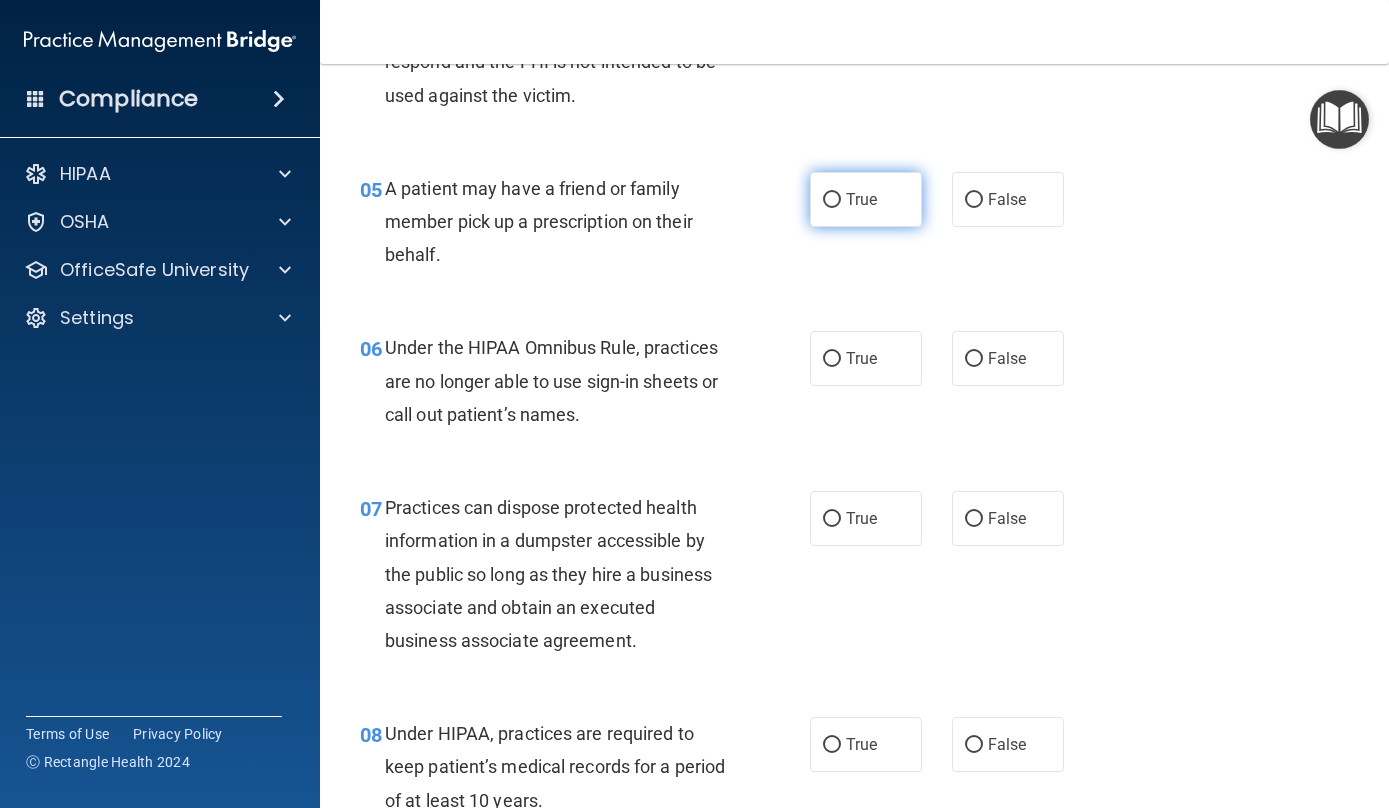 click on "True" at bounding box center (866, 199) 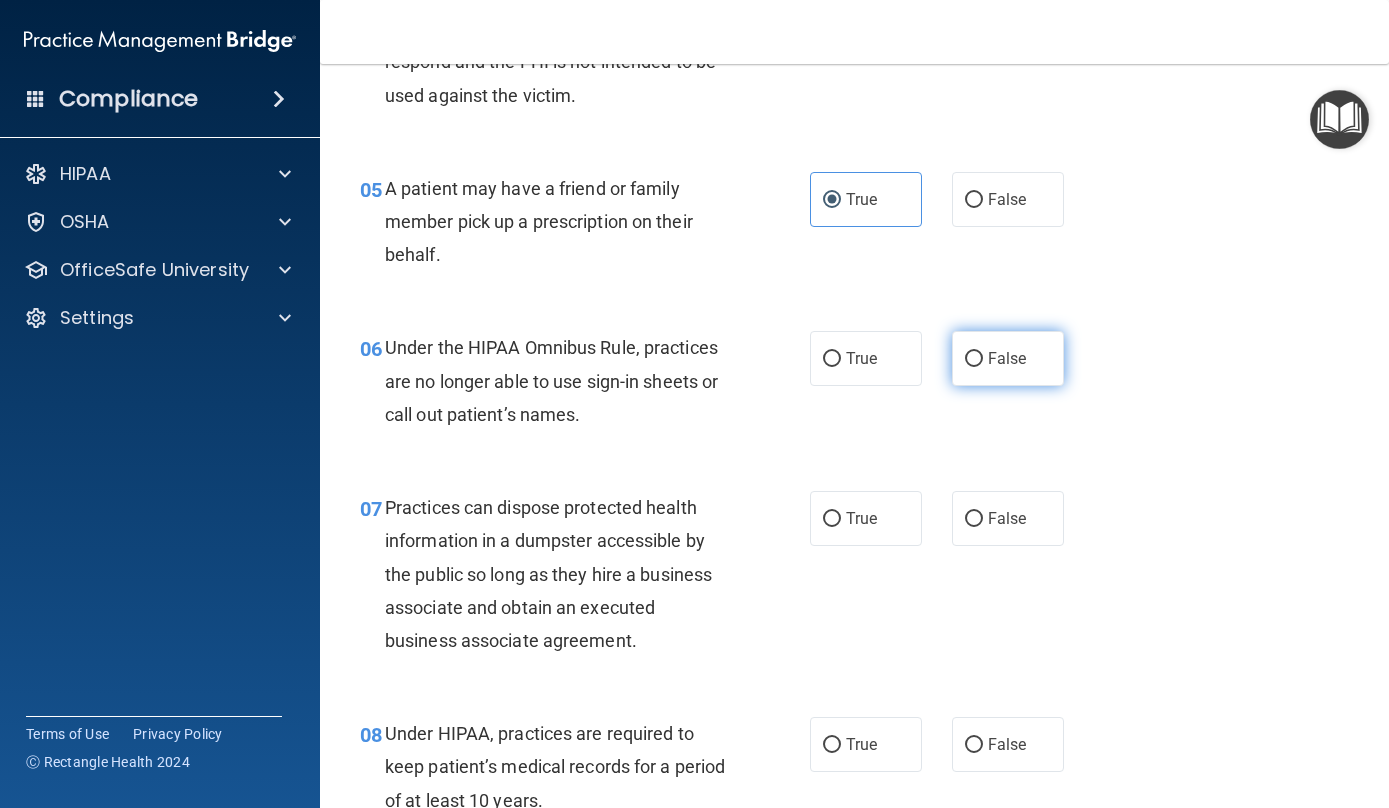 click on "False" at bounding box center (1008, 358) 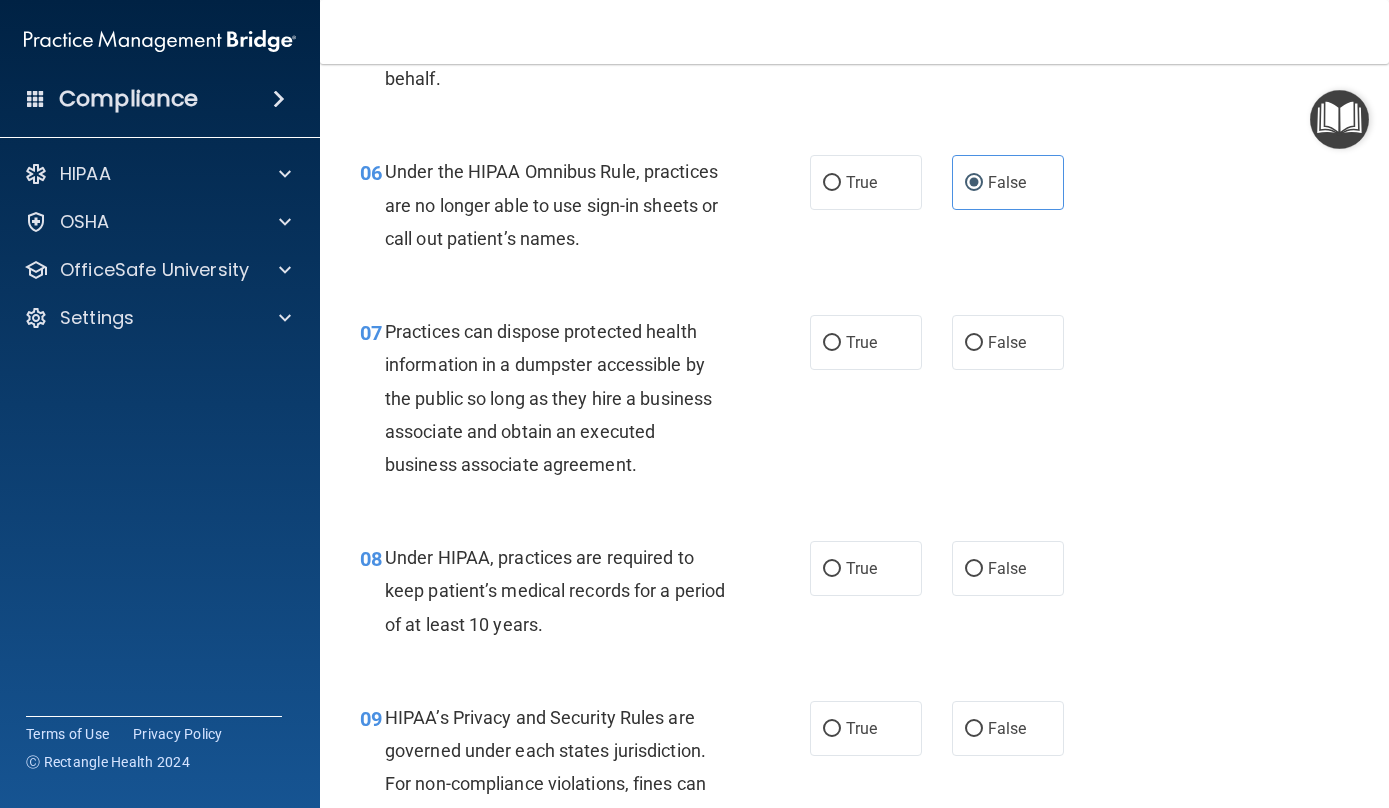 scroll, scrollTop: 1209, scrollLeft: 0, axis: vertical 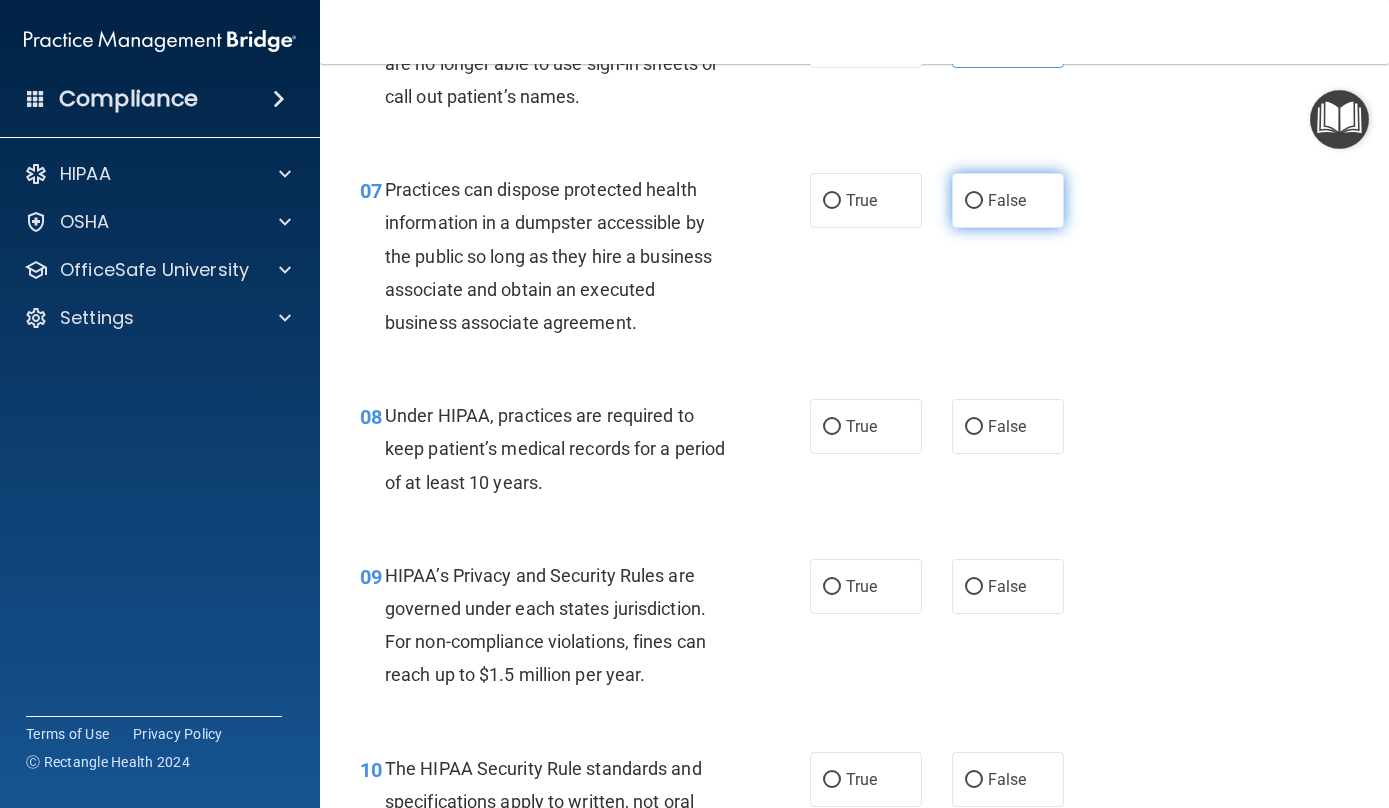 click on "False" at bounding box center [974, 201] 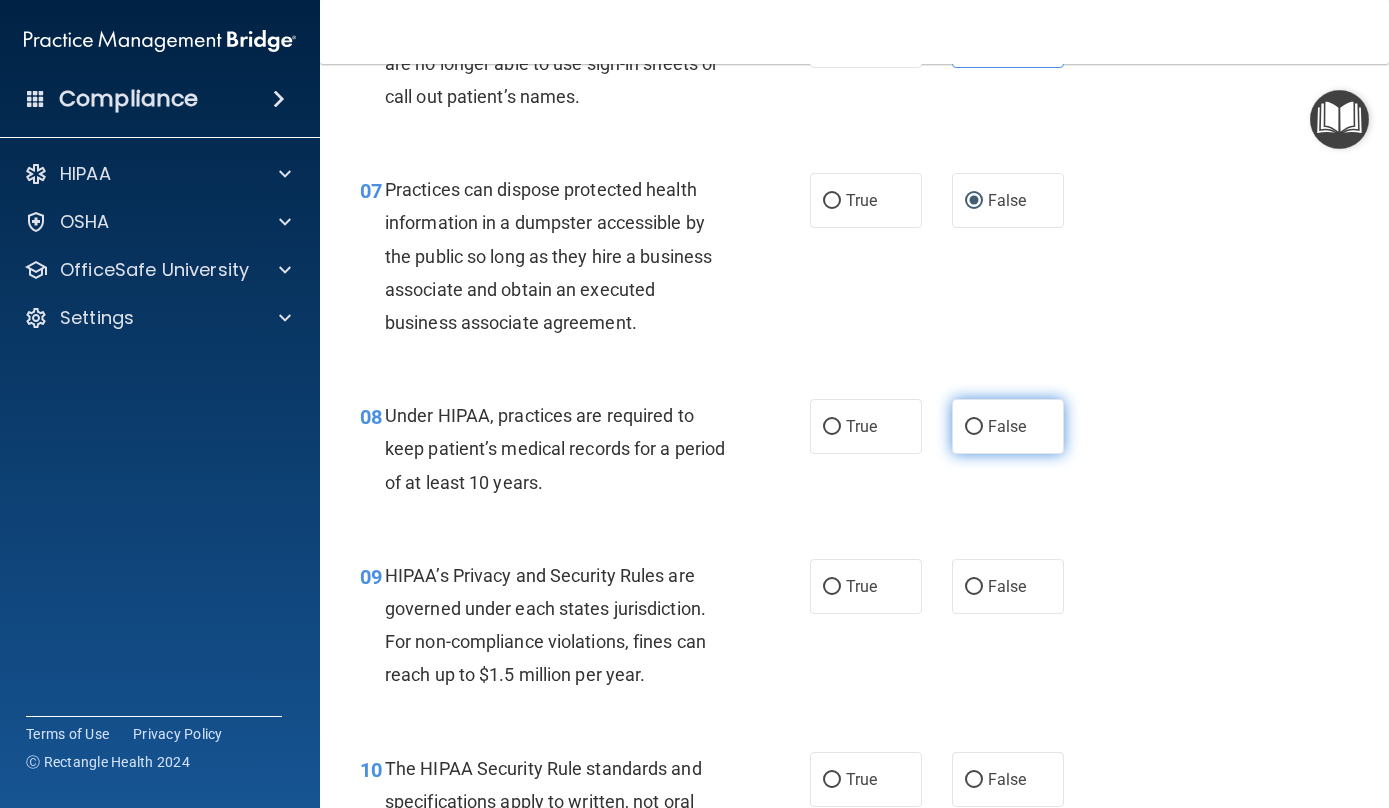 click on "False" at bounding box center (1008, 426) 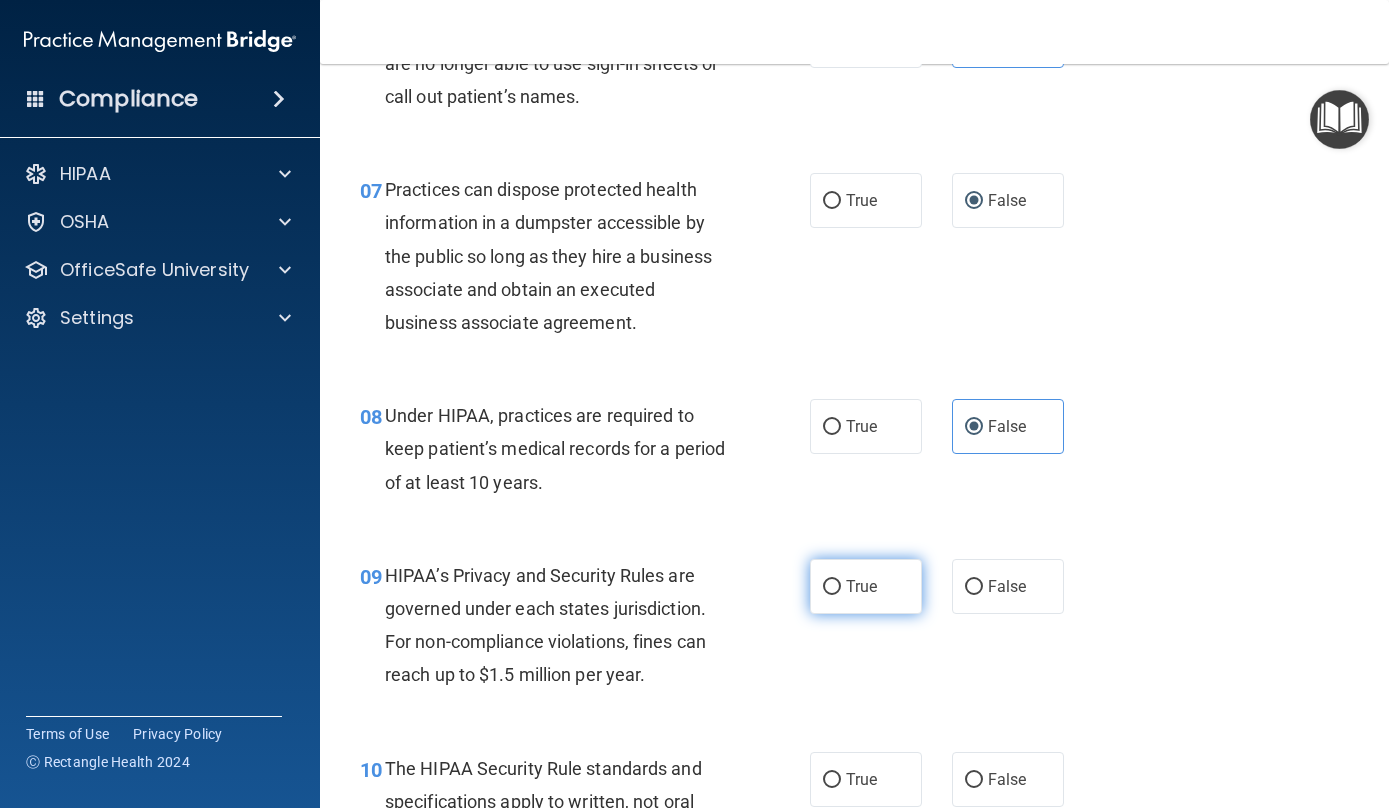 click on "True" at bounding box center [832, 587] 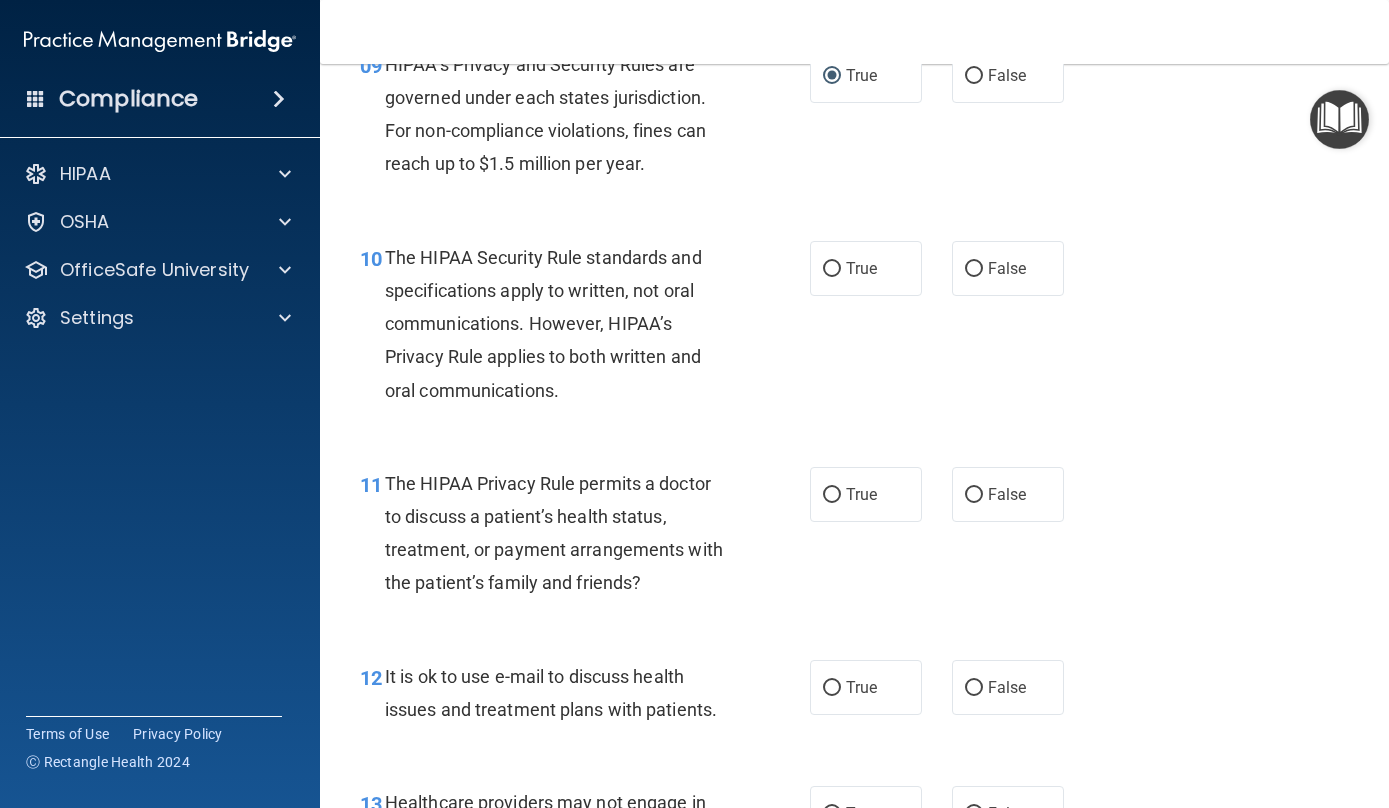 scroll, scrollTop: 1749, scrollLeft: 0, axis: vertical 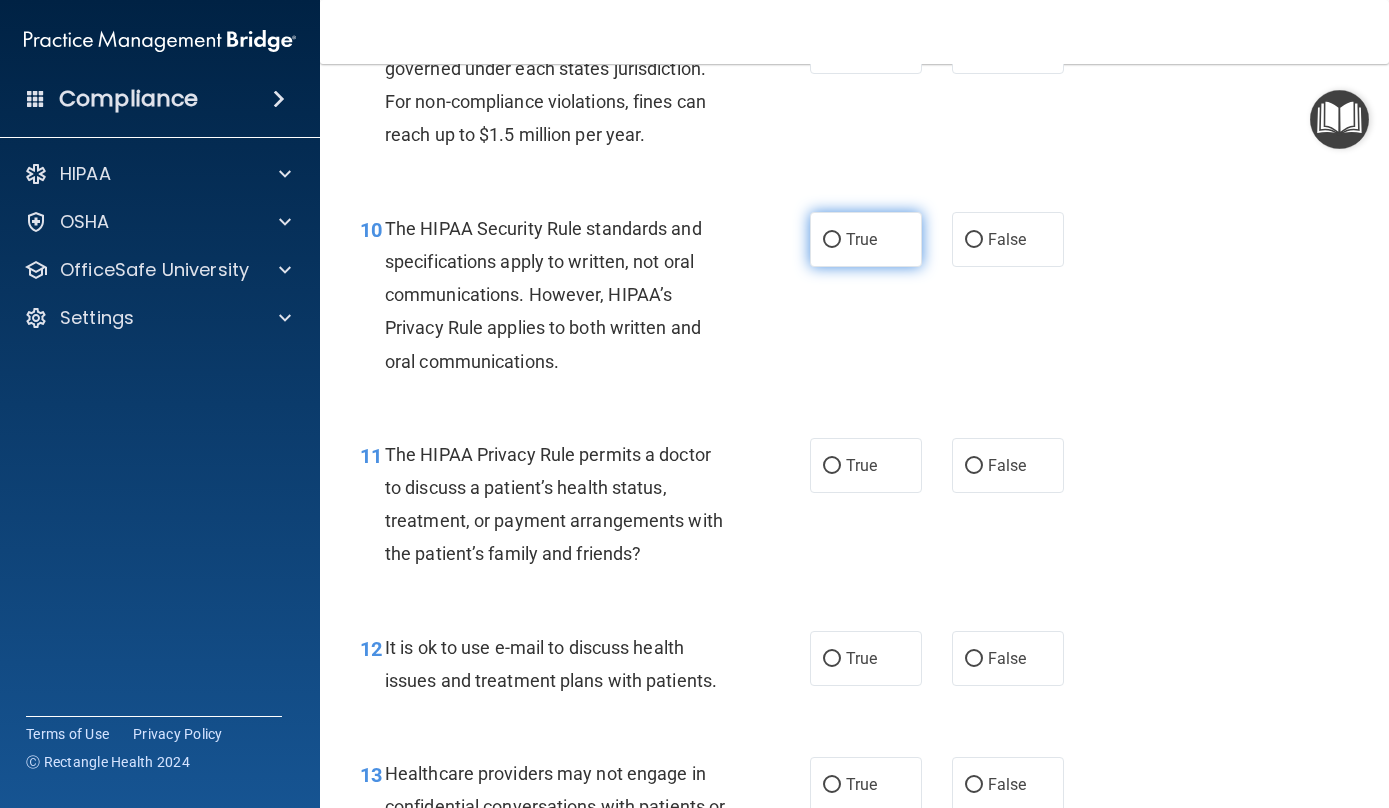 click on "True" at bounding box center [832, 240] 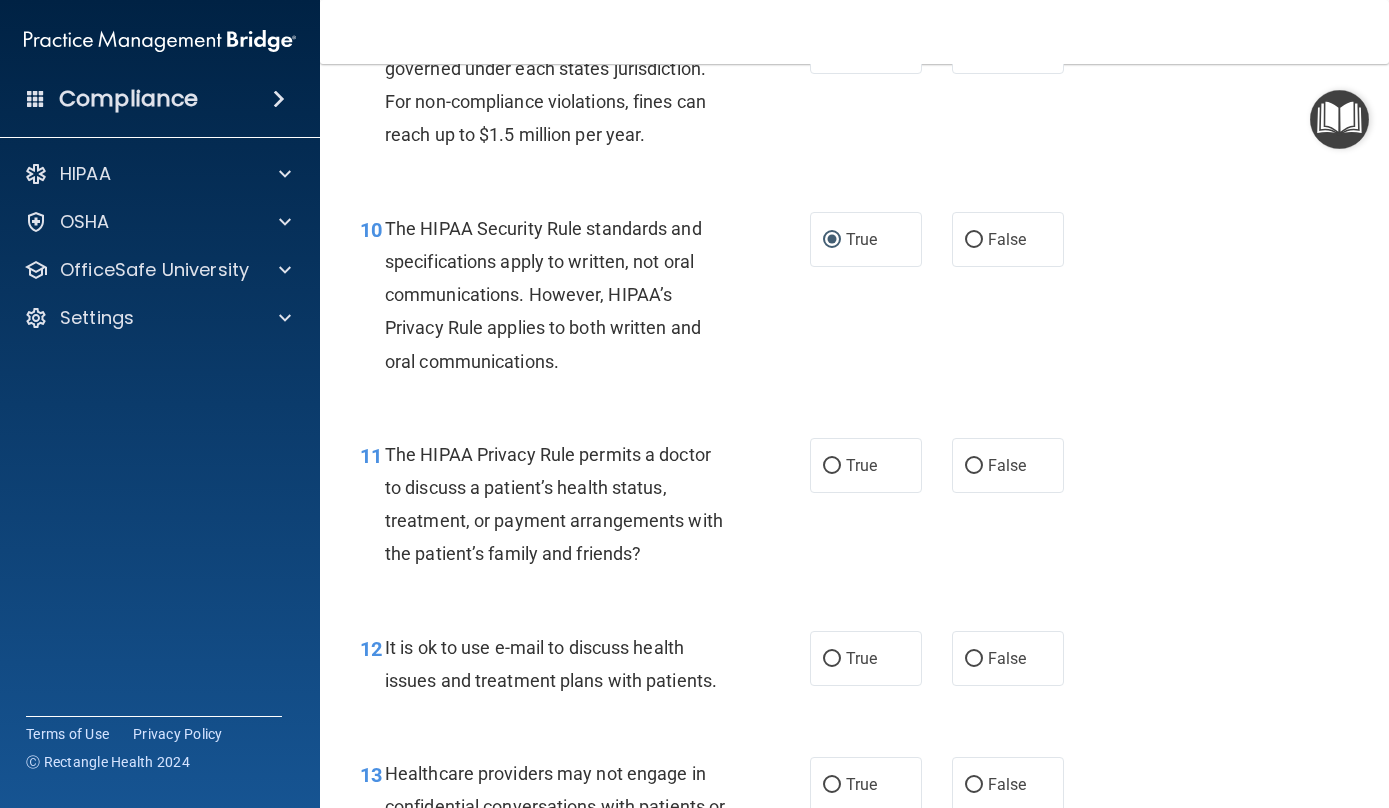 drag, startPoint x: 1381, startPoint y: 359, endPoint x: 1386, endPoint y: 500, distance: 141.08862 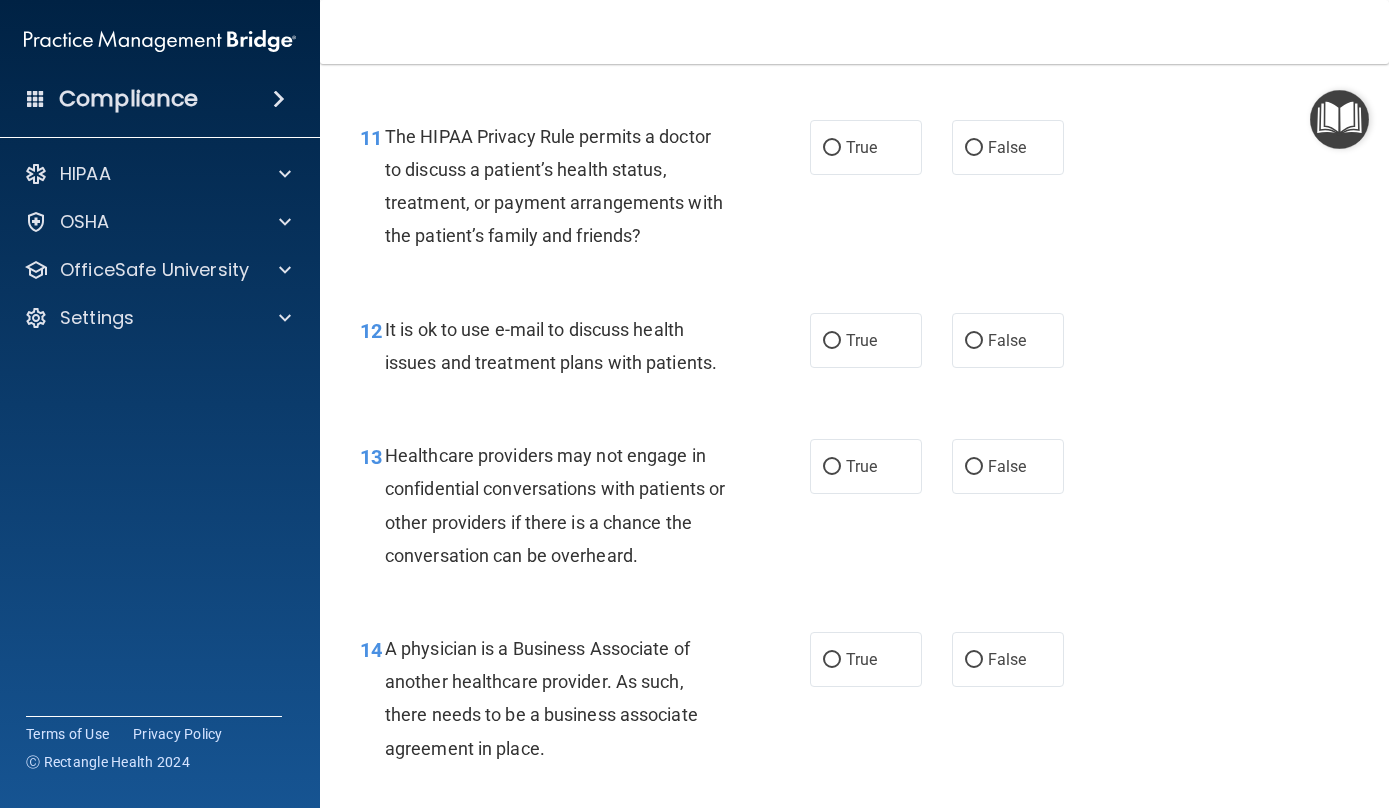 scroll, scrollTop: 2076, scrollLeft: 0, axis: vertical 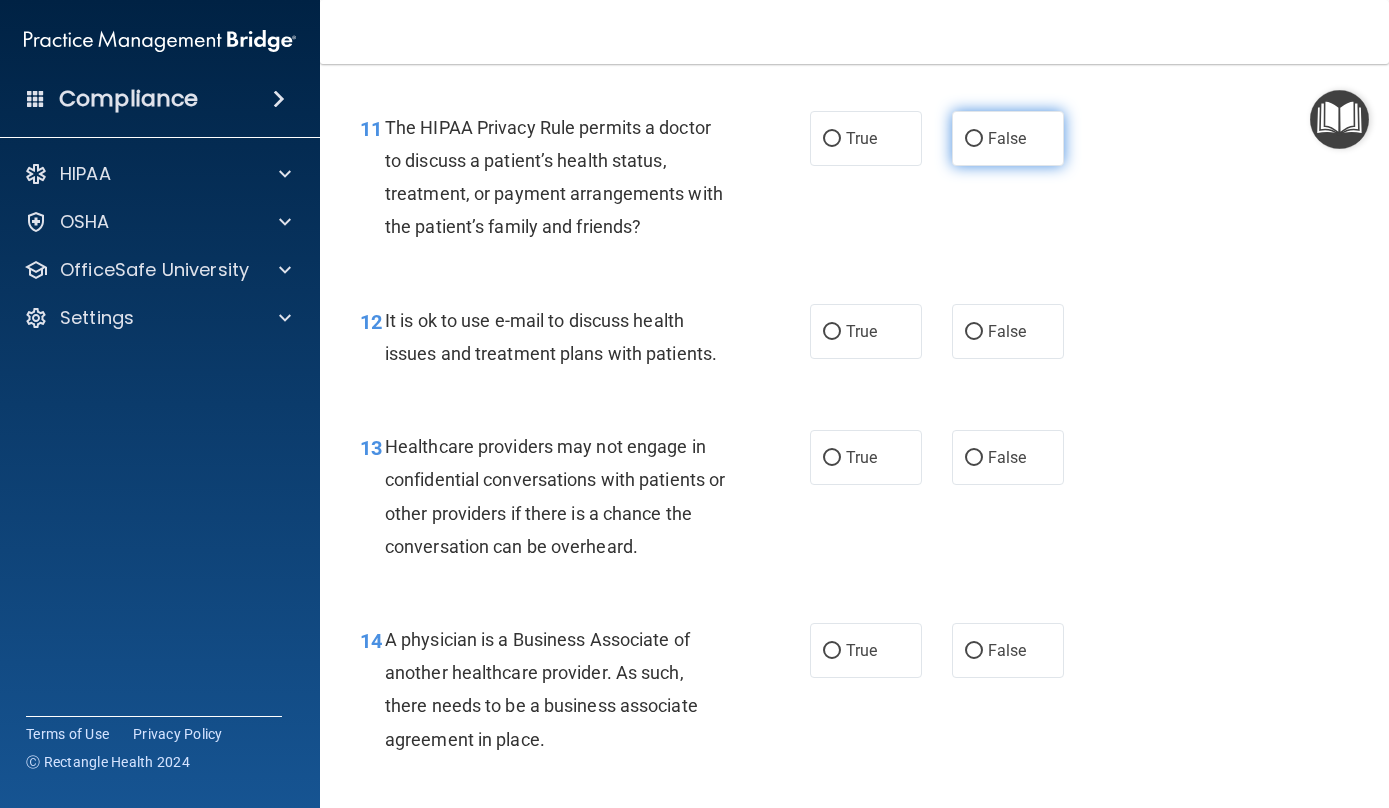 click on "False" at bounding box center (1008, 138) 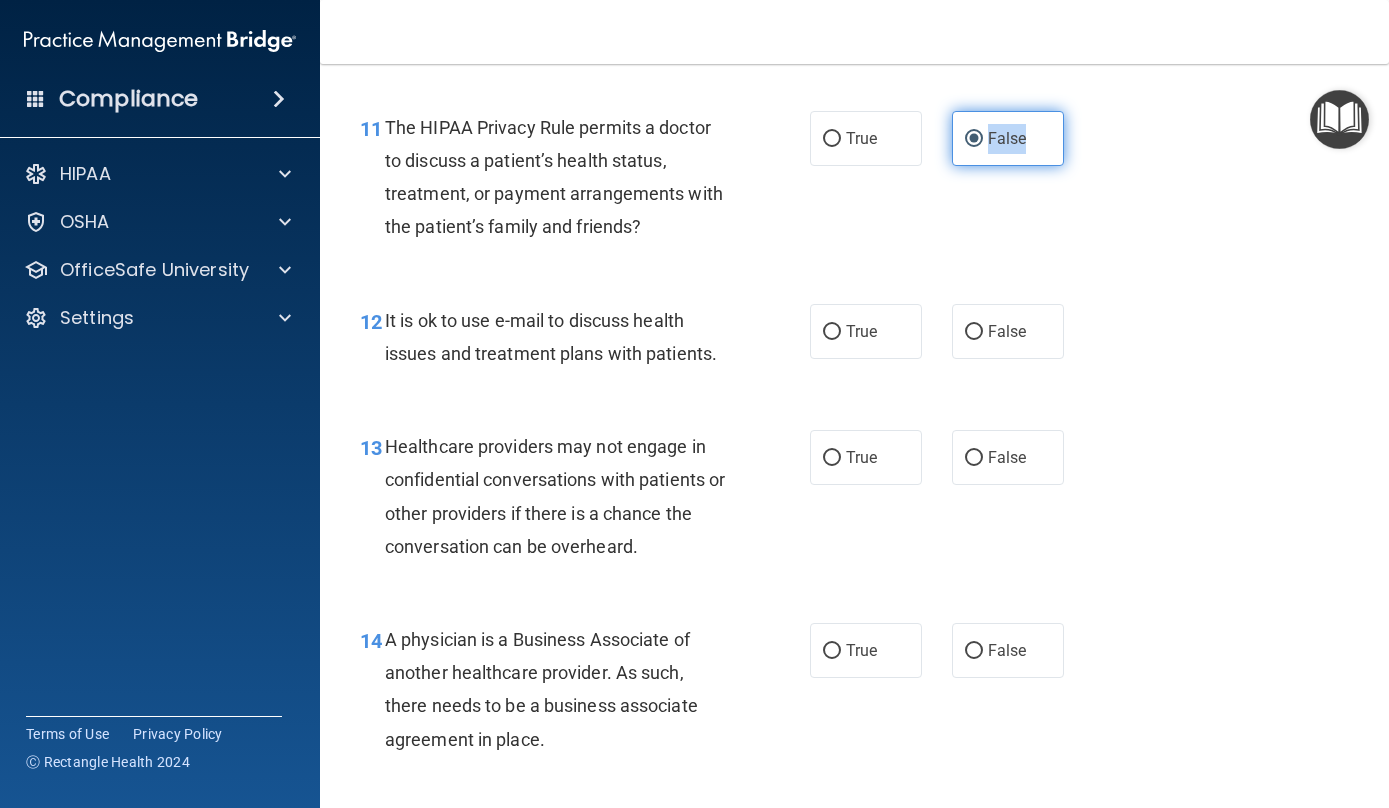 click on "False" at bounding box center [1008, 138] 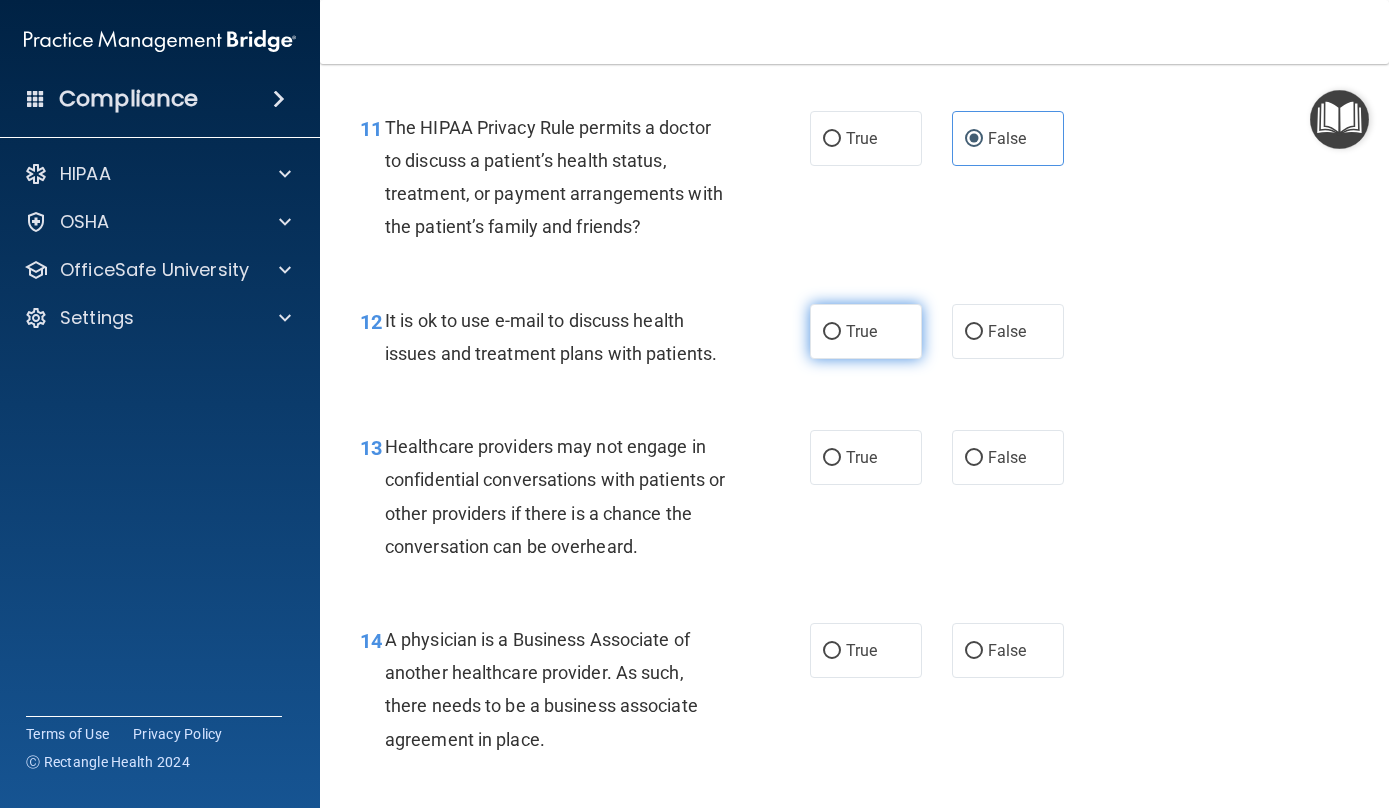click on "True" at bounding box center (866, 331) 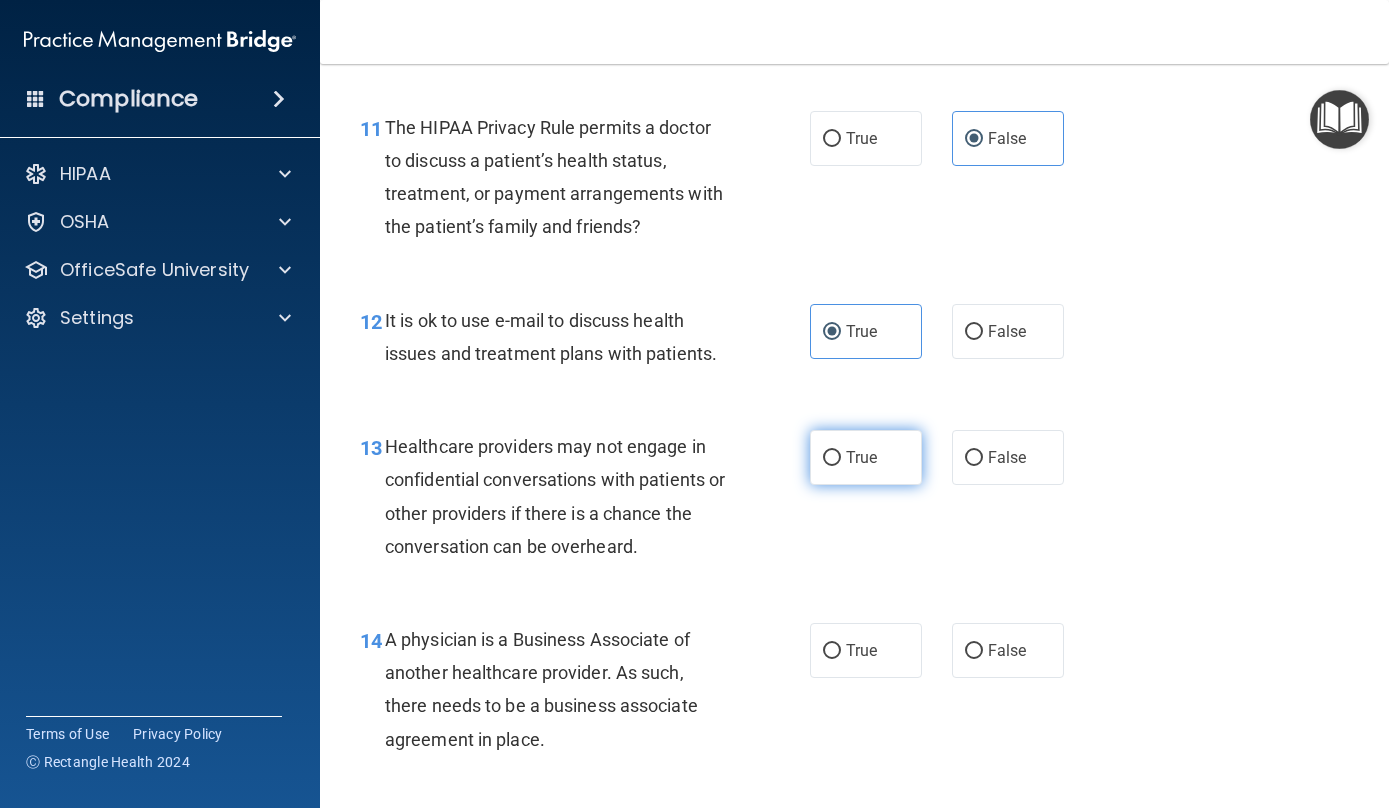 click on "True" at bounding box center [866, 457] 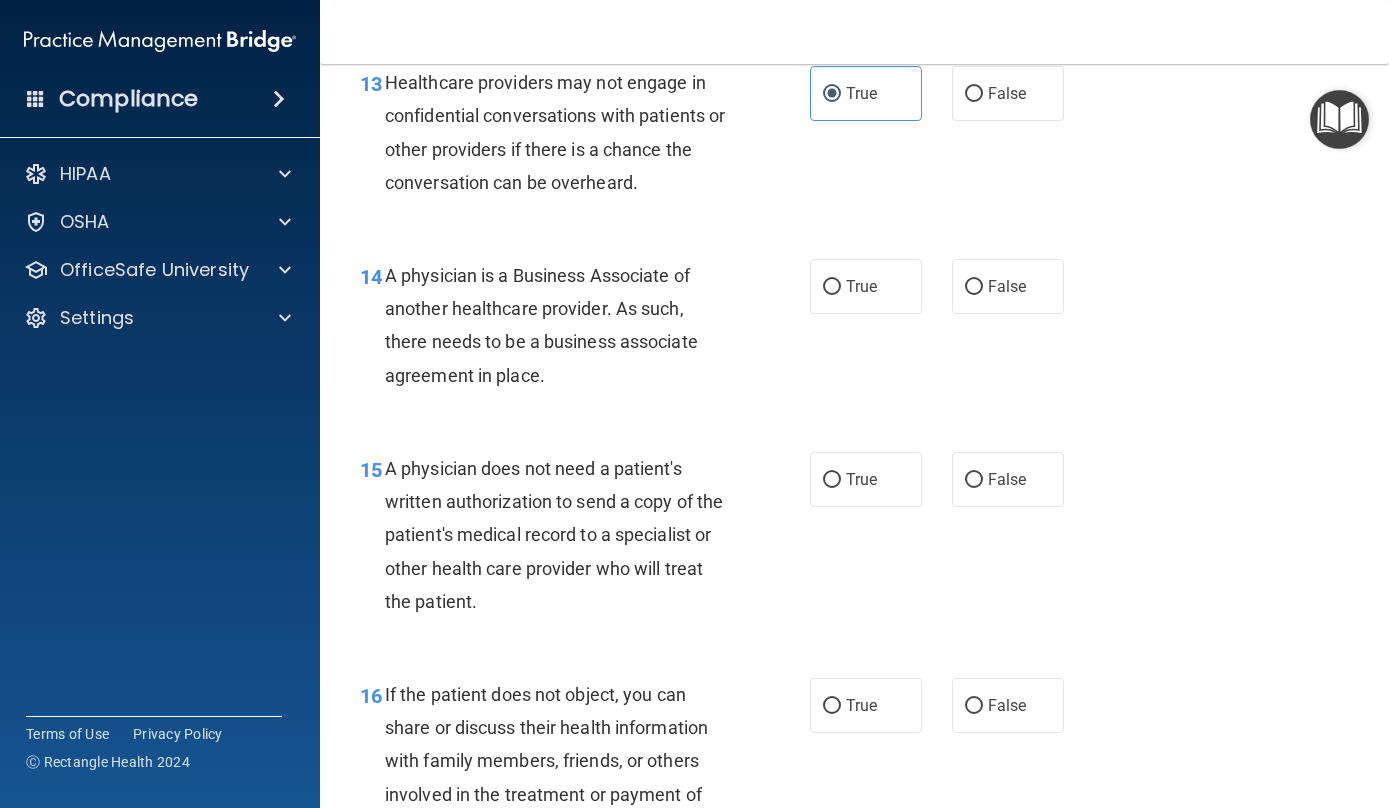 scroll, scrollTop: 2444, scrollLeft: 0, axis: vertical 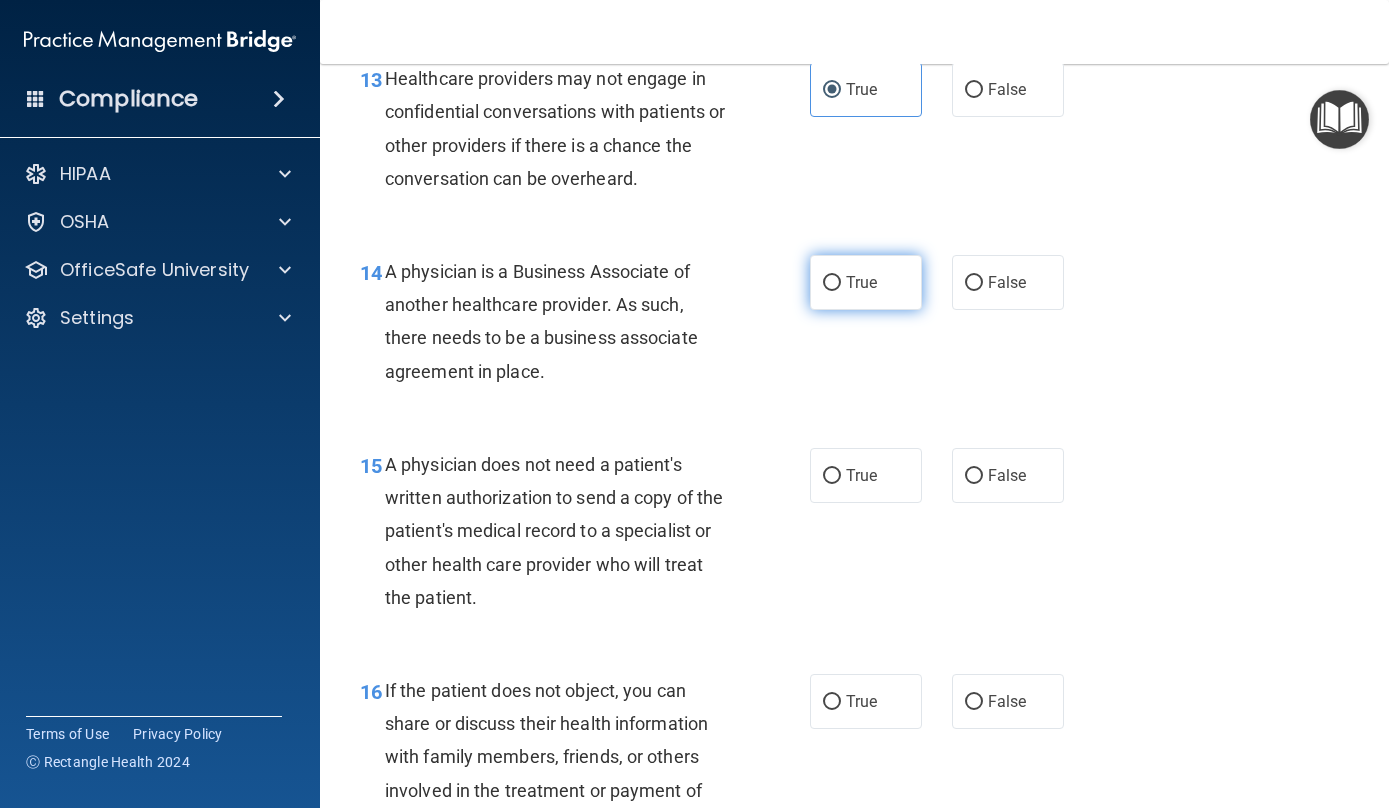 click on "True" at bounding box center (866, 282) 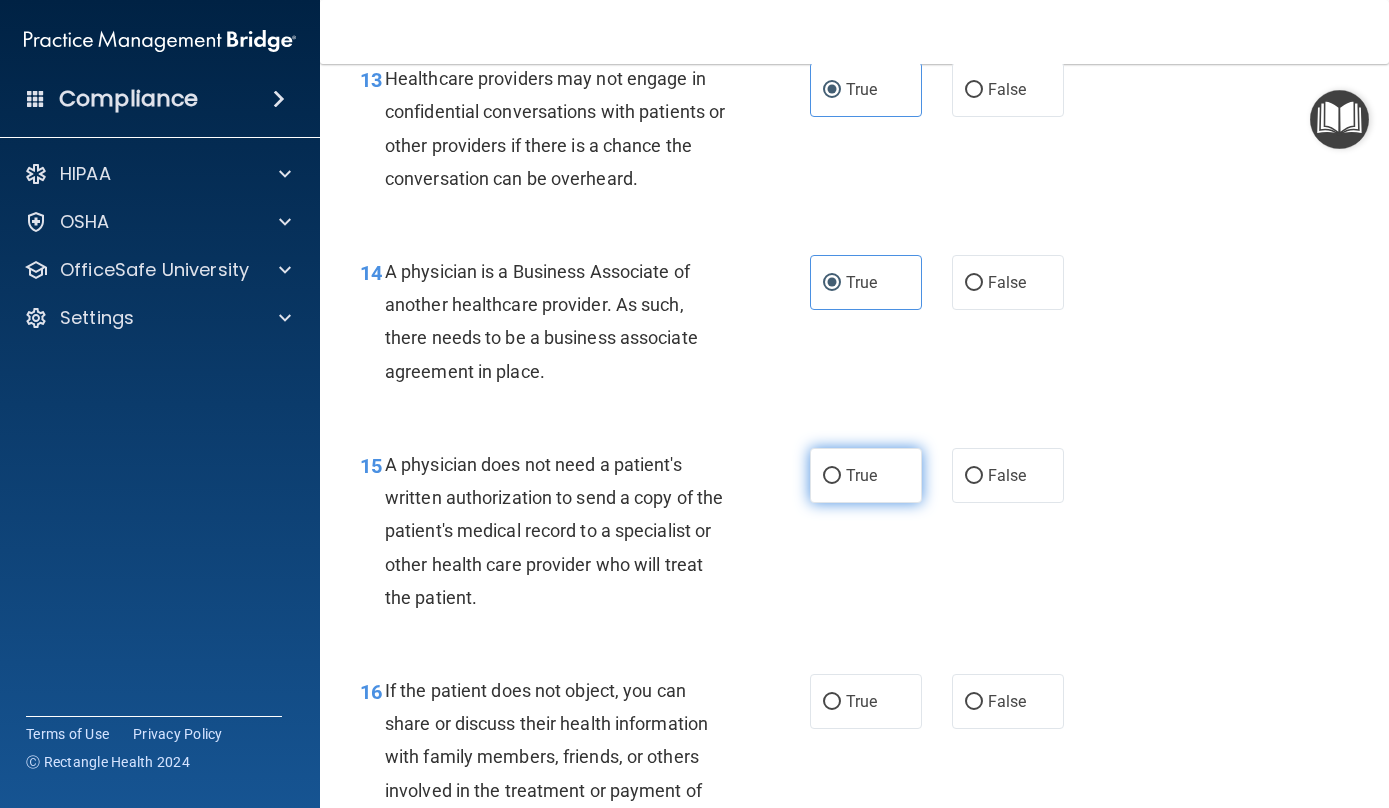 click on "True" at bounding box center [861, 475] 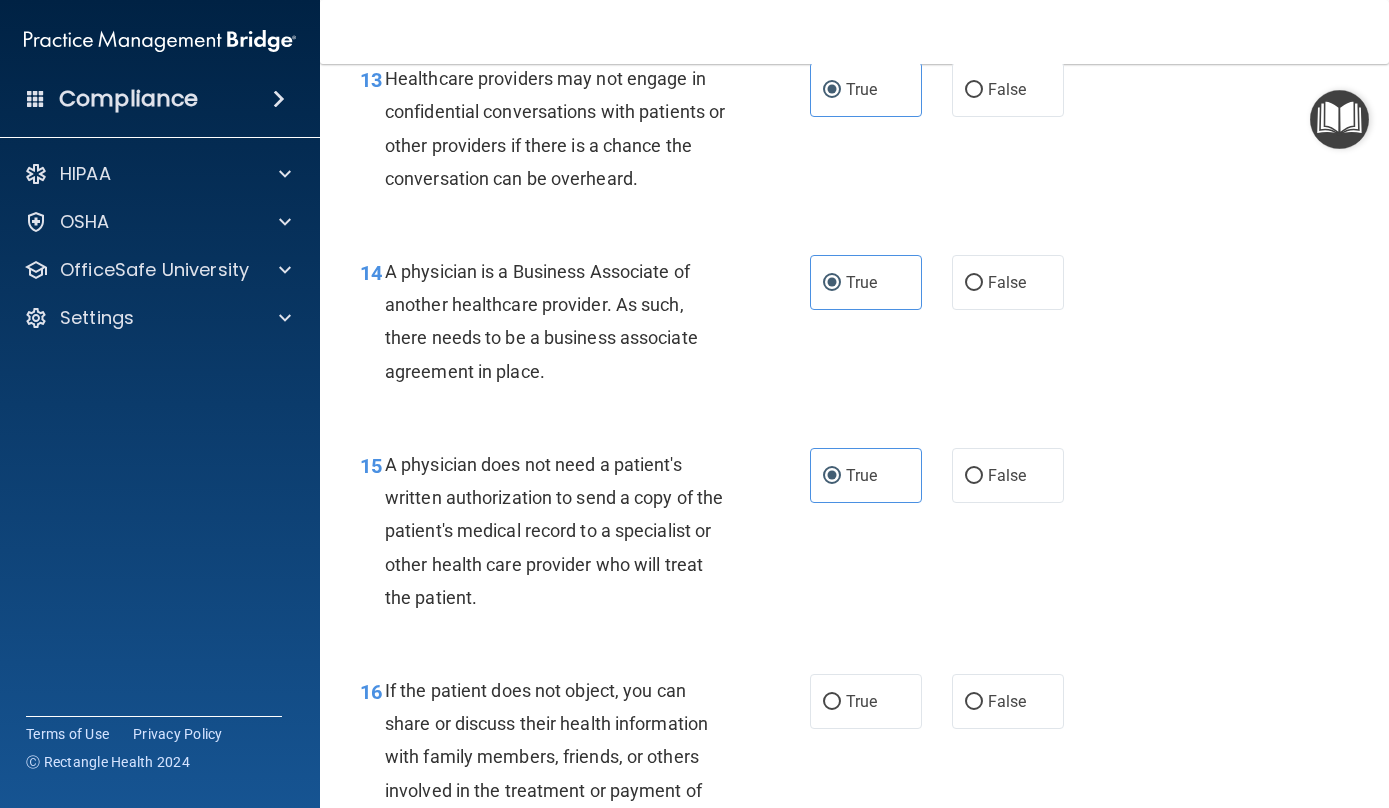 drag, startPoint x: 1376, startPoint y: 424, endPoint x: 1379, endPoint y: 455, distance: 31.144823 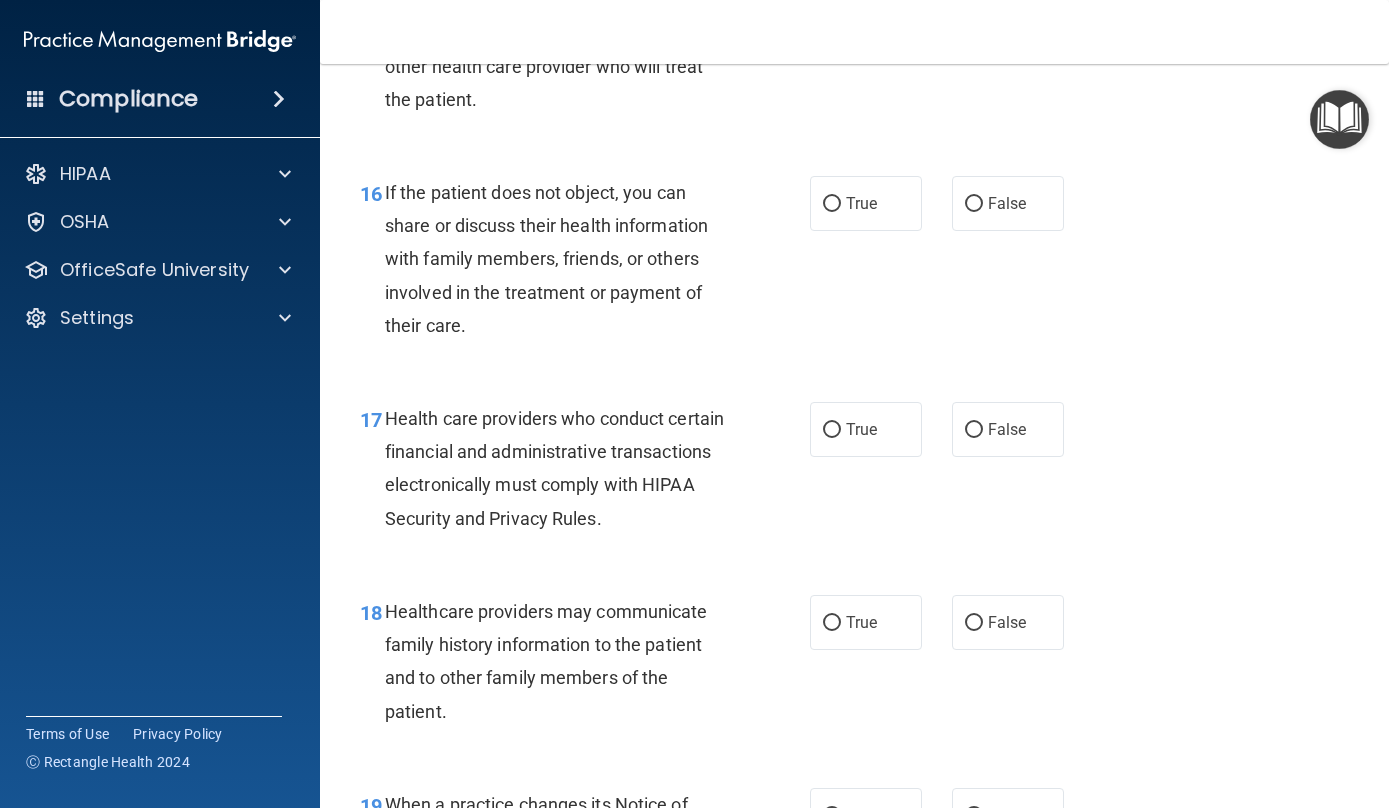 scroll, scrollTop: 3013, scrollLeft: 0, axis: vertical 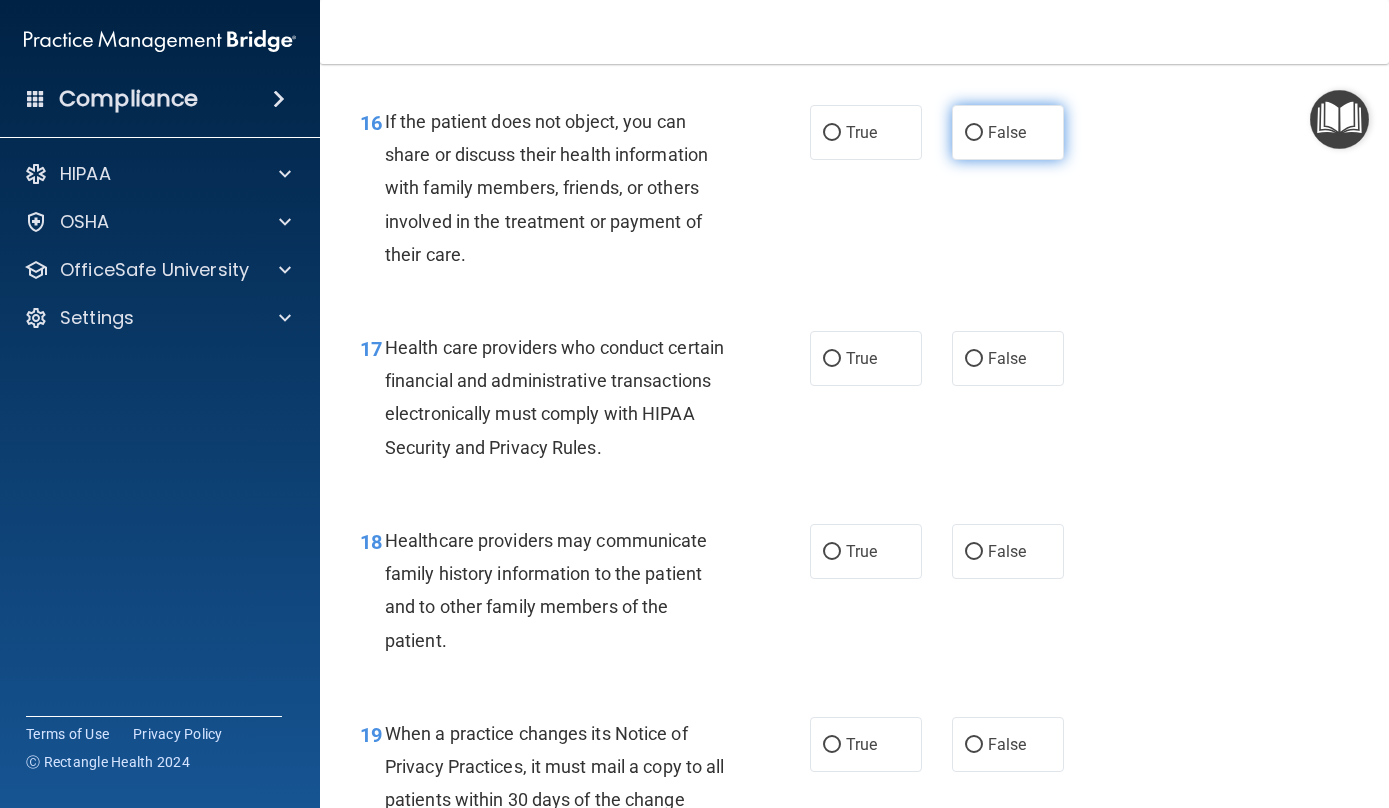 click on "False" at bounding box center [1008, 132] 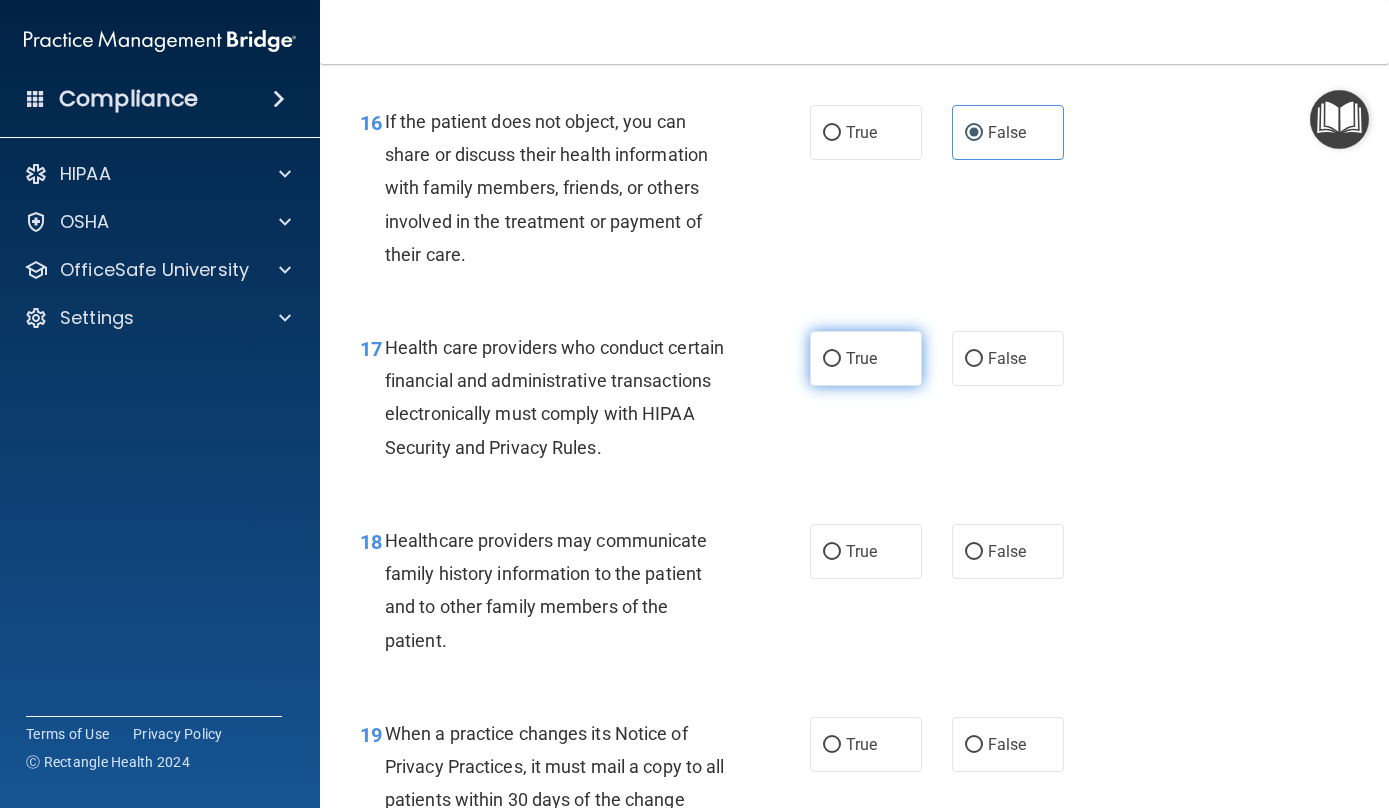click on "True" at bounding box center [861, 358] 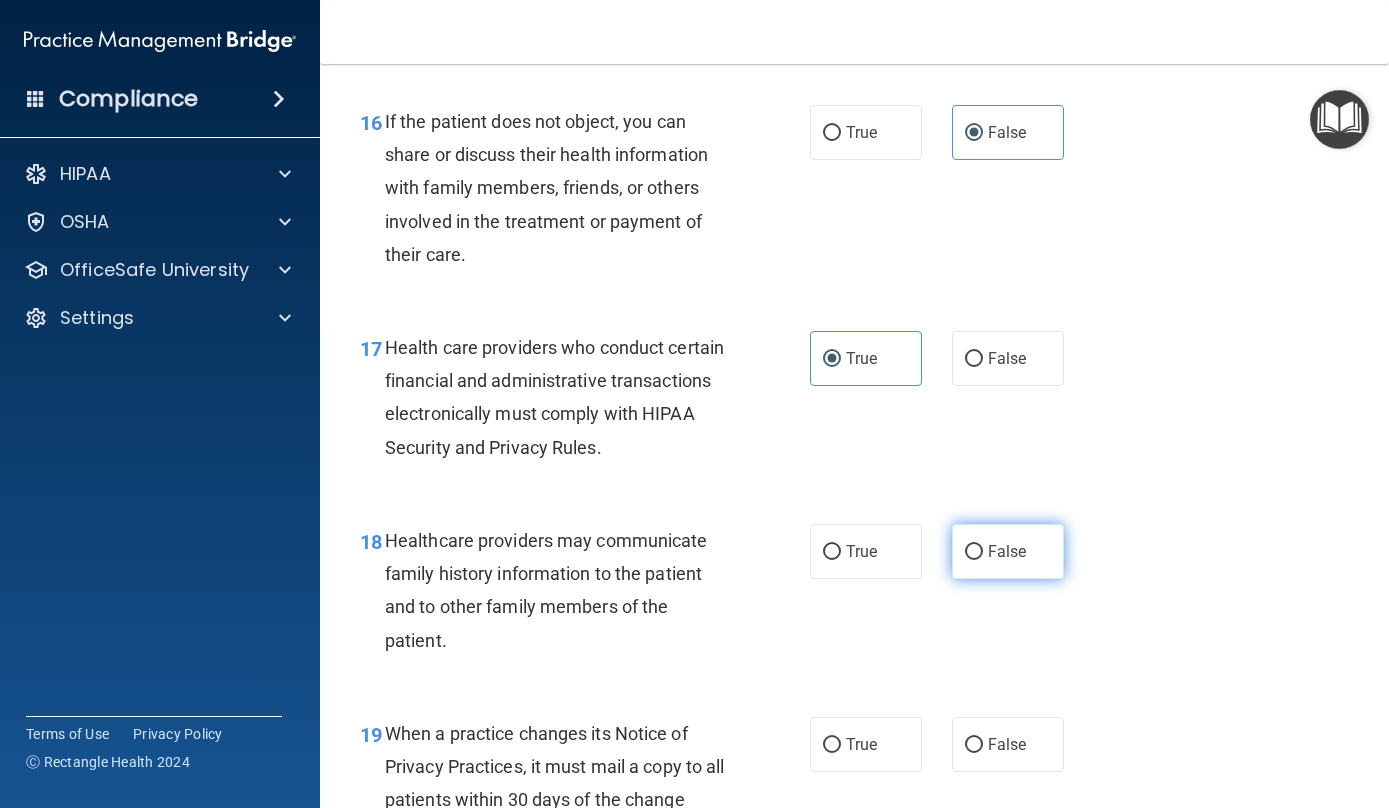 click on "False" at bounding box center [974, 552] 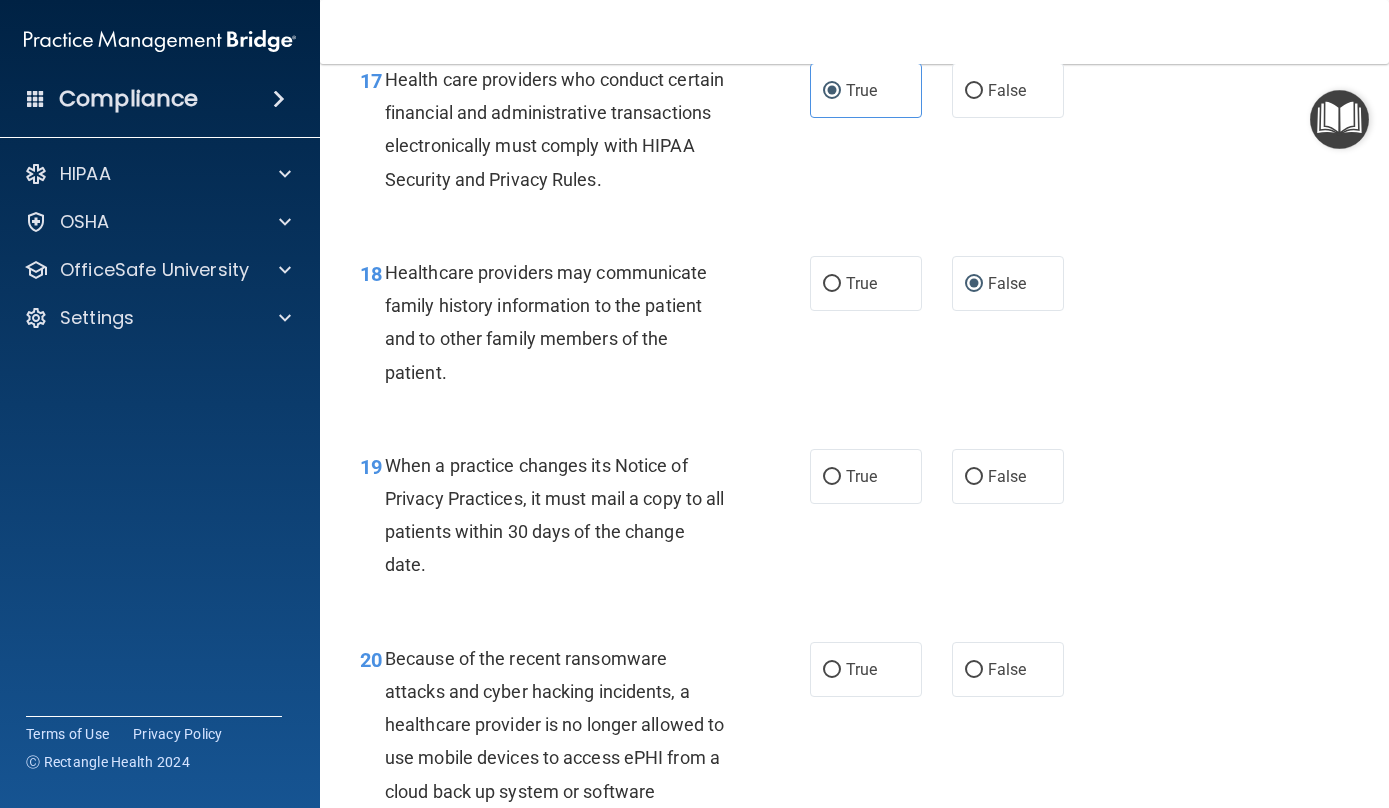 scroll, scrollTop: 3290, scrollLeft: 0, axis: vertical 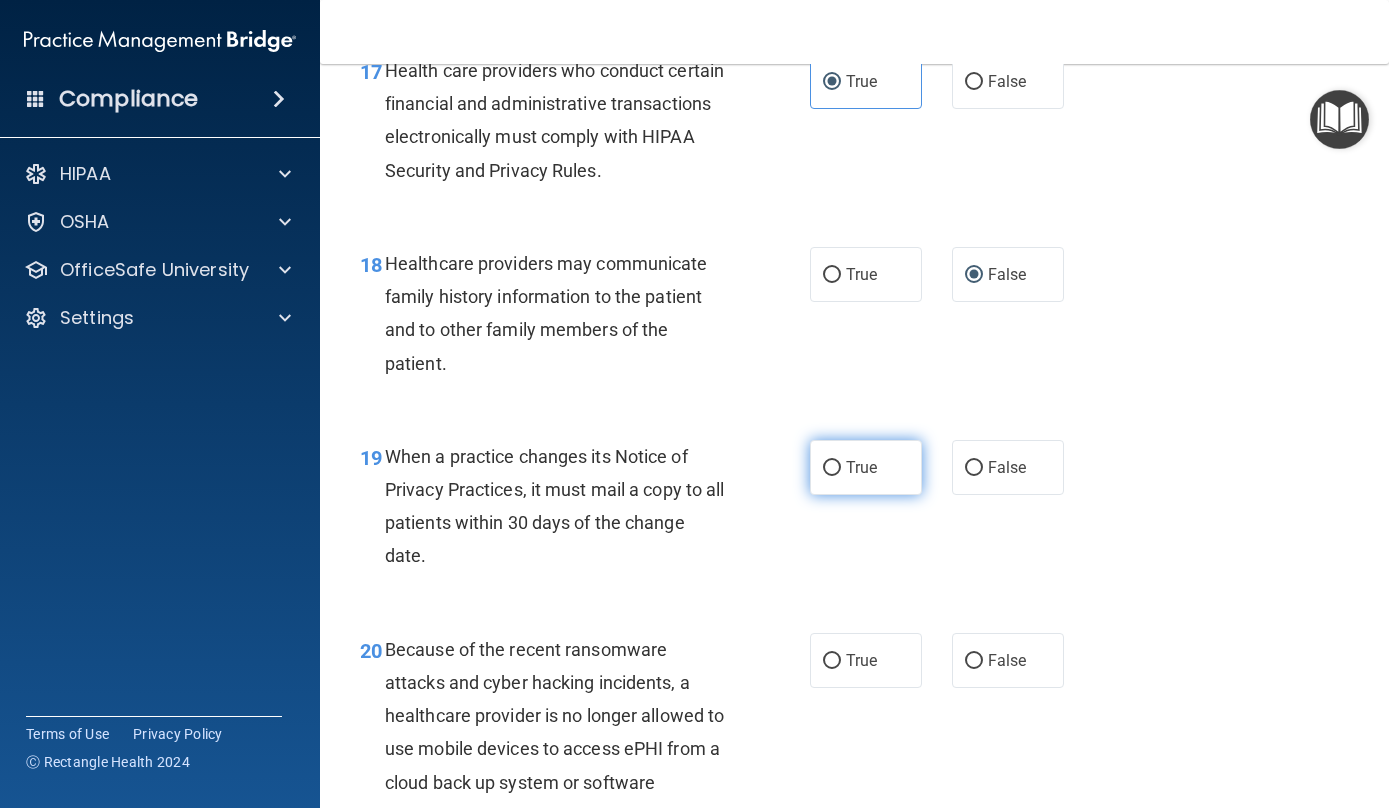 click on "True" at bounding box center [866, 467] 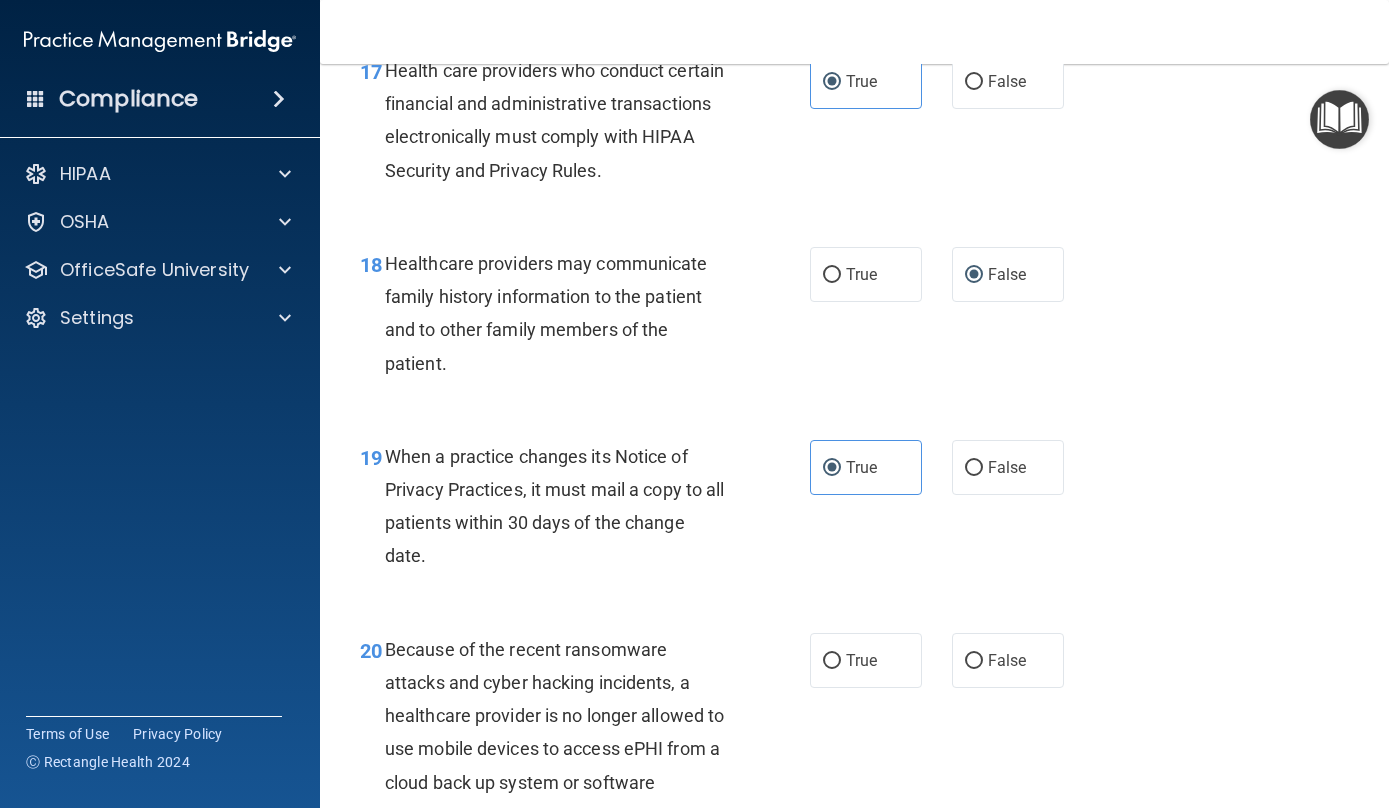 click on "True" at bounding box center (832, 468) 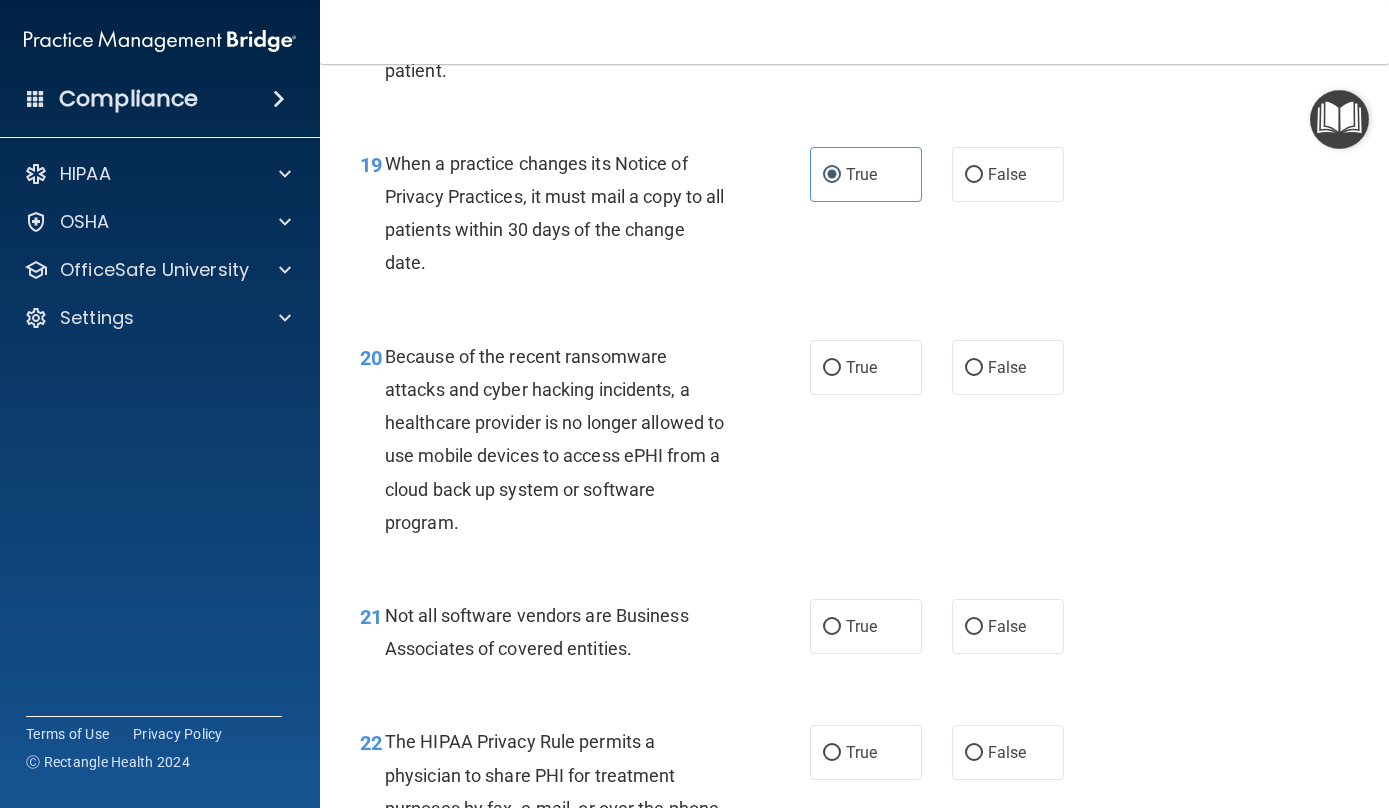 scroll, scrollTop: 3604, scrollLeft: 0, axis: vertical 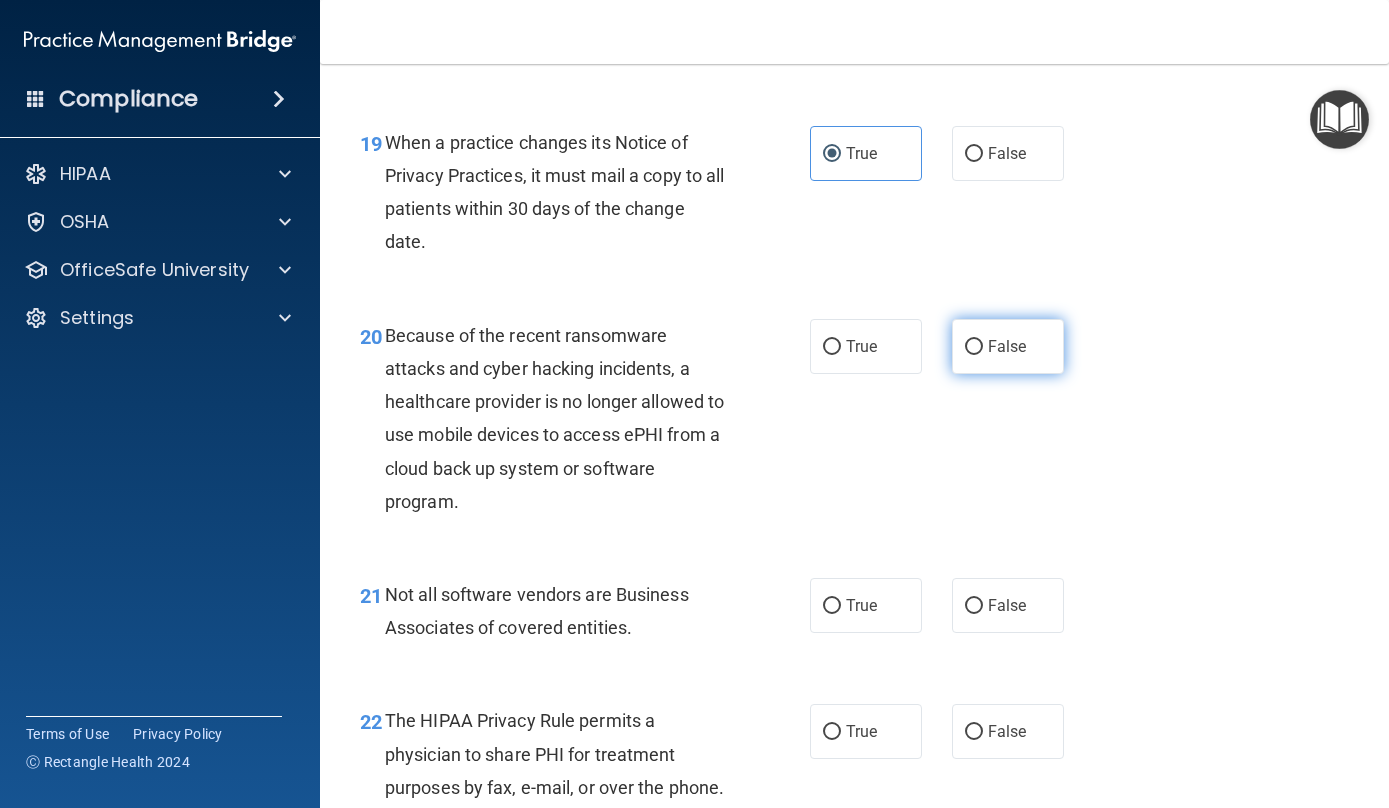 click on "False" at bounding box center [1008, 346] 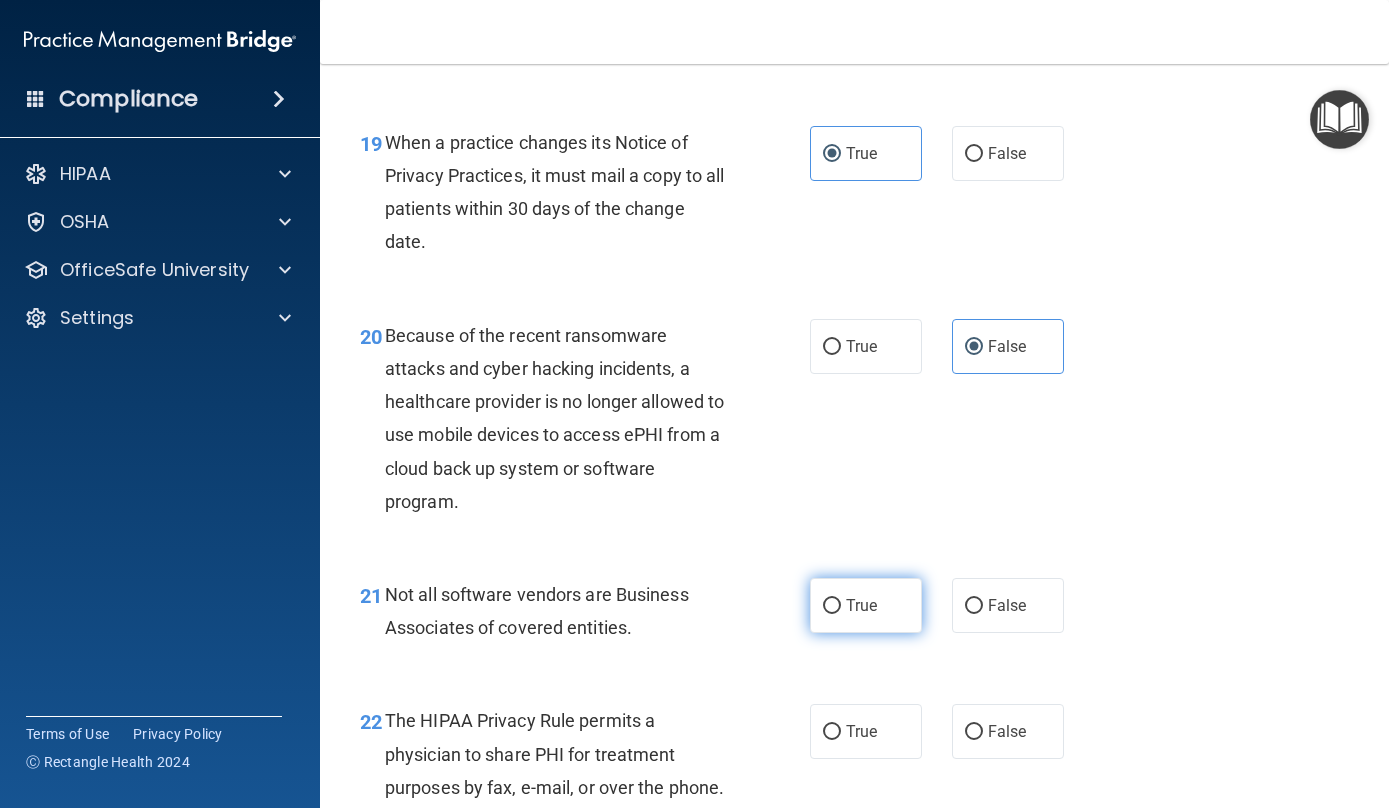 click on "True" at bounding box center (866, 605) 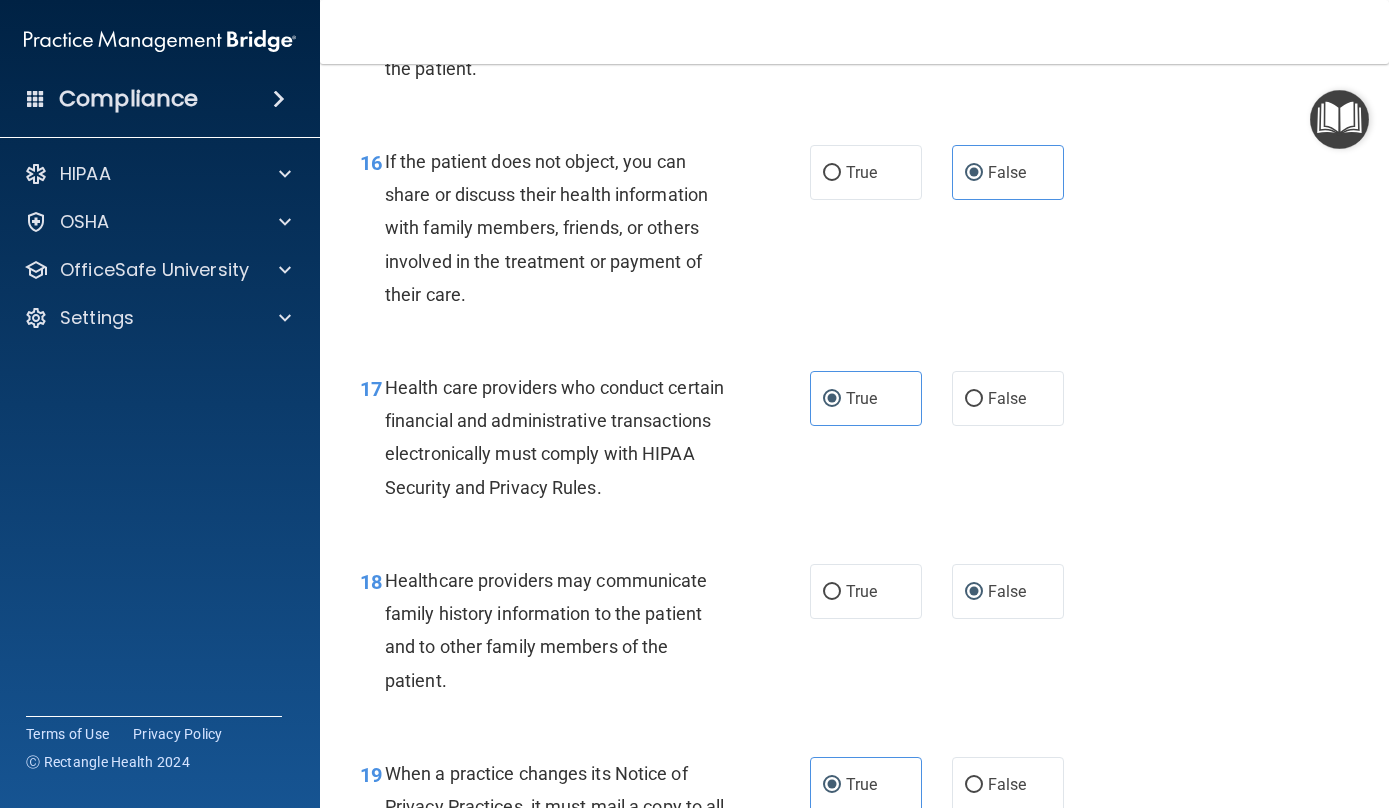 scroll, scrollTop: 2892, scrollLeft: 0, axis: vertical 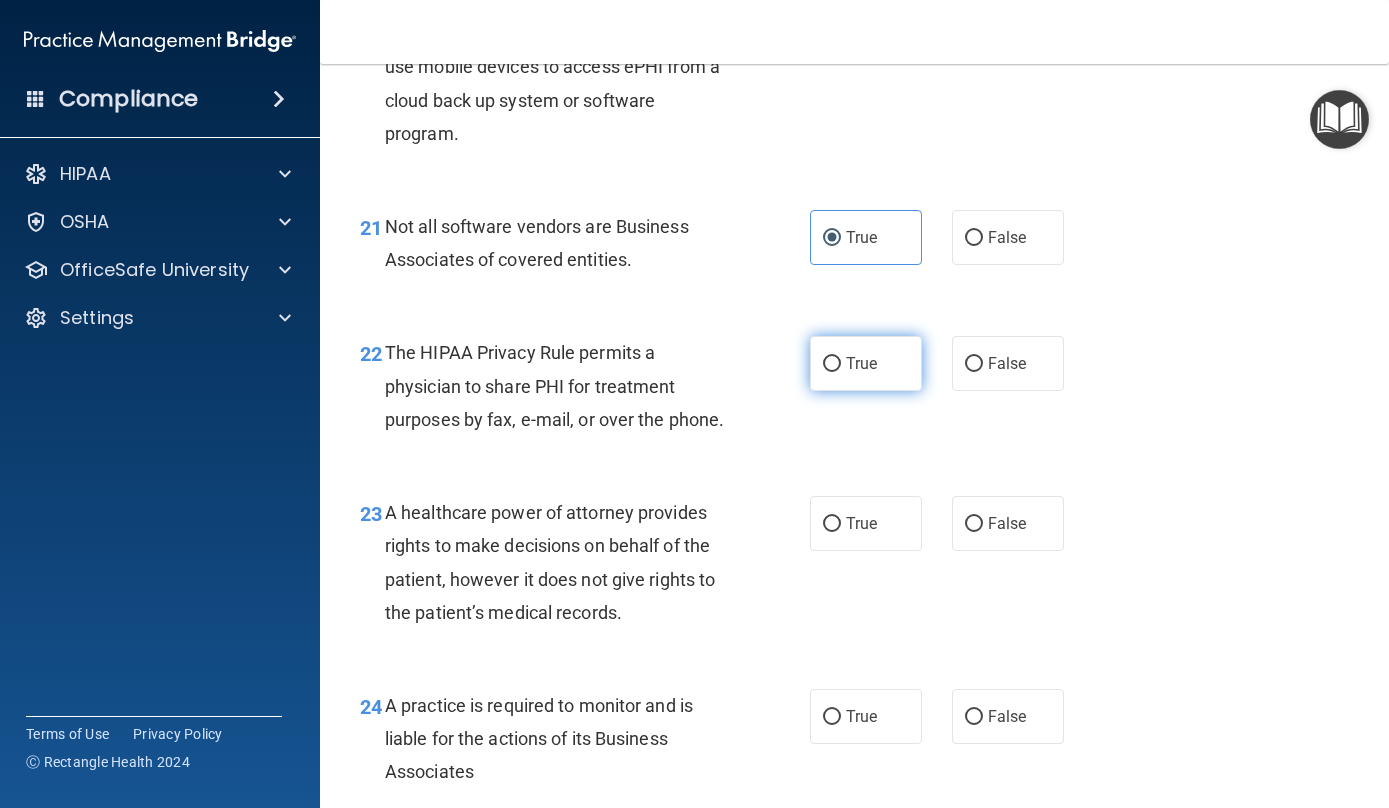 click on "True" at bounding box center [832, 364] 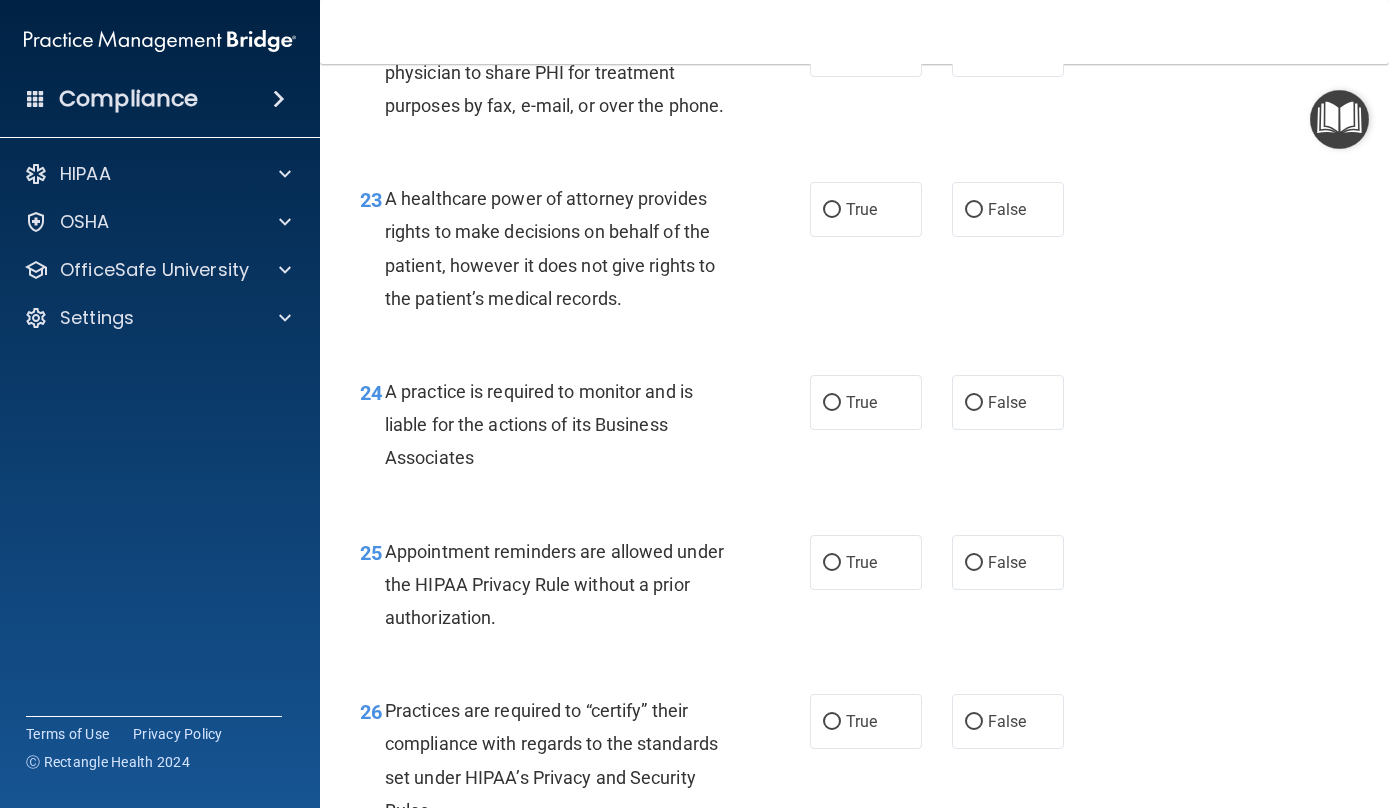 scroll, scrollTop: 4290, scrollLeft: 0, axis: vertical 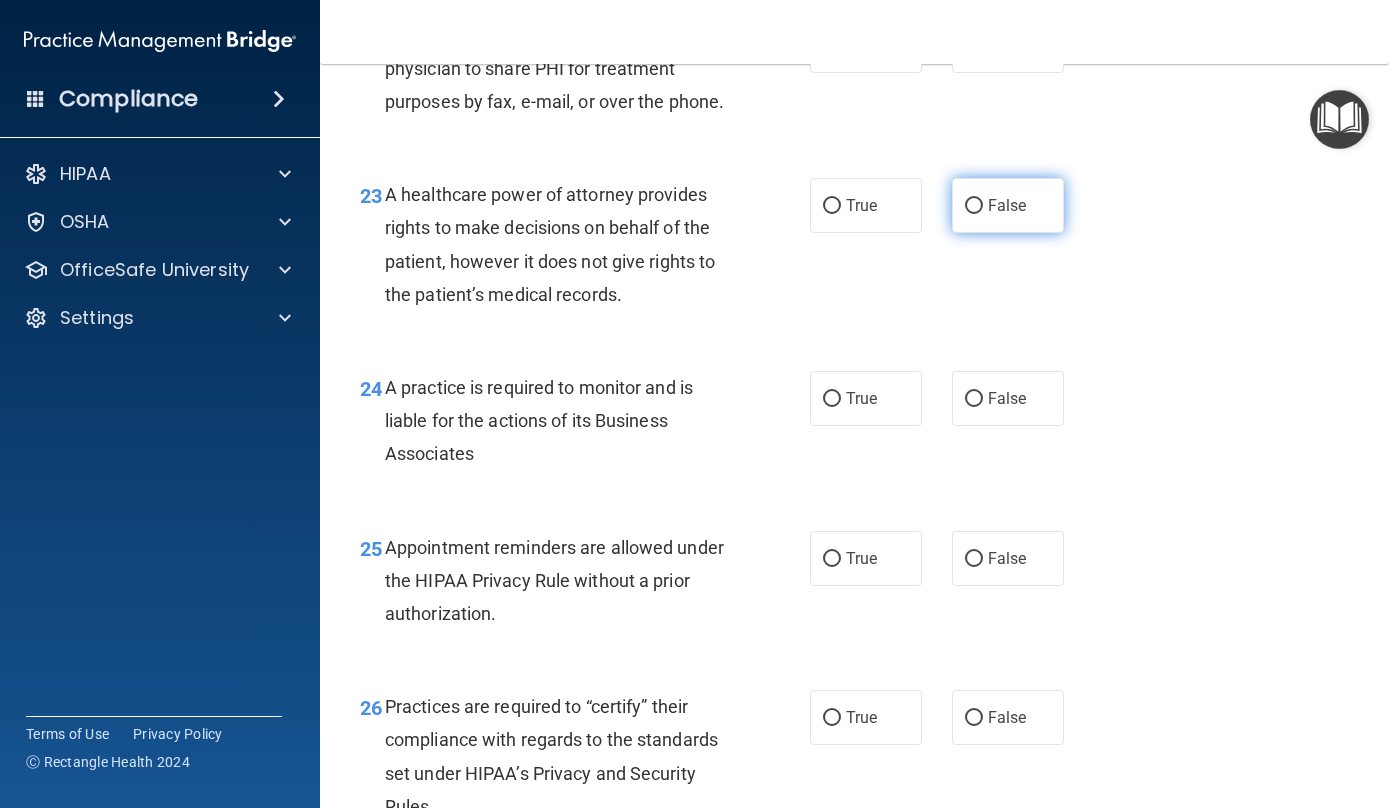 click on "False" at bounding box center (1008, 205) 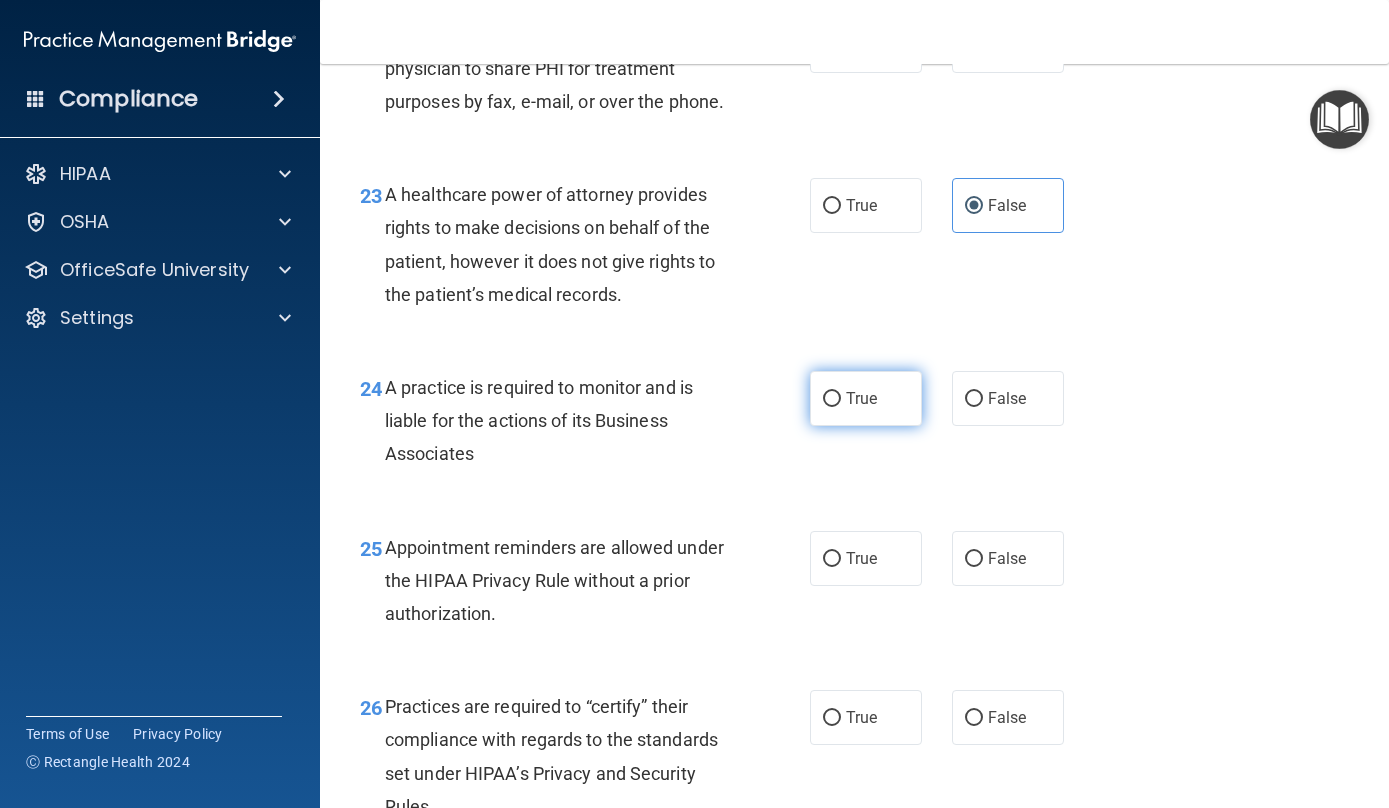 click on "True" at bounding box center [866, 398] 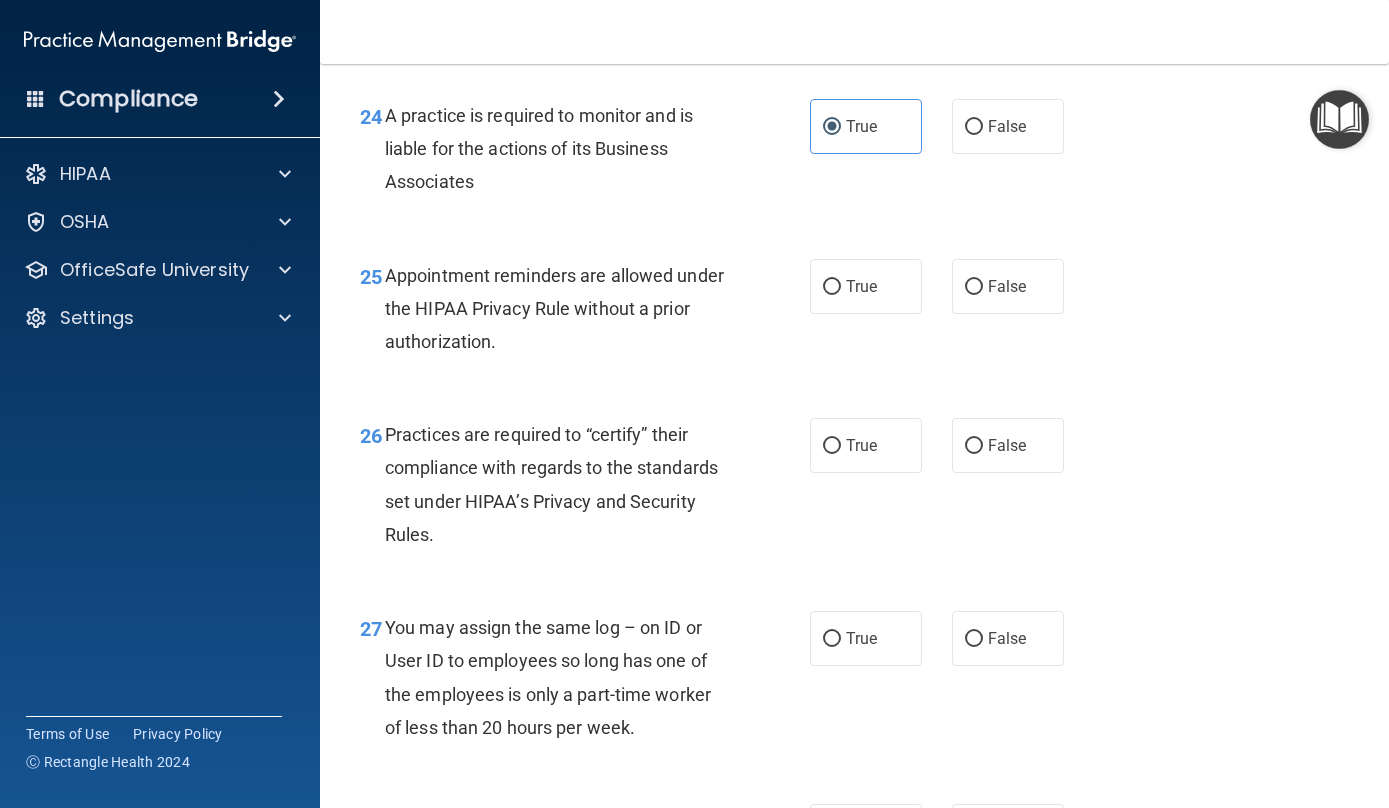 scroll, scrollTop: 4583, scrollLeft: 0, axis: vertical 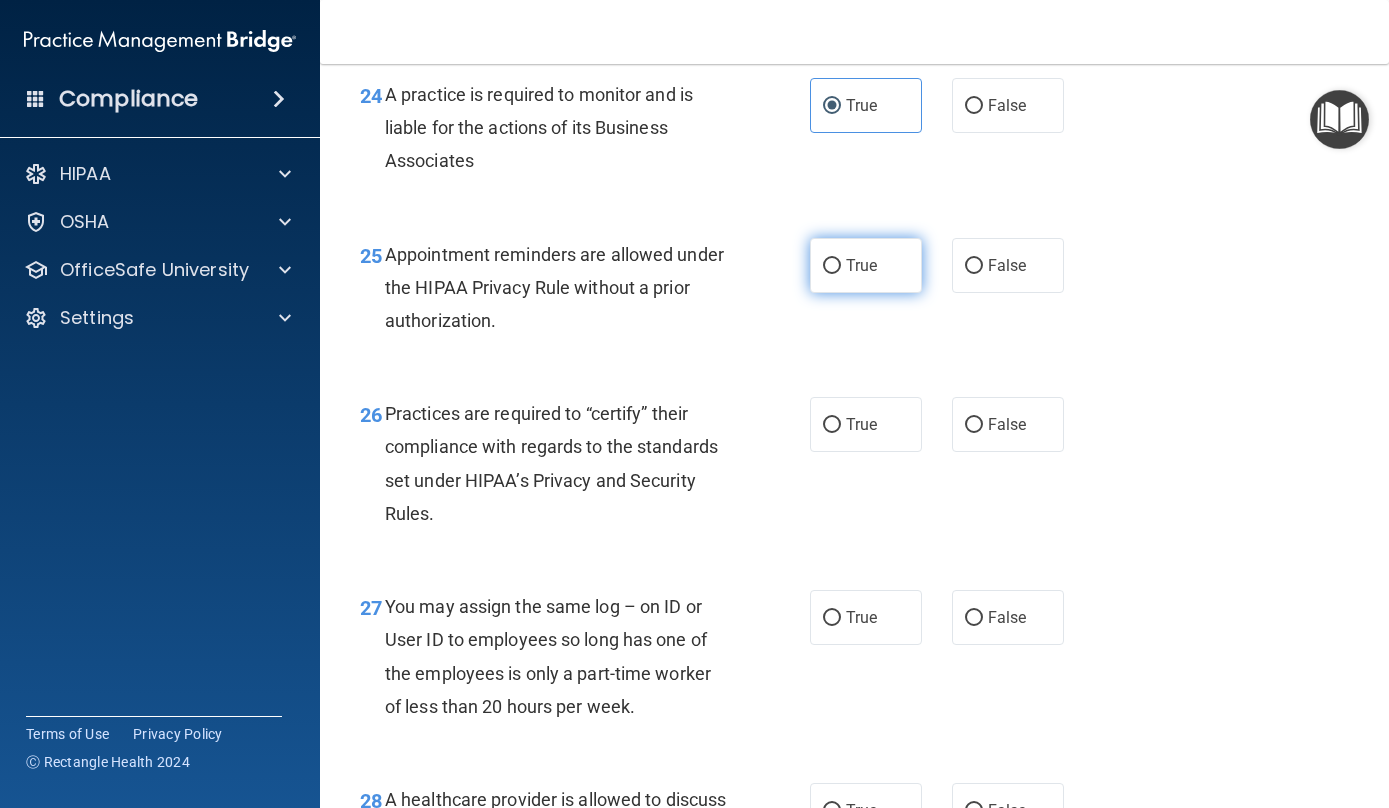 click on "True" at bounding box center (866, 265) 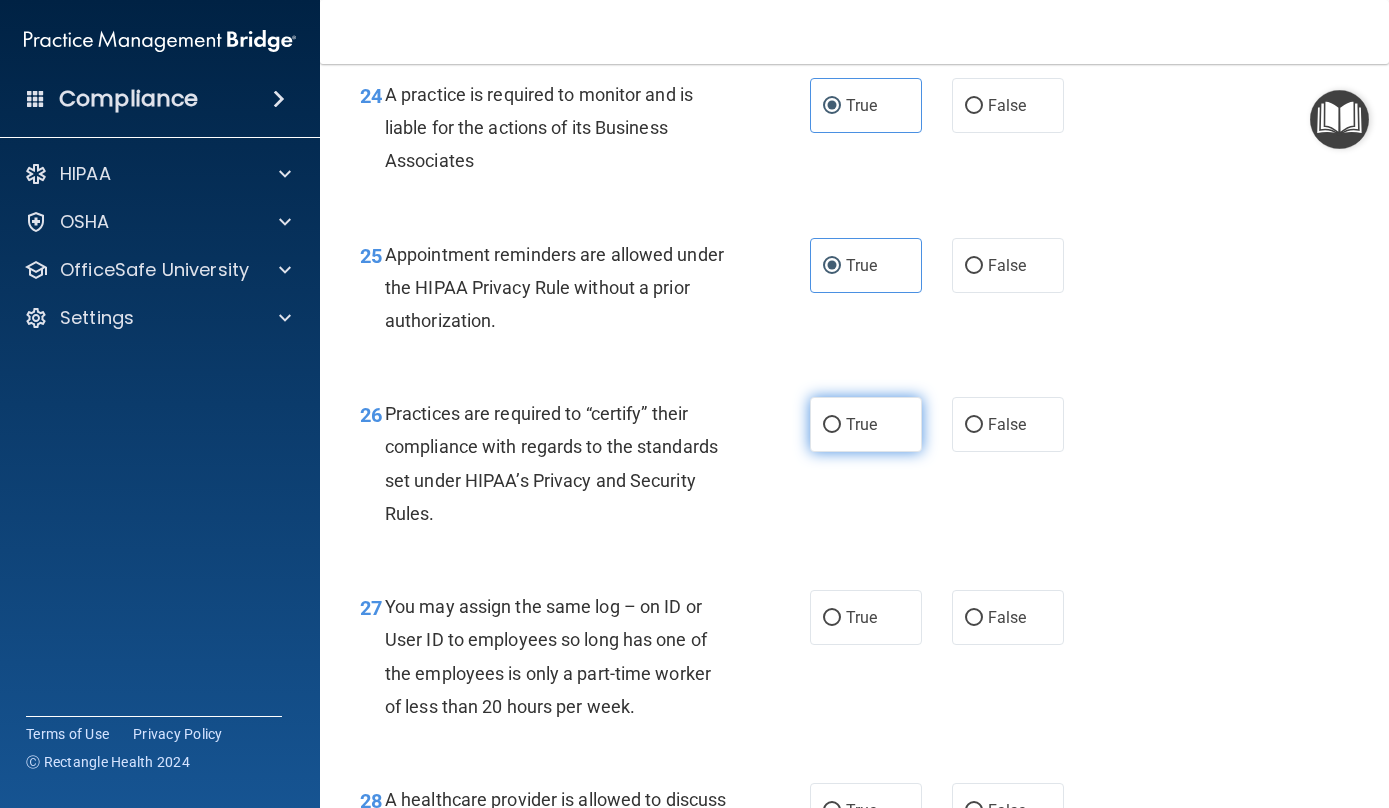 click on "True" at bounding box center (861, 424) 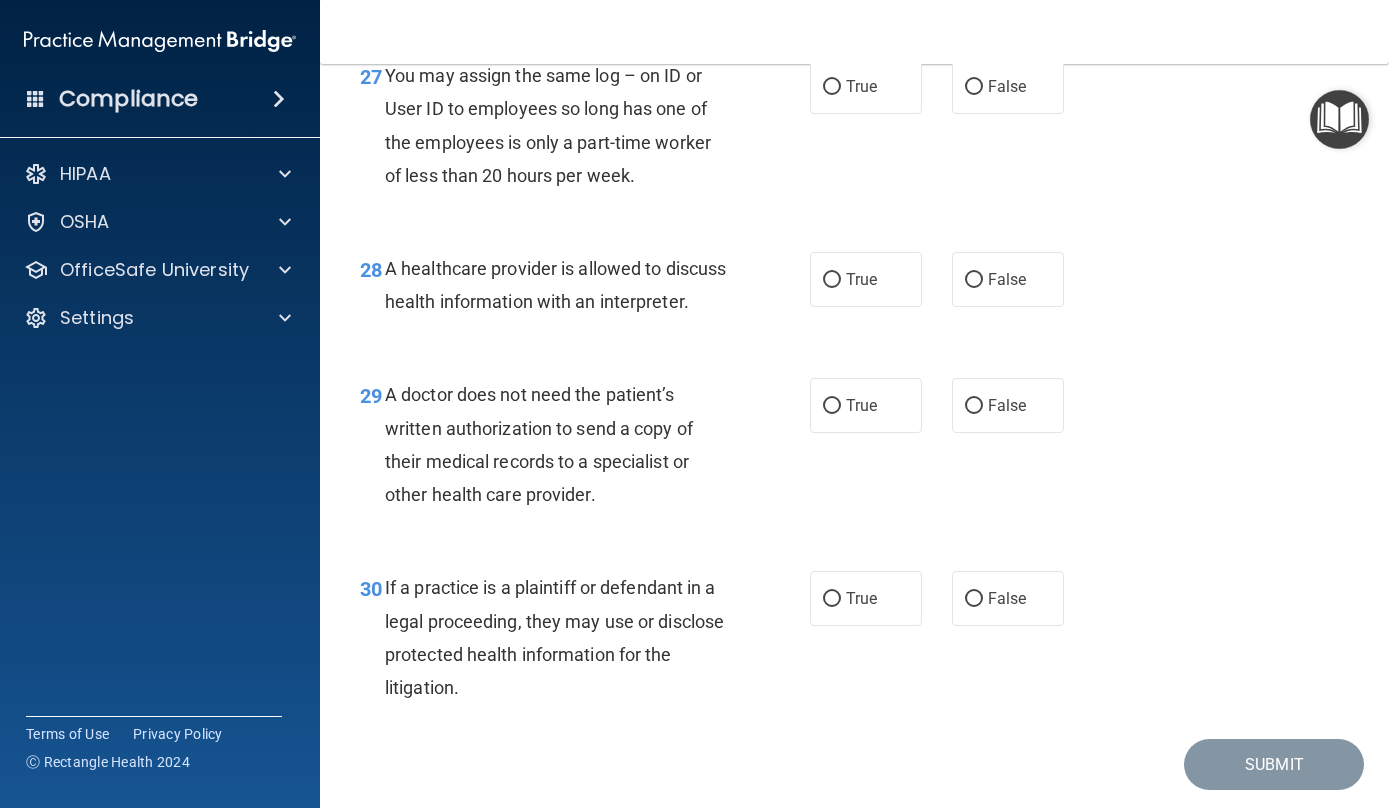 scroll, scrollTop: 5135, scrollLeft: 0, axis: vertical 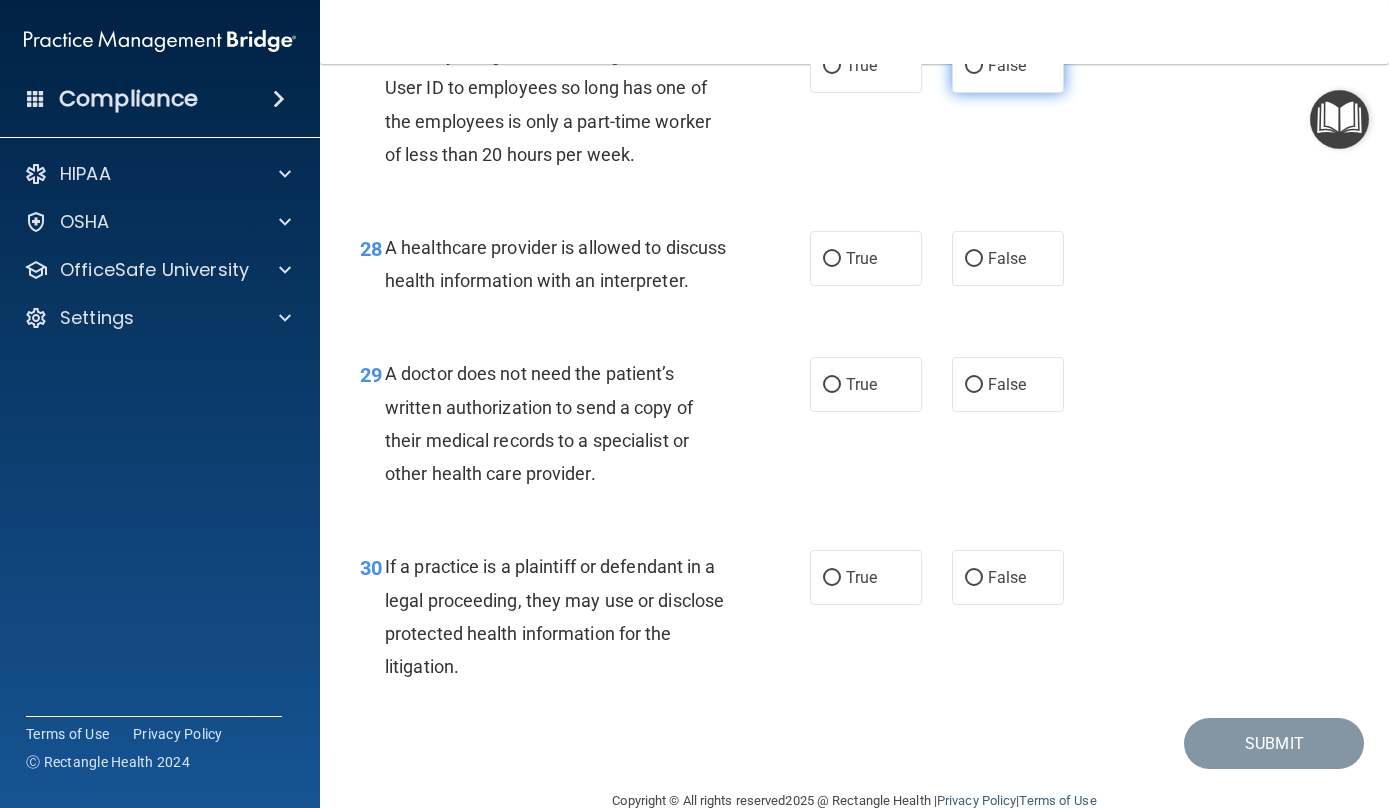 click on "False" at bounding box center (1008, 65) 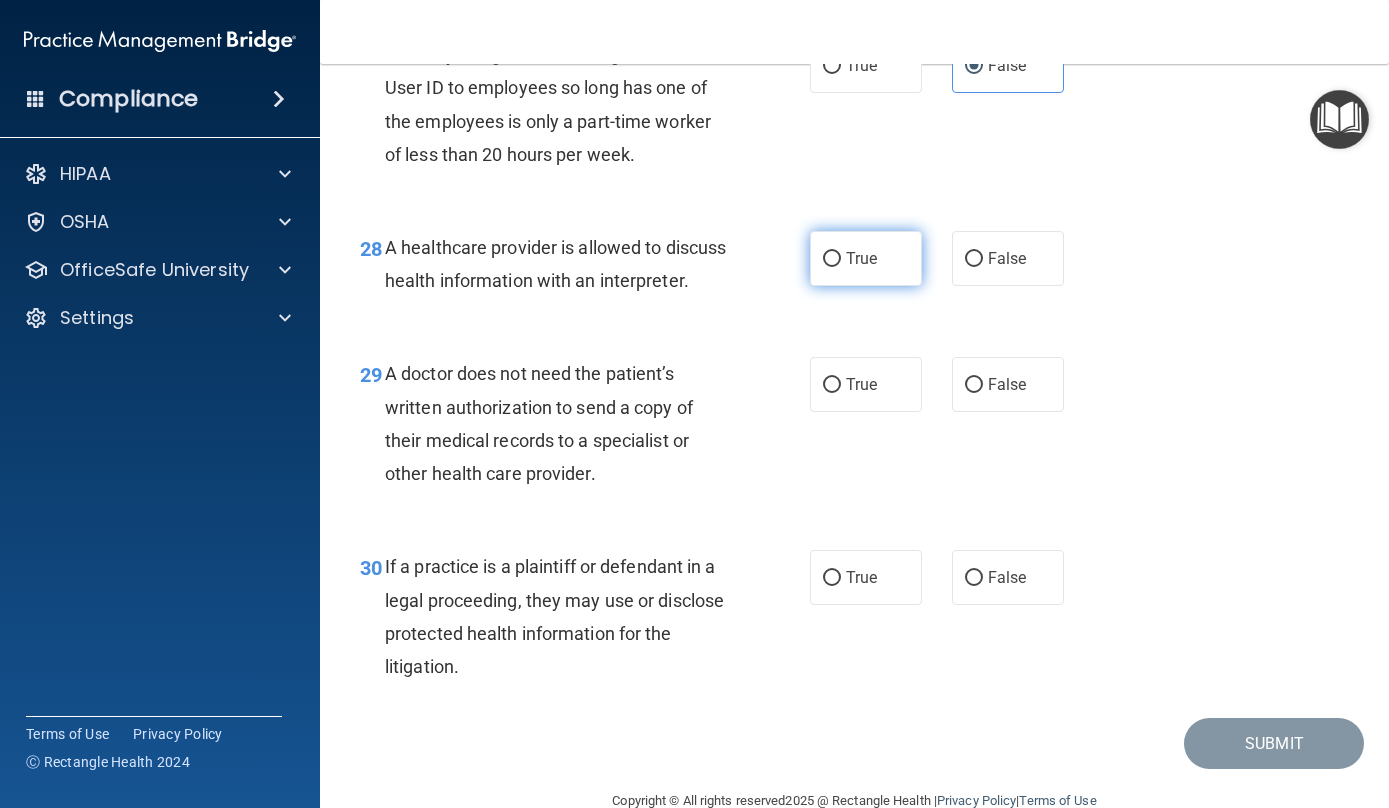 click on "True" at bounding box center [866, 258] 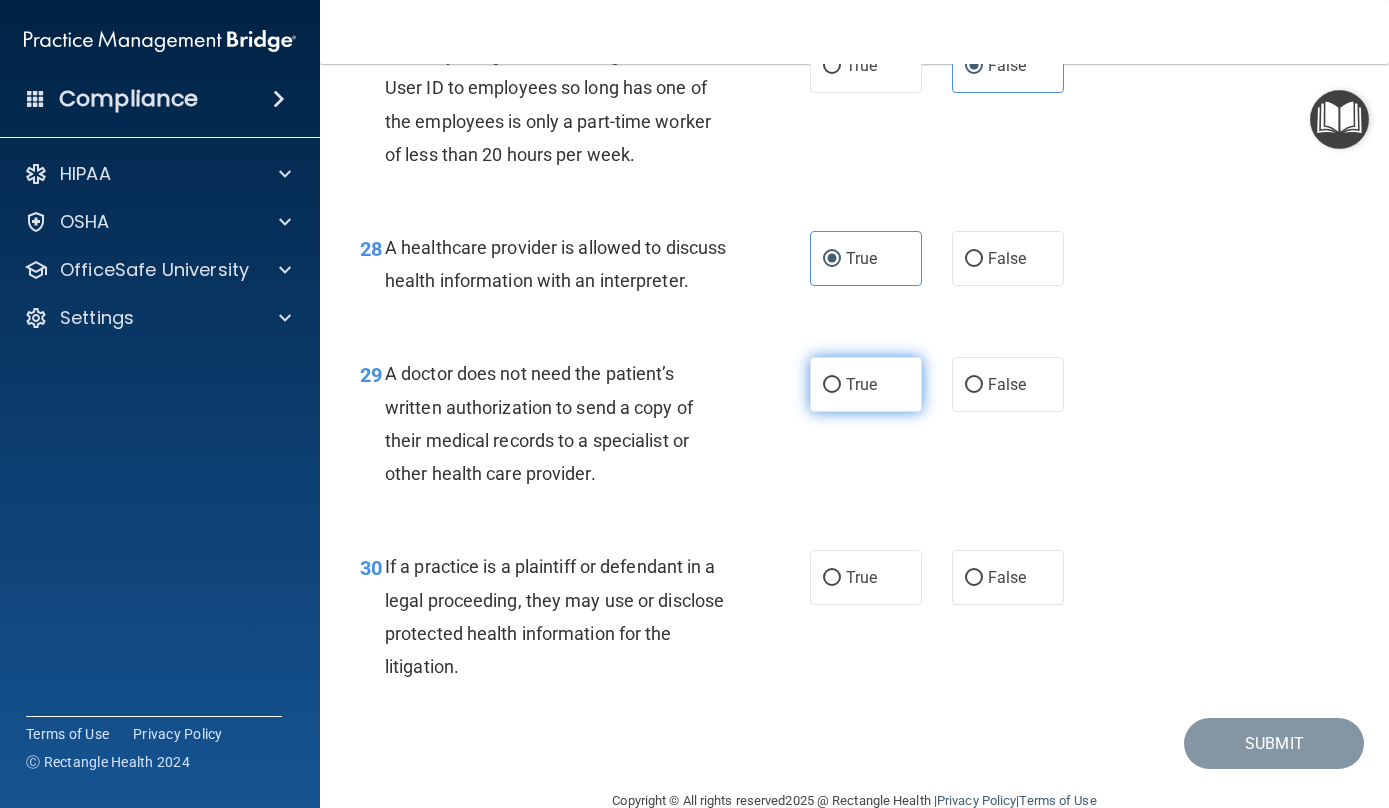 click on "True" at bounding box center (866, 384) 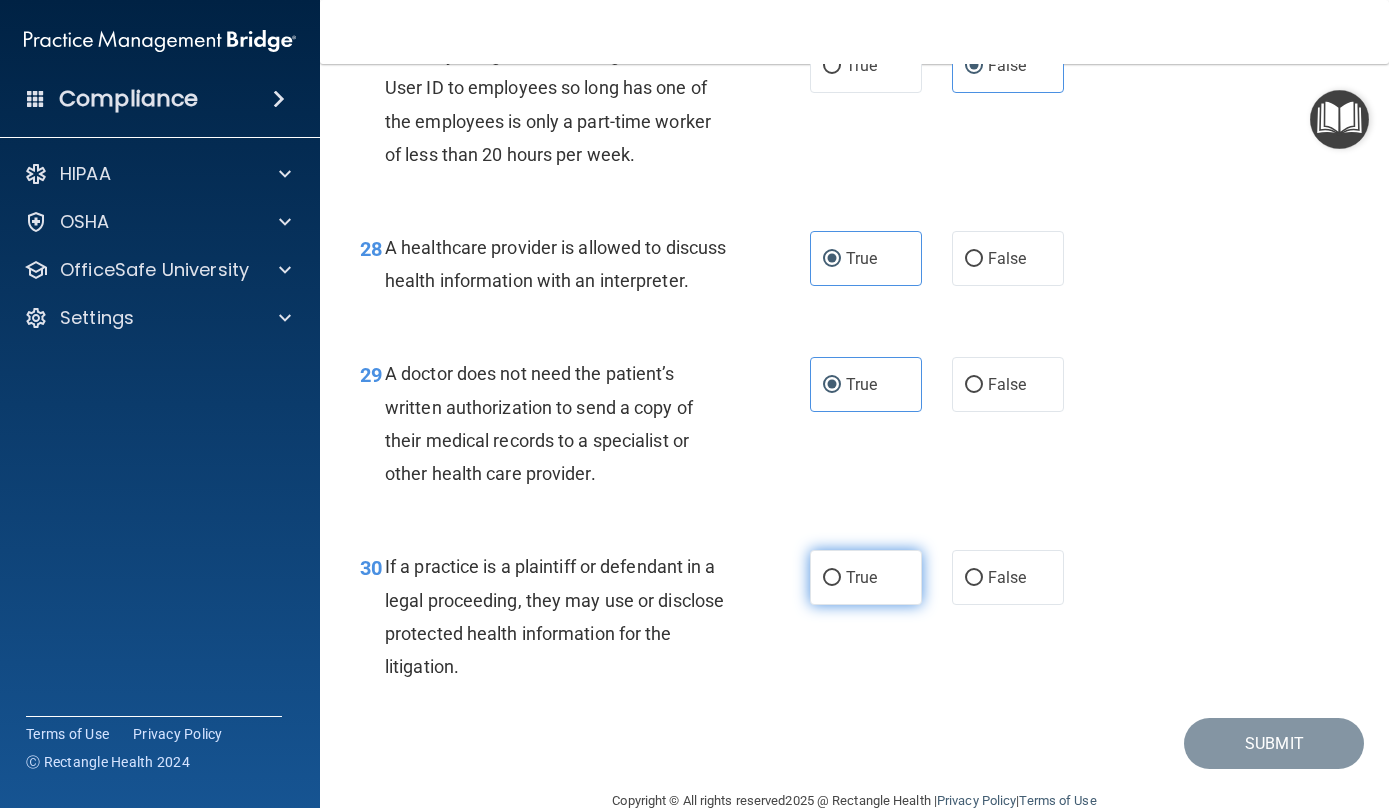 click on "True" at bounding box center [861, 577] 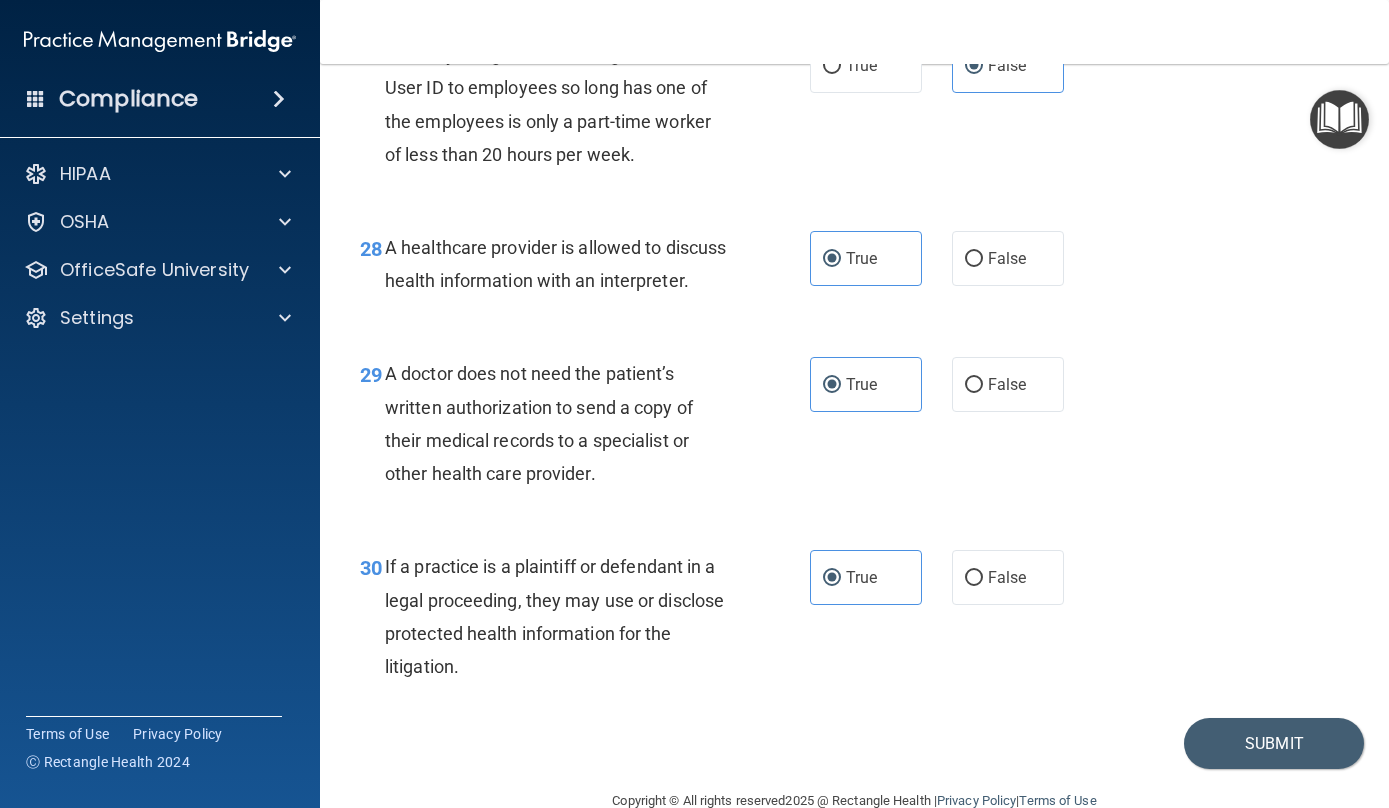 click on "30       If a practice is a plaintiff or defendant in a legal proceeding, they may use or disclose protected health information for the litigation.                 True           False" at bounding box center [854, 621] 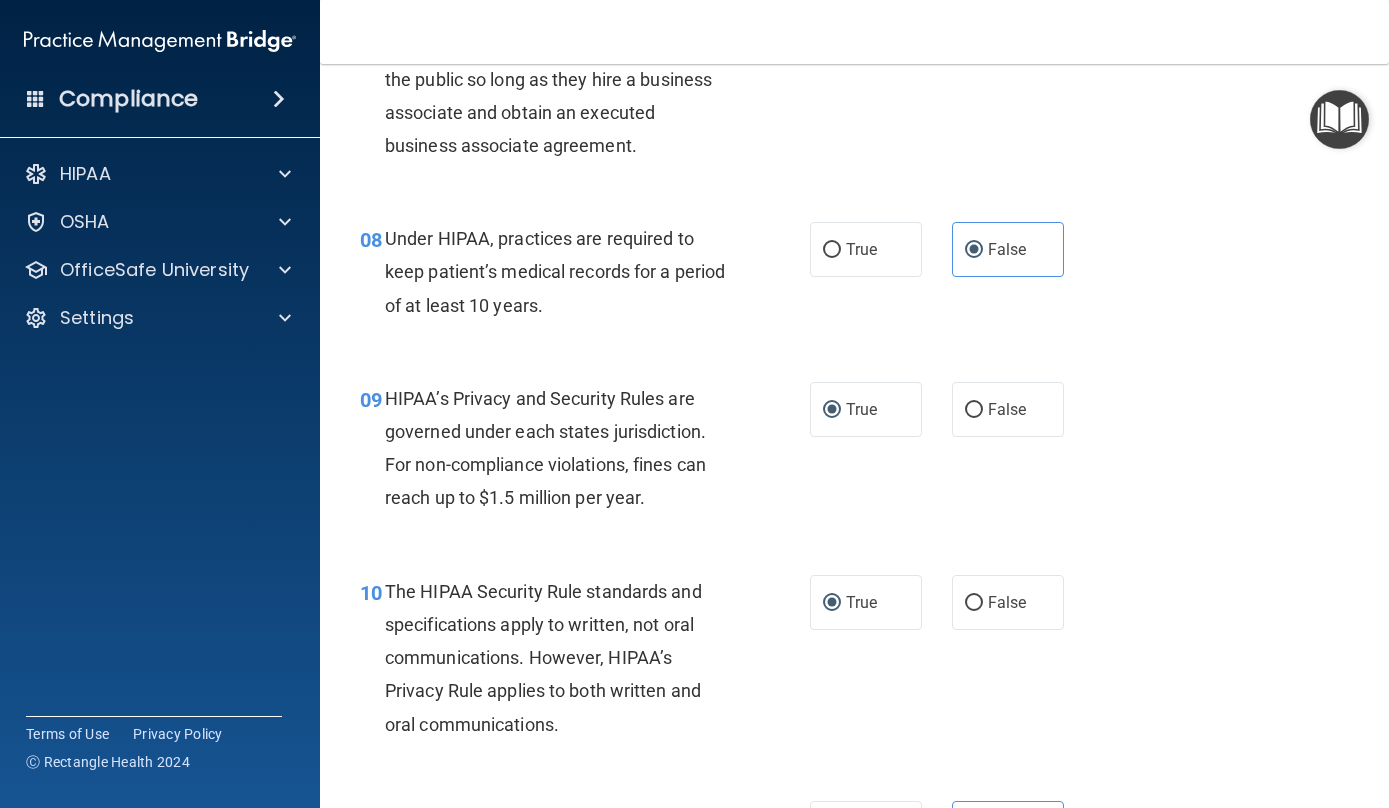 scroll, scrollTop: 1359, scrollLeft: 0, axis: vertical 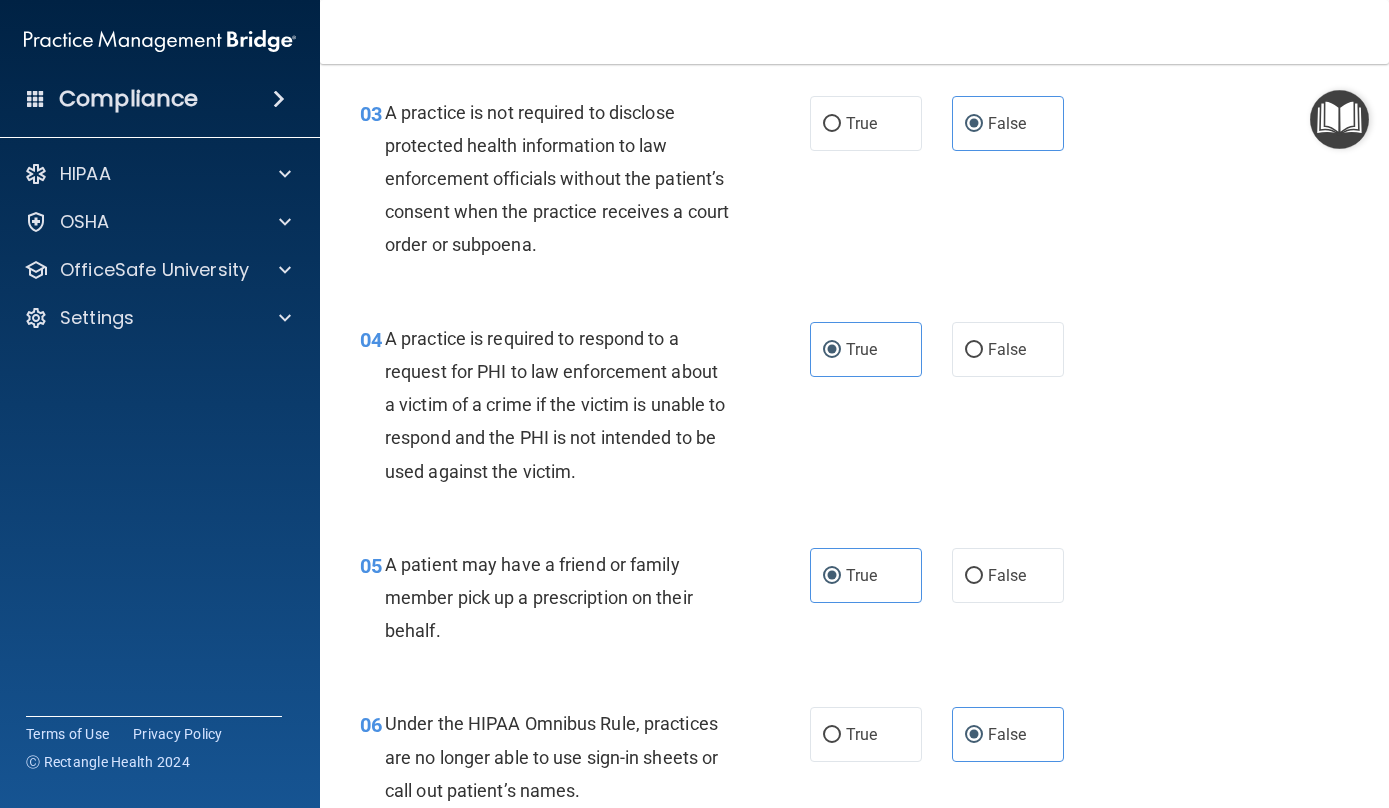 drag, startPoint x: 1380, startPoint y: 161, endPoint x: 1364, endPoint y: 102, distance: 61.13101 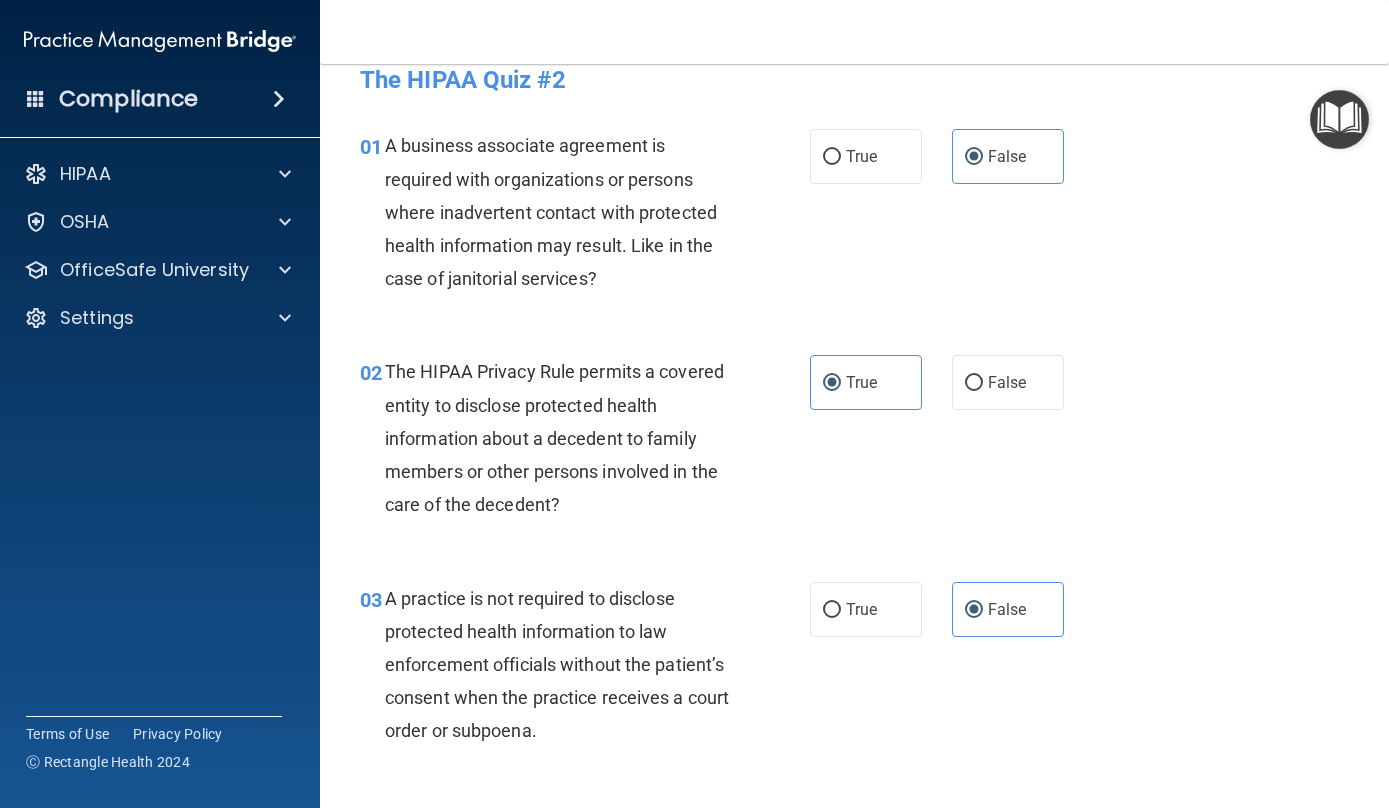 scroll, scrollTop: 0, scrollLeft: 0, axis: both 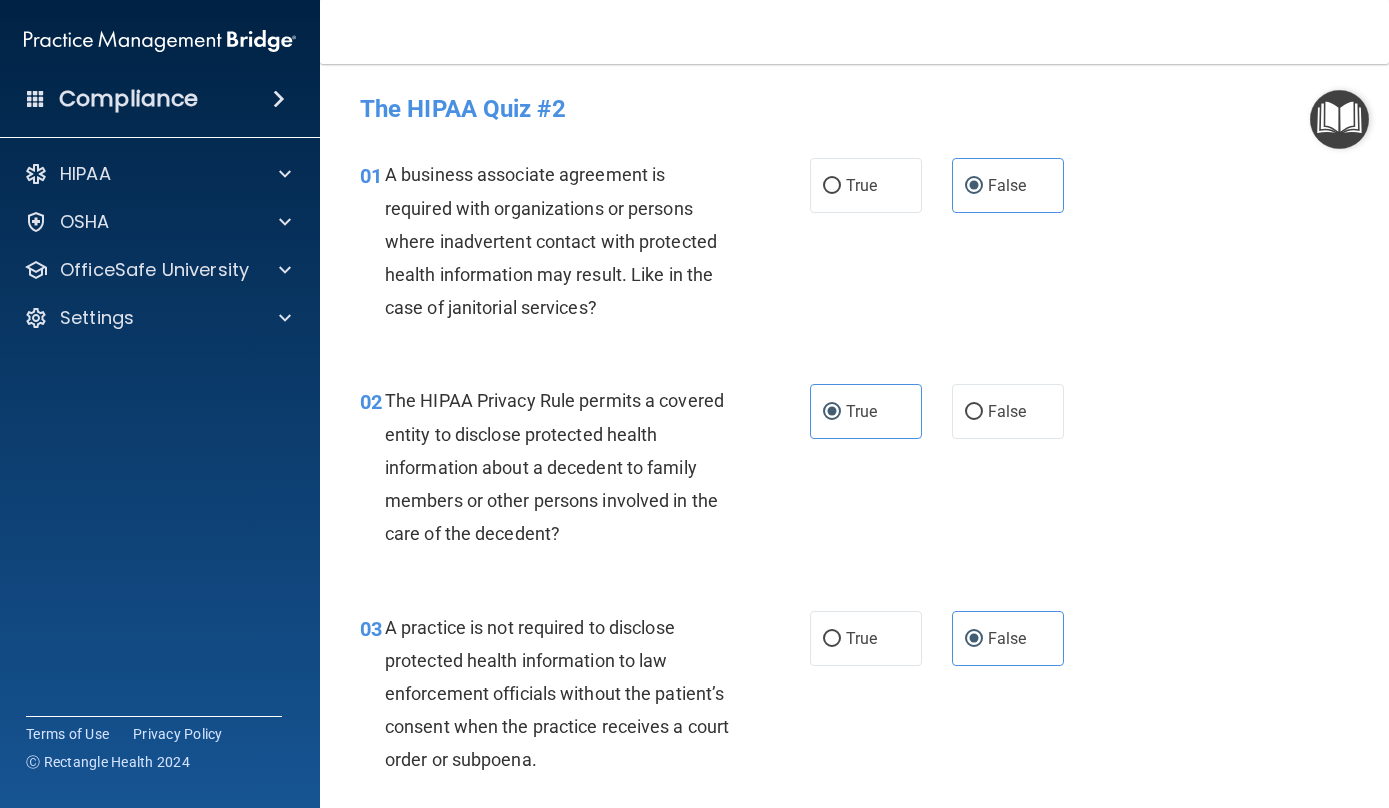 drag, startPoint x: 1379, startPoint y: 75, endPoint x: 1374, endPoint y: 103, distance: 28.442924 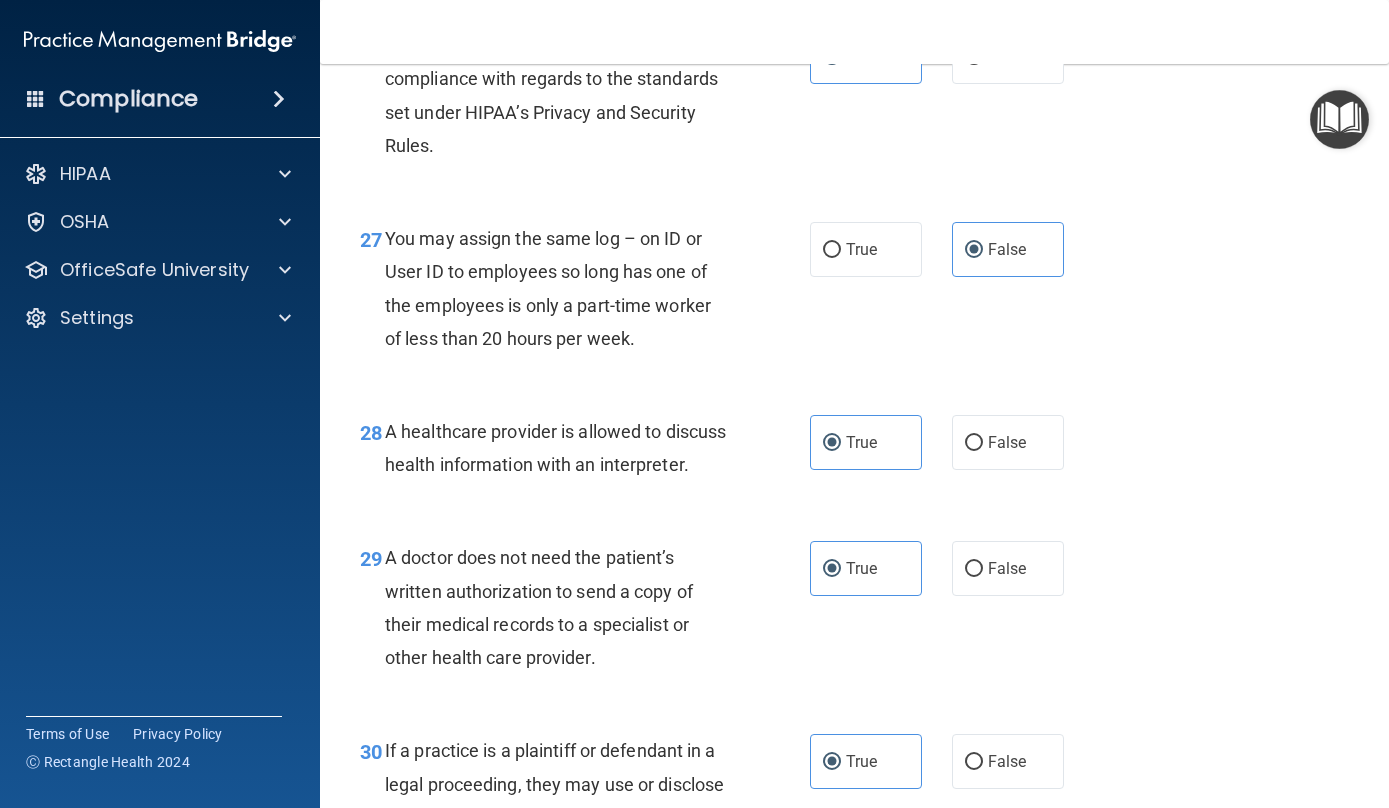 scroll, scrollTop: 5244, scrollLeft: 0, axis: vertical 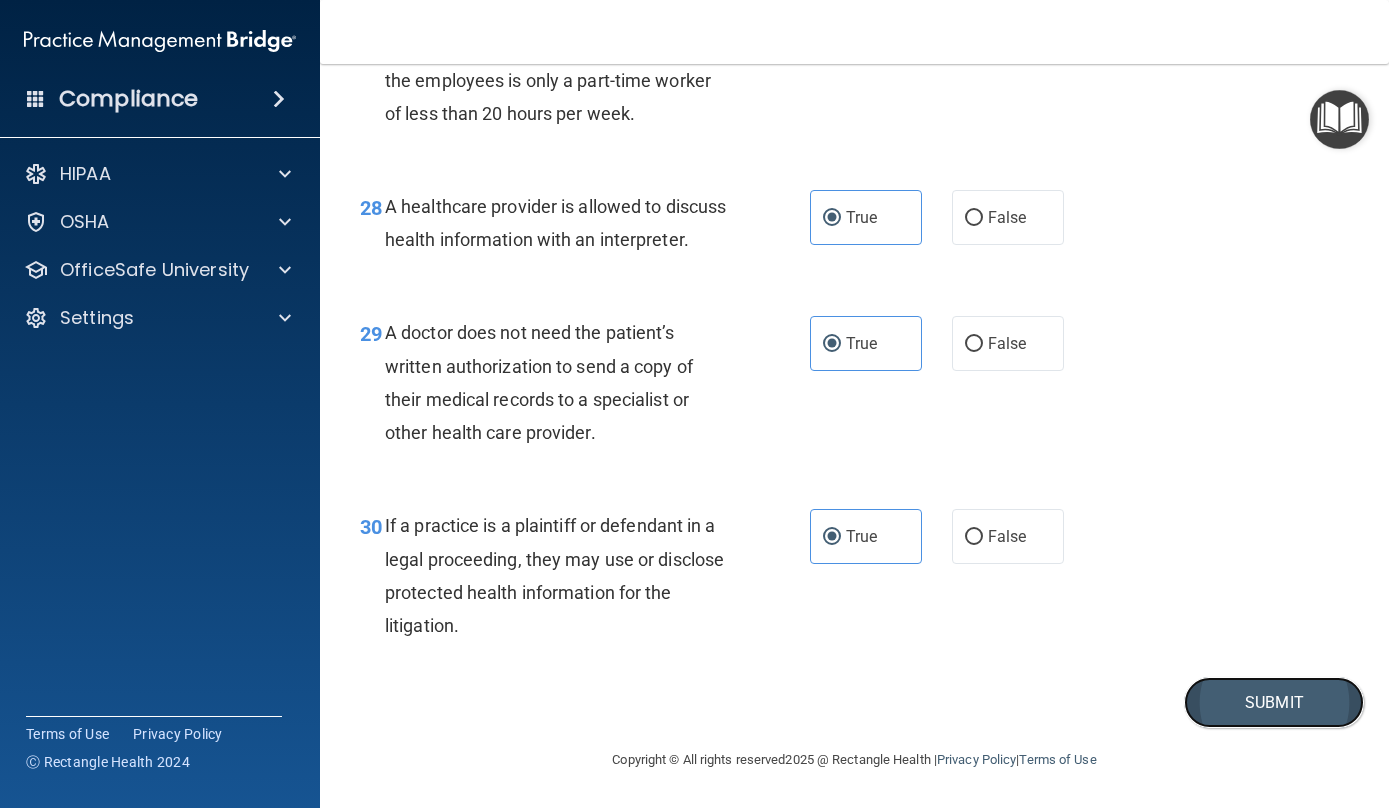 click on "Submit" at bounding box center (1274, 702) 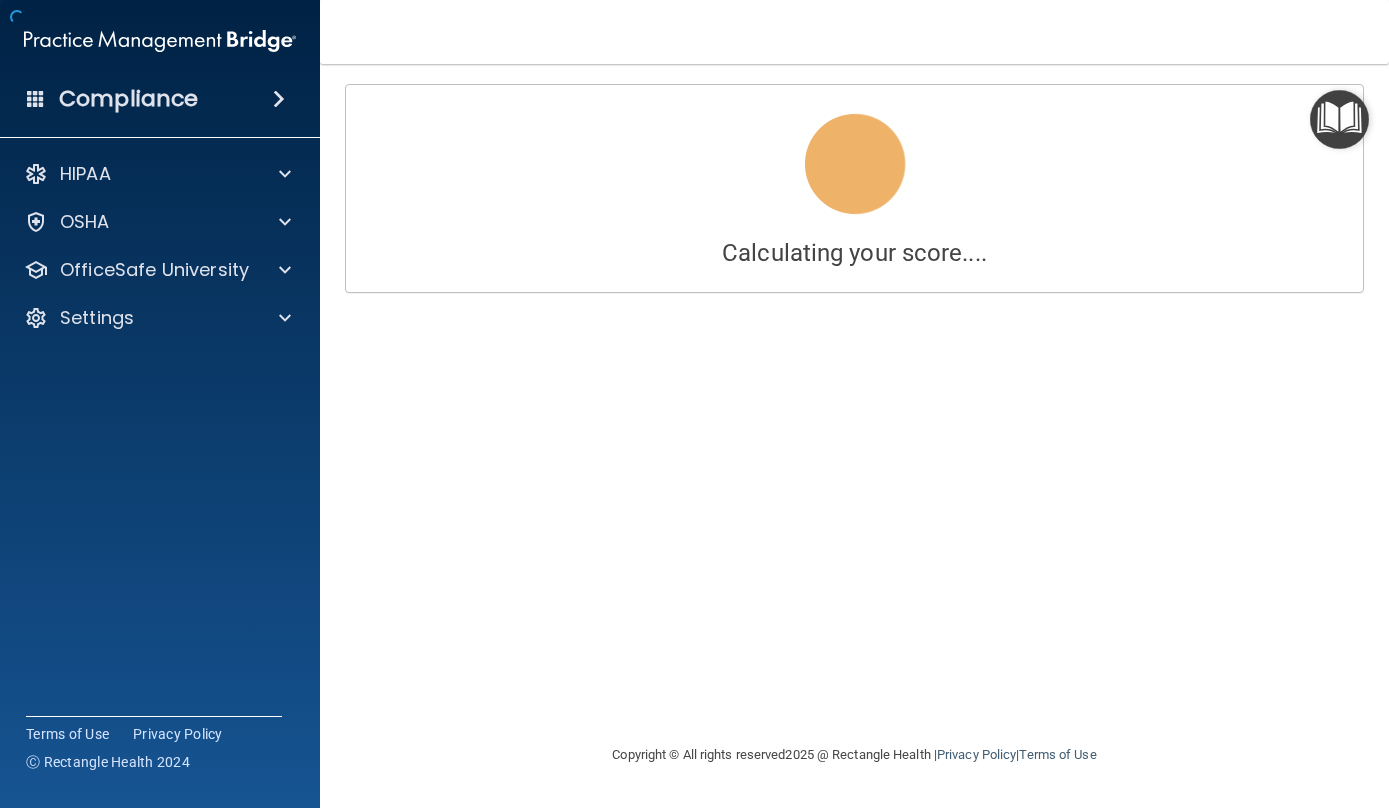 scroll, scrollTop: 0, scrollLeft: 0, axis: both 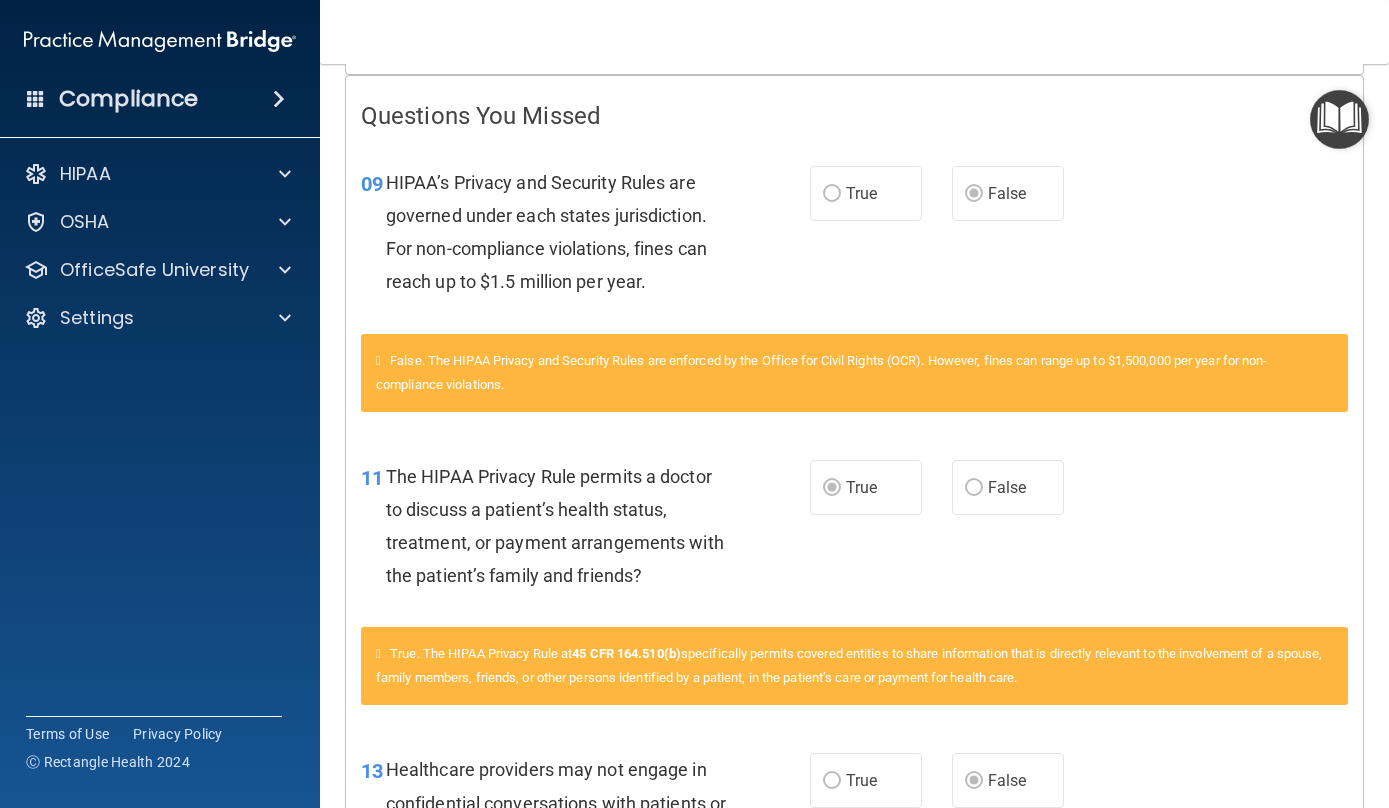 drag, startPoint x: 1378, startPoint y: 269, endPoint x: 1368, endPoint y: 403, distance: 134.37262 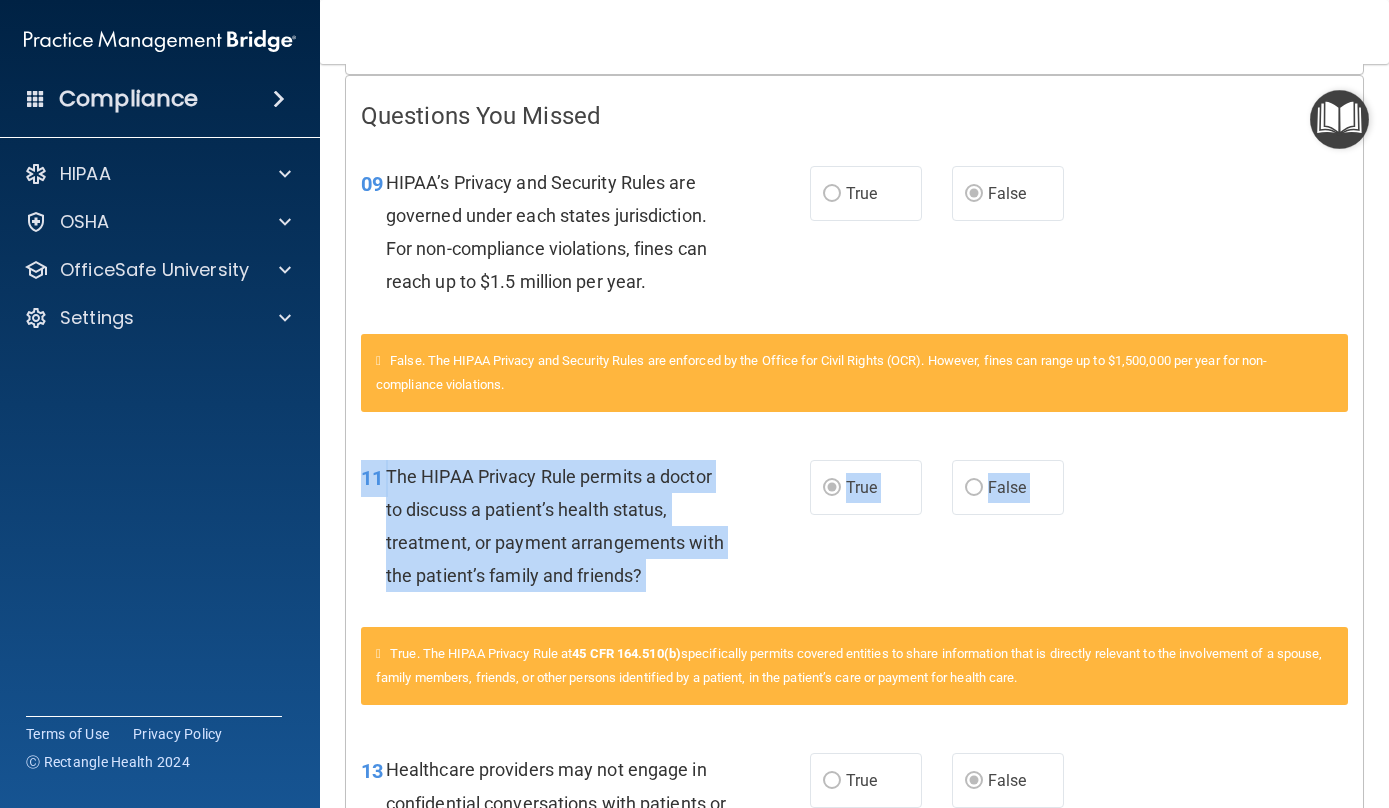 drag, startPoint x: 1368, startPoint y: 403, endPoint x: 1359, endPoint y: 481, distance: 78.51752 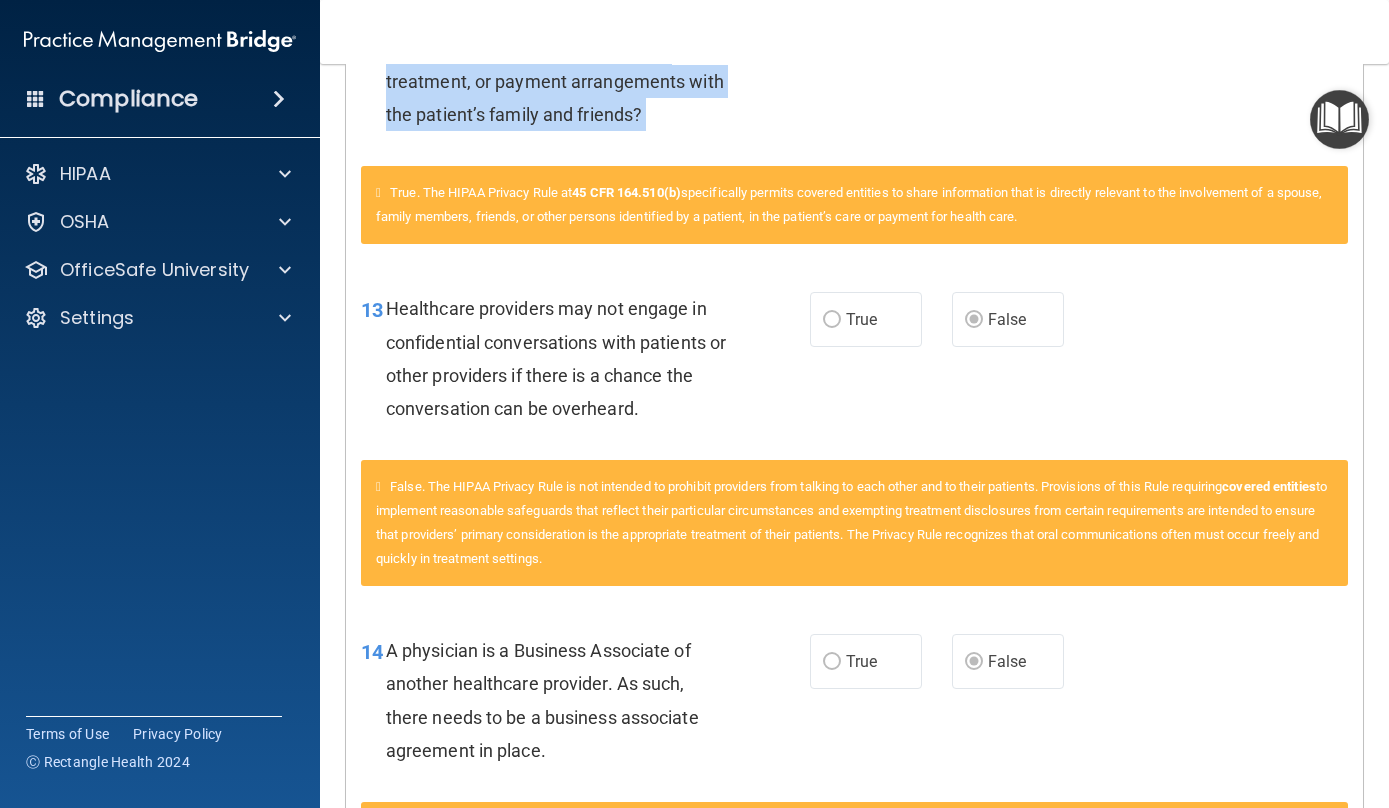 scroll, scrollTop: 866, scrollLeft: 0, axis: vertical 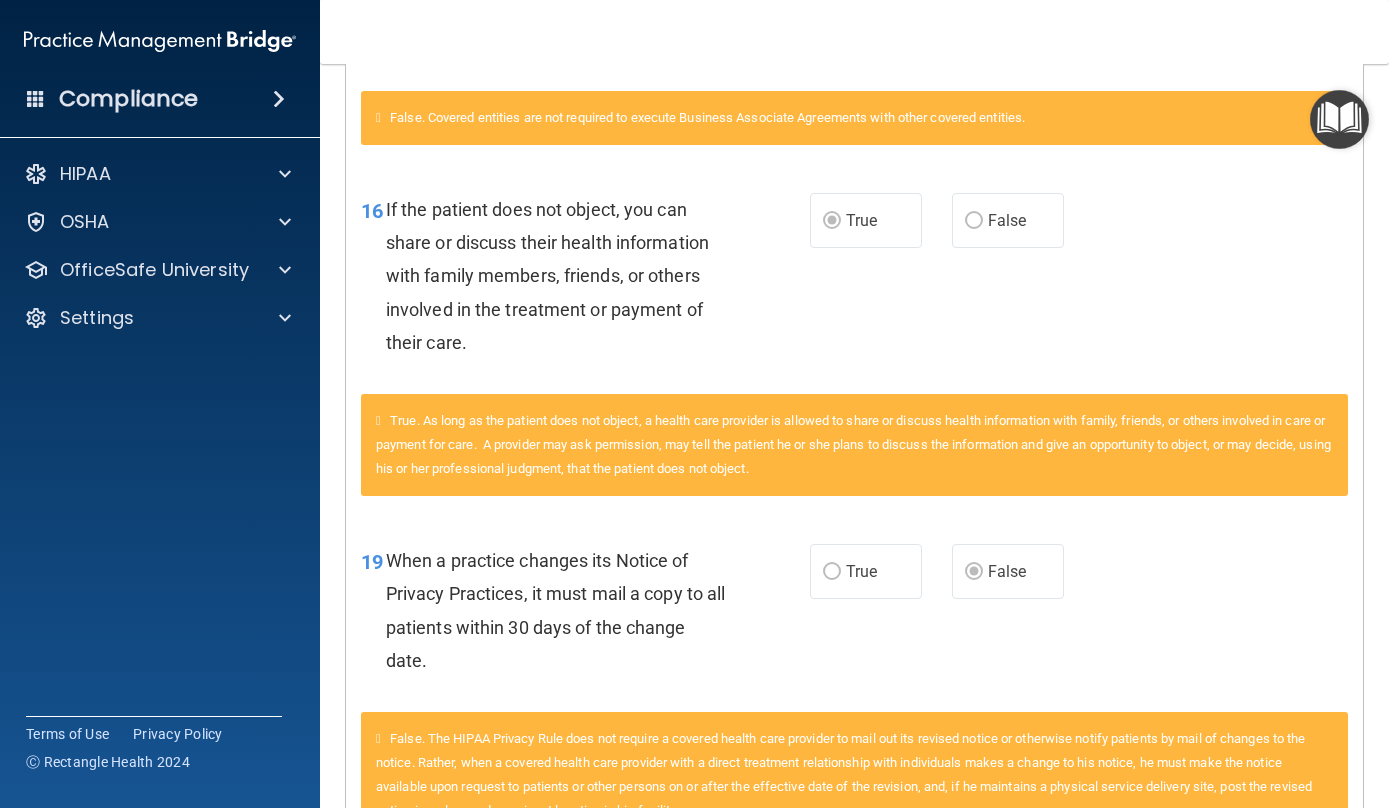 drag, startPoint x: 1383, startPoint y: 597, endPoint x: 1373, endPoint y: 681, distance: 84.59315 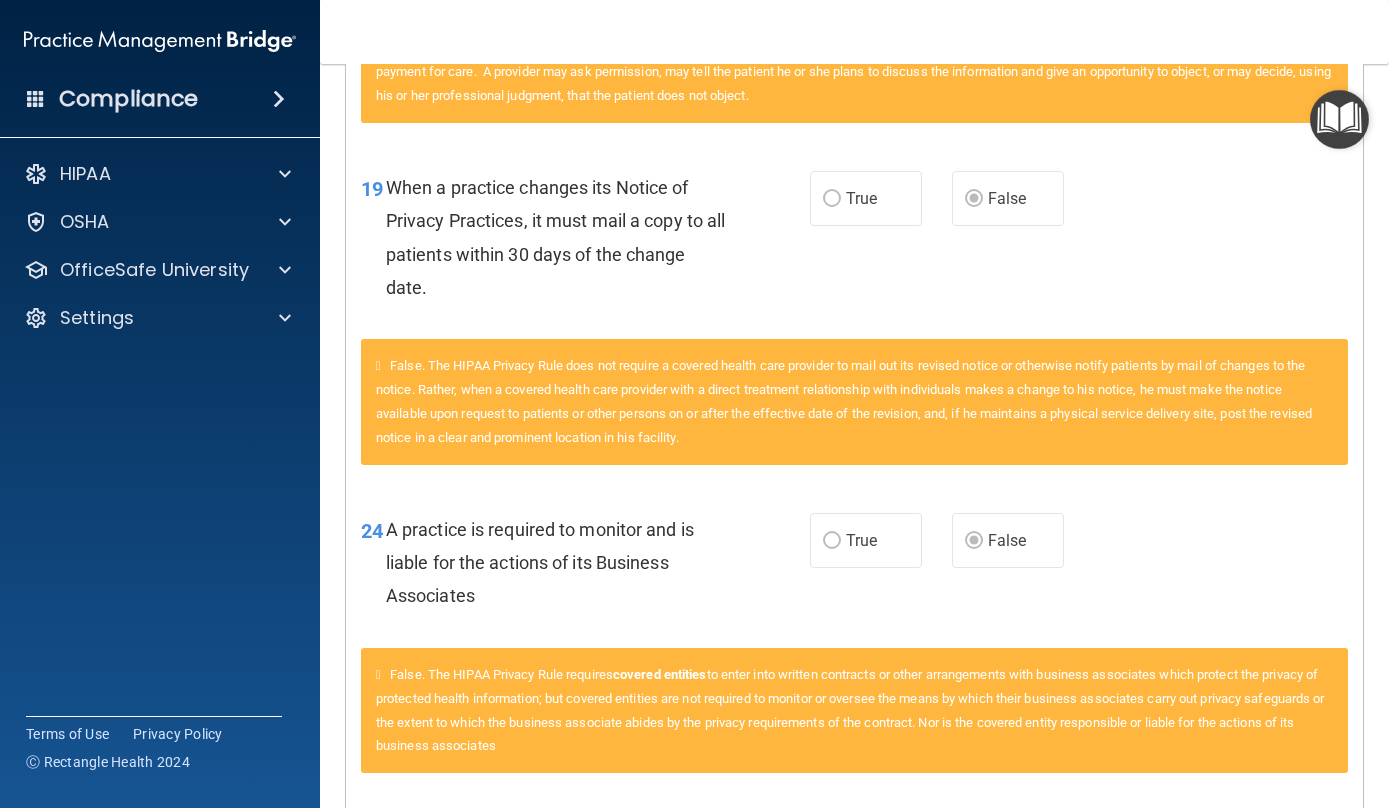 scroll, scrollTop: 1944, scrollLeft: 0, axis: vertical 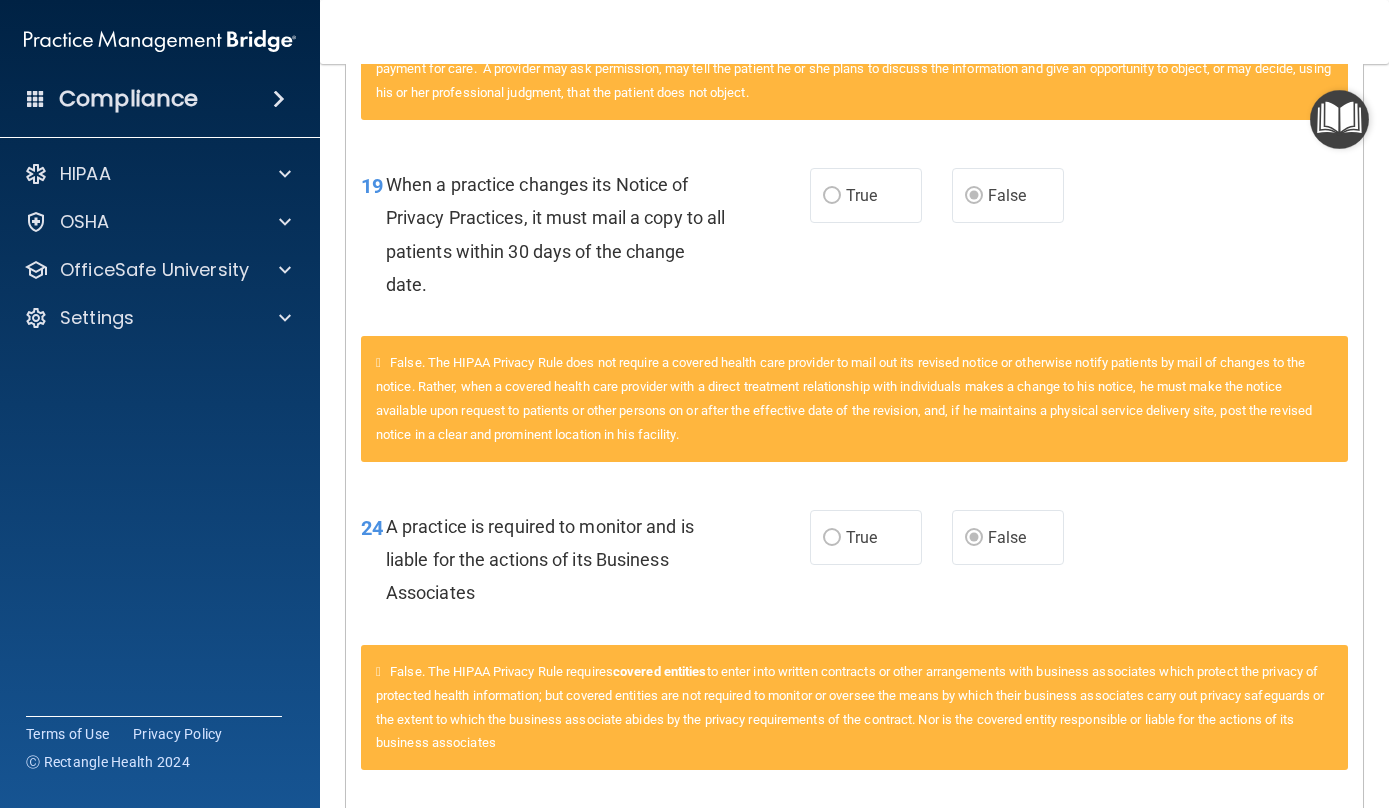 drag, startPoint x: 1382, startPoint y: 576, endPoint x: 1376, endPoint y: 769, distance: 193.09325 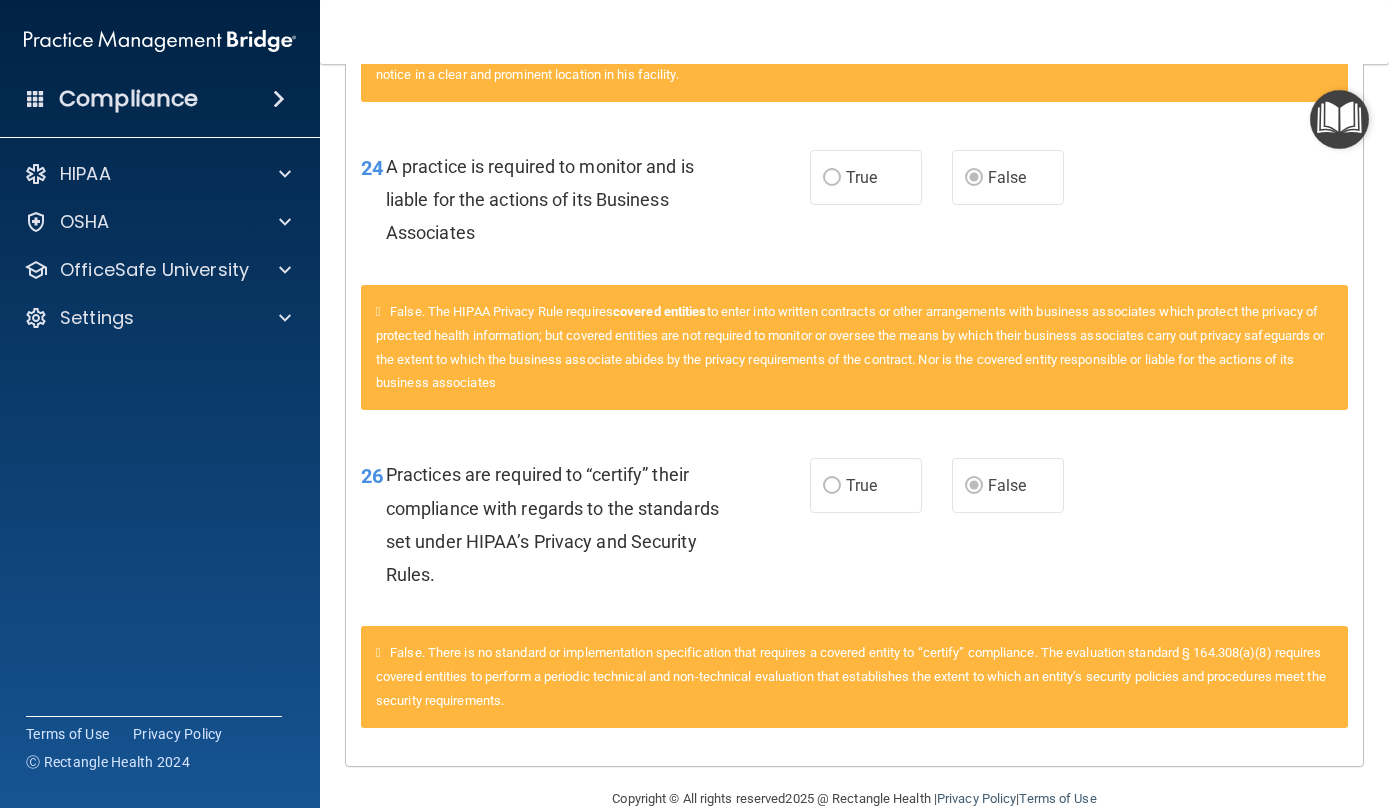 scroll, scrollTop: 2344, scrollLeft: 0, axis: vertical 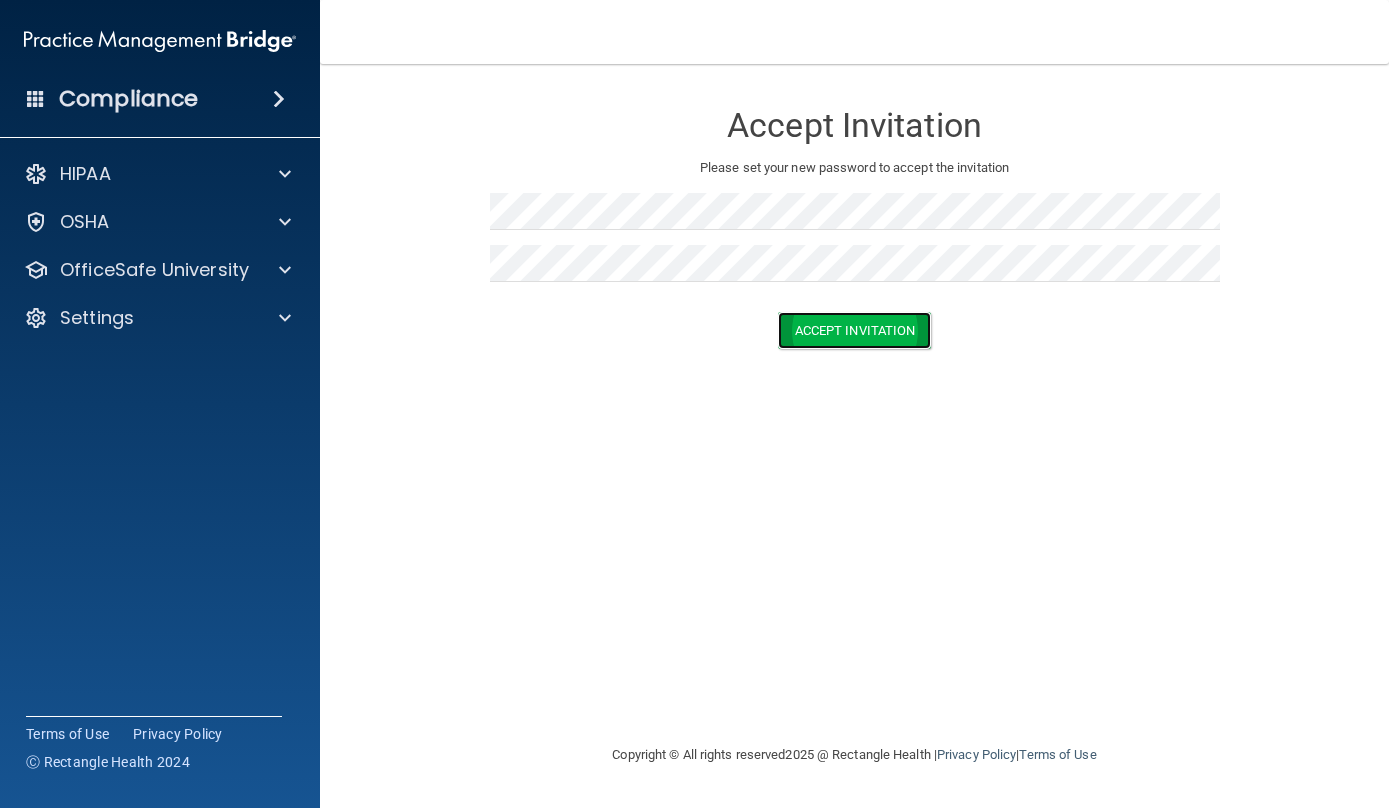 click on "Accept Invitation" at bounding box center [855, 330] 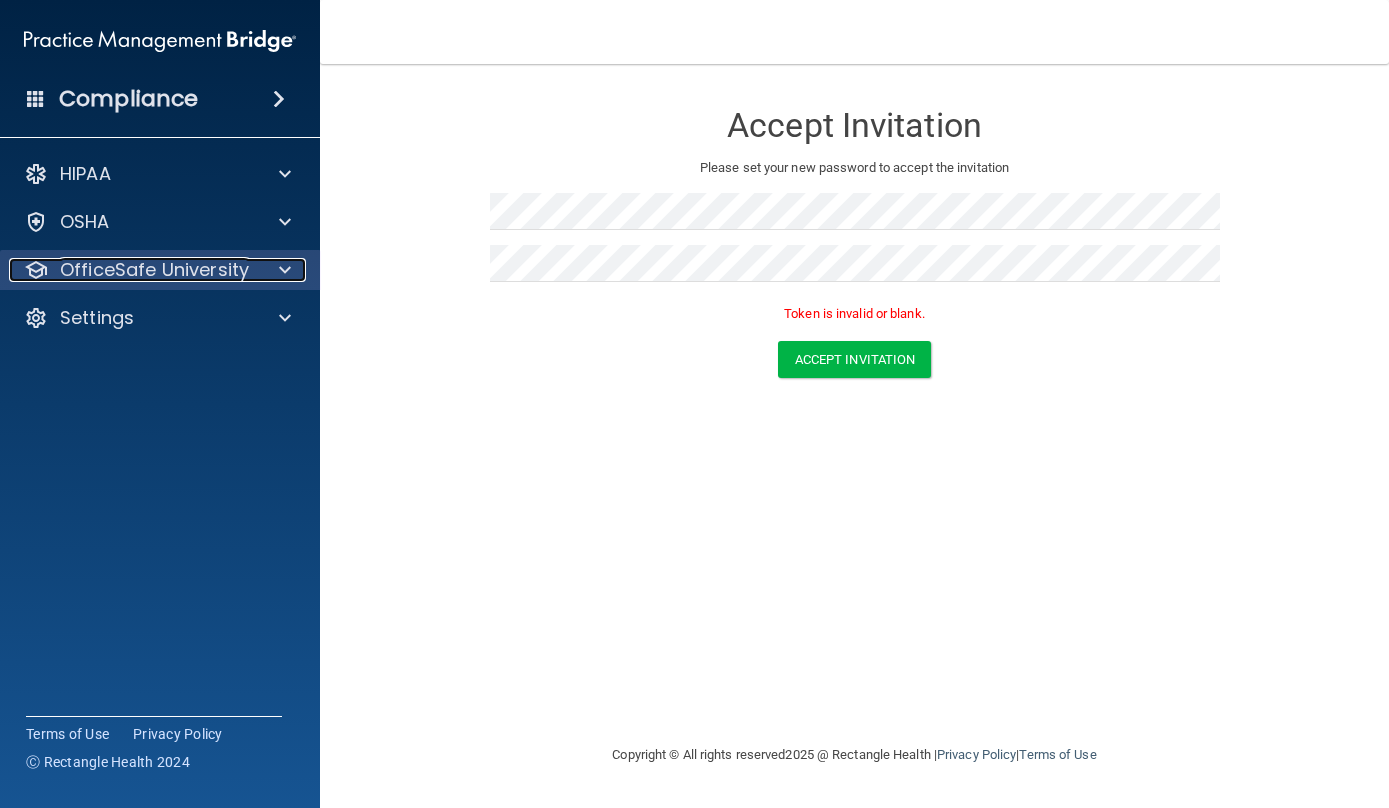 click on "OfficeSafe University" at bounding box center (154, 270) 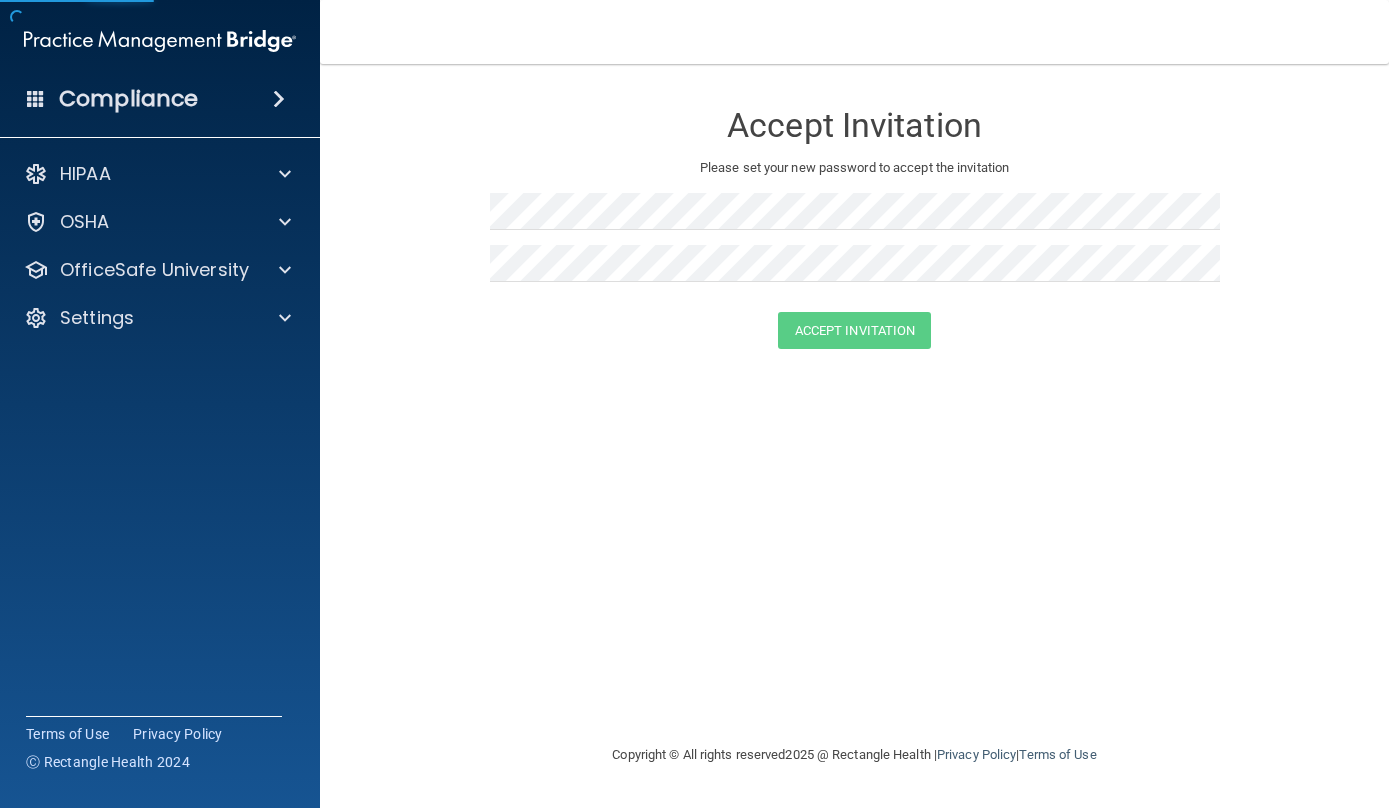 scroll, scrollTop: 0, scrollLeft: 0, axis: both 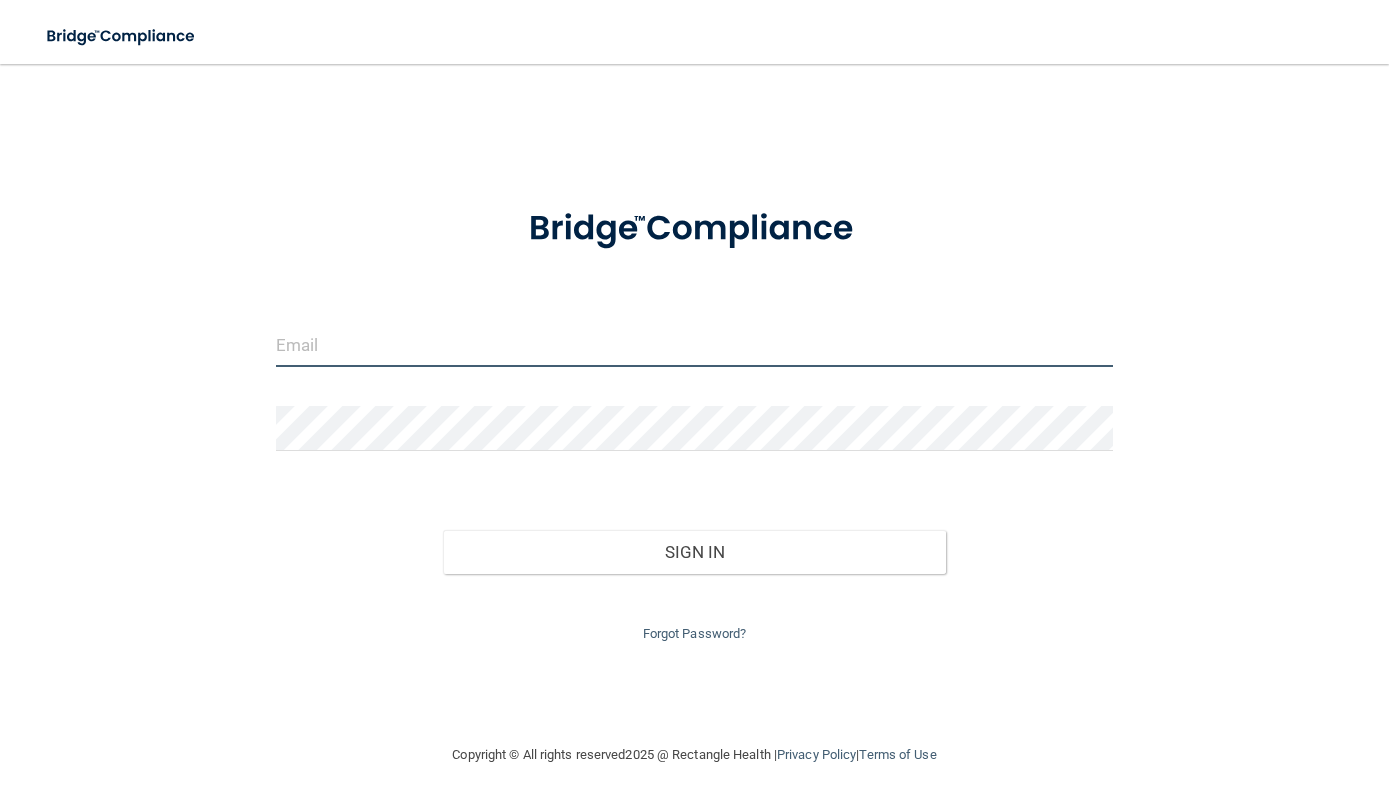 click at bounding box center [695, 344] 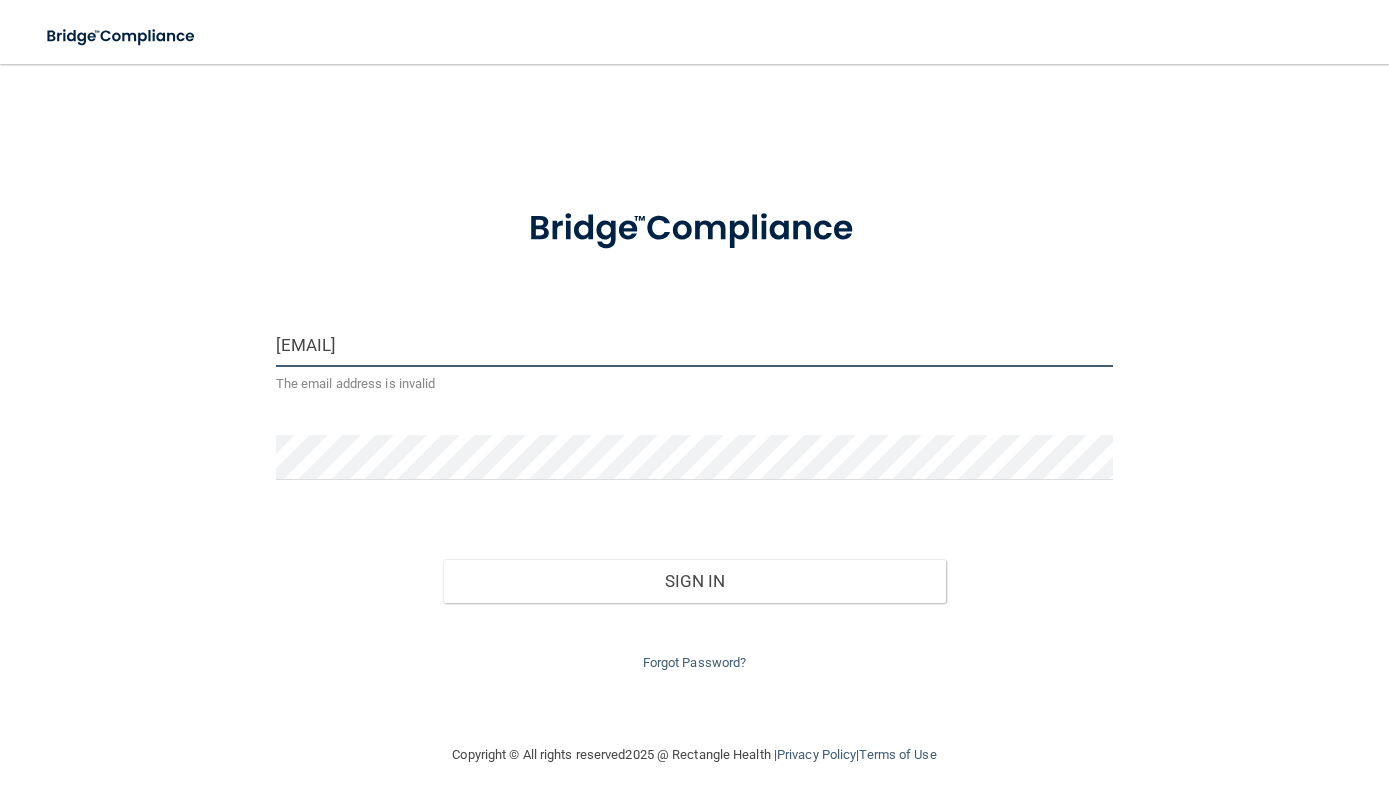 click on "[EMAIL]" at bounding box center (695, 344) 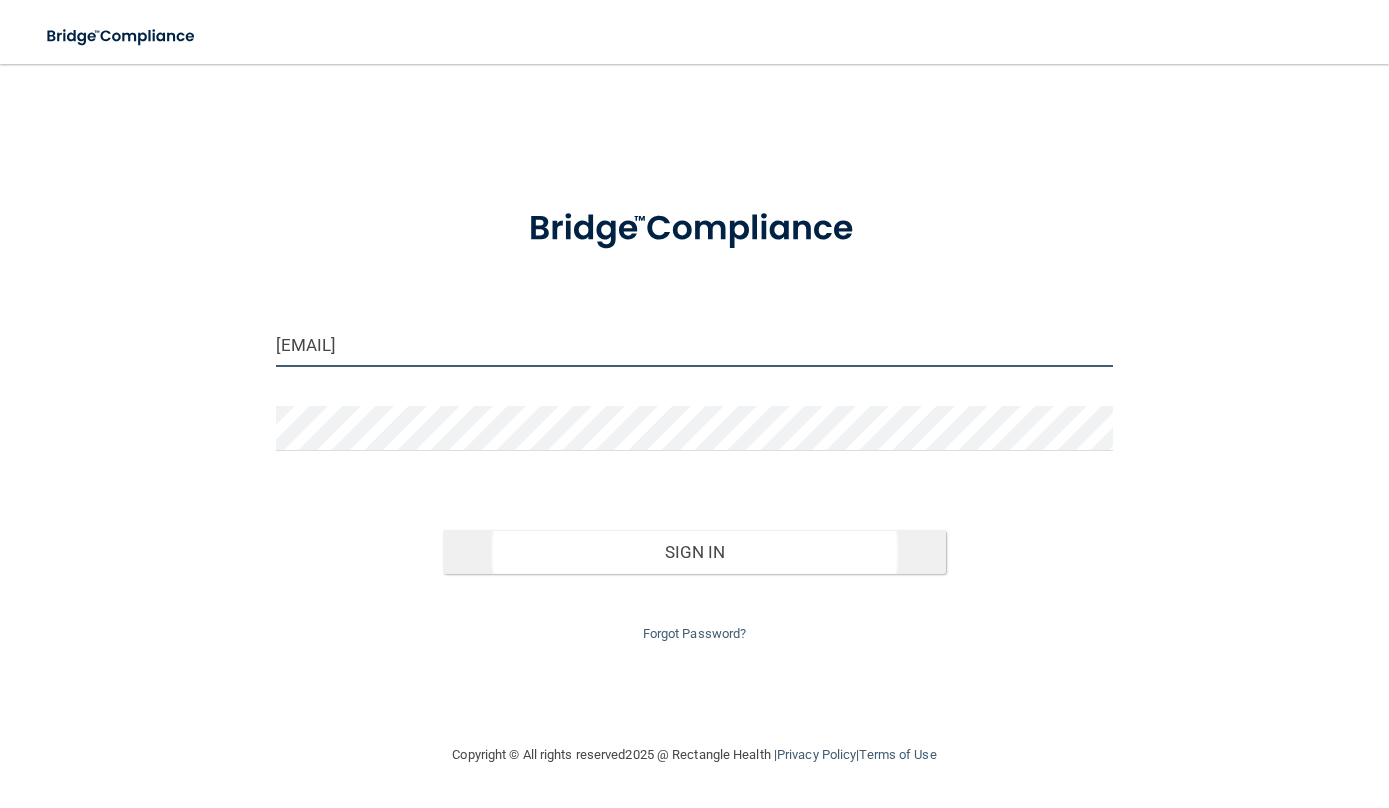 type on "[EMAIL]" 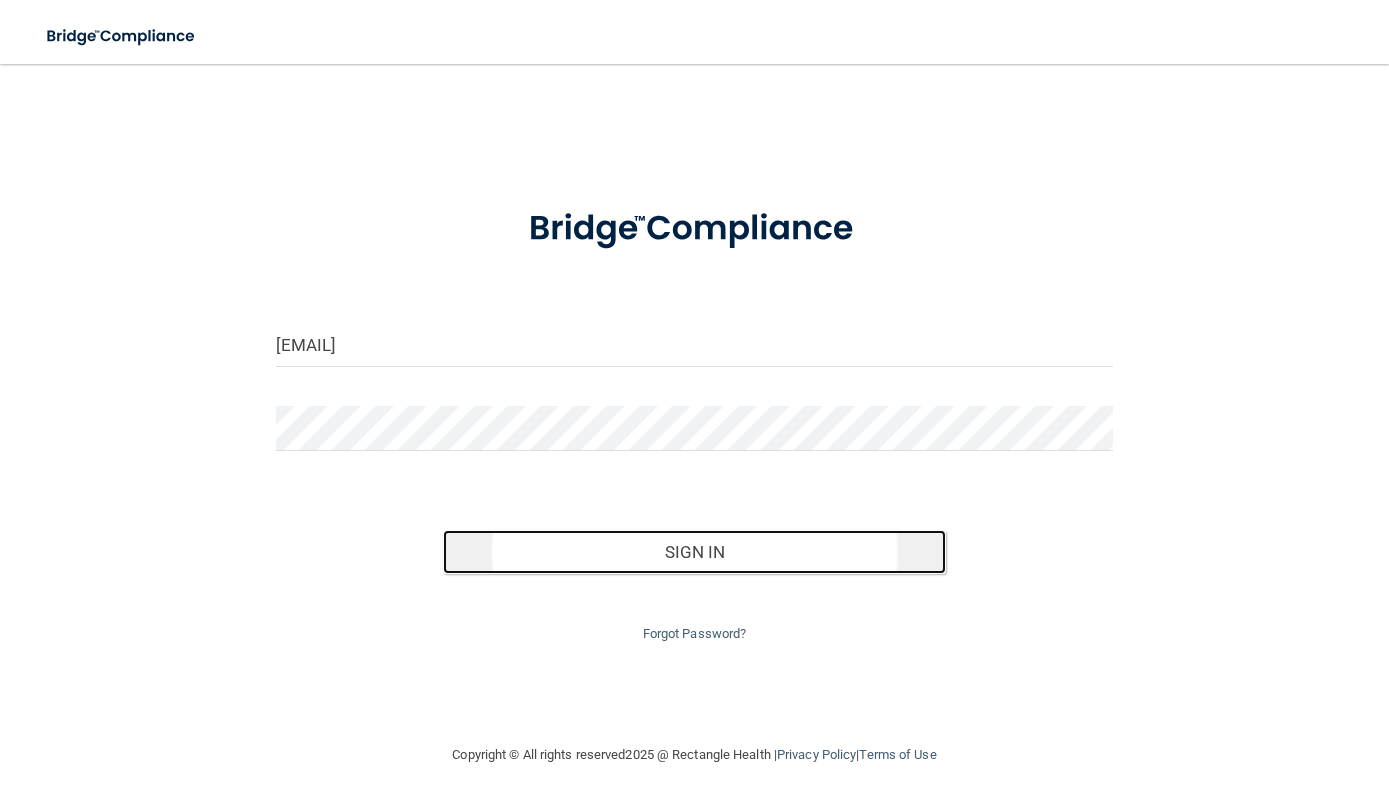 click on "Sign In" at bounding box center [694, 552] 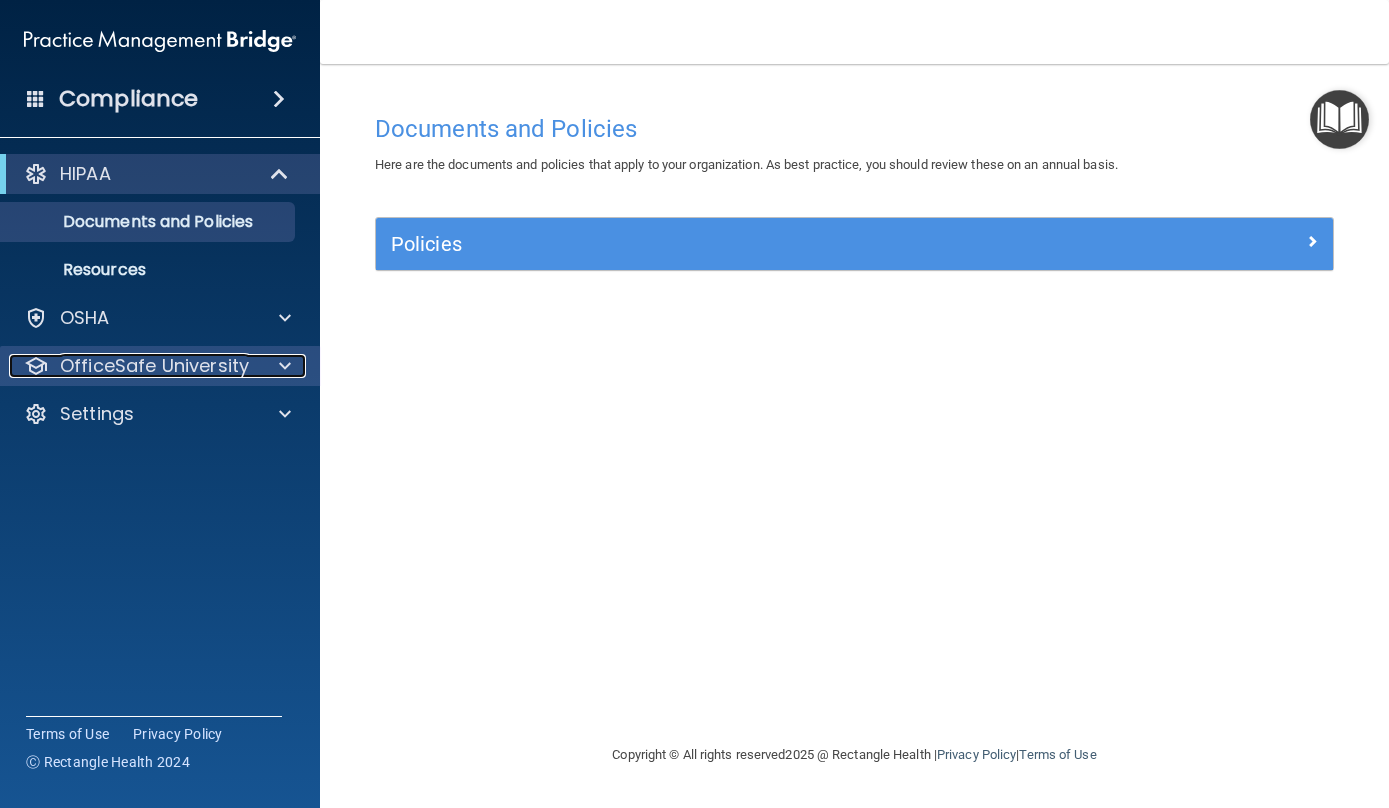 click on "OfficeSafe University" at bounding box center (154, 366) 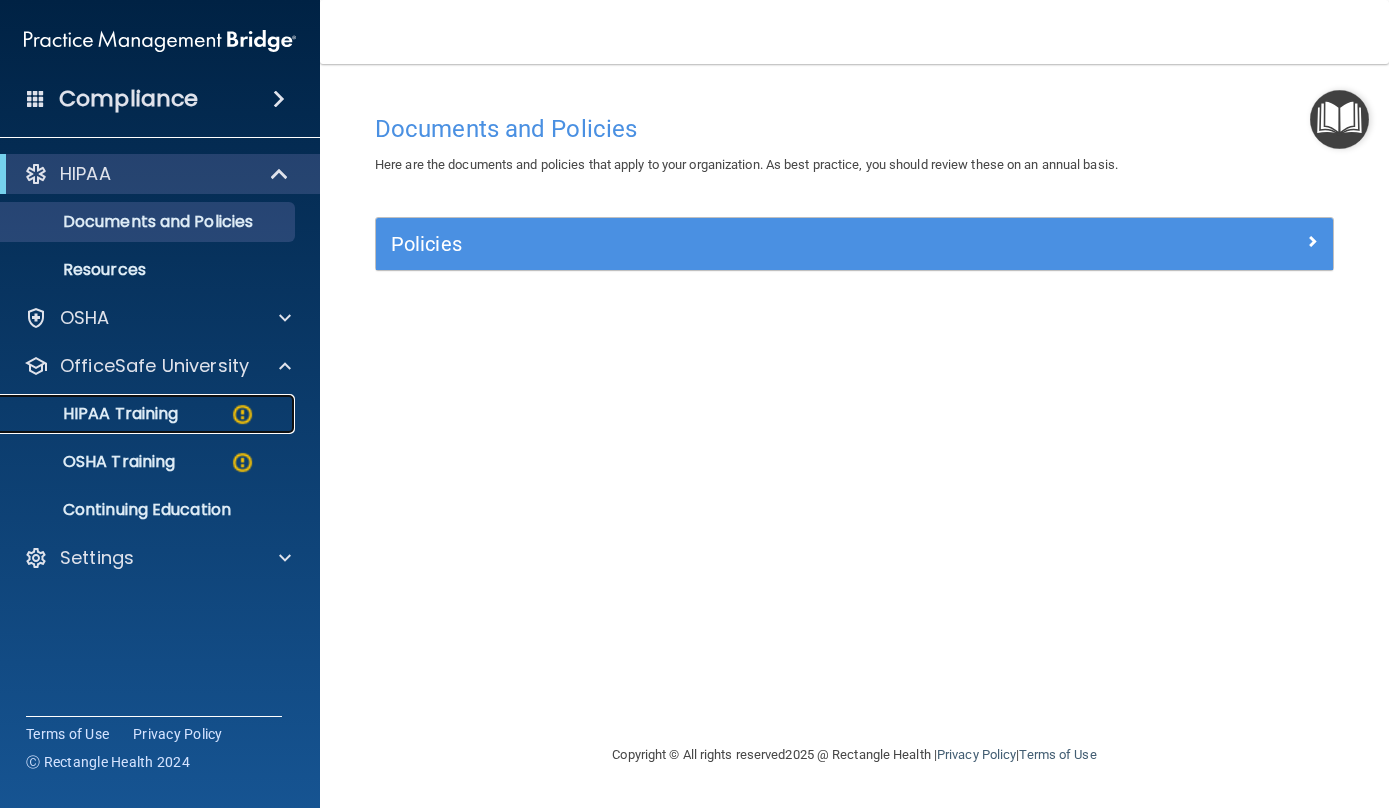 click on "HIPAA Training" at bounding box center [95, 414] 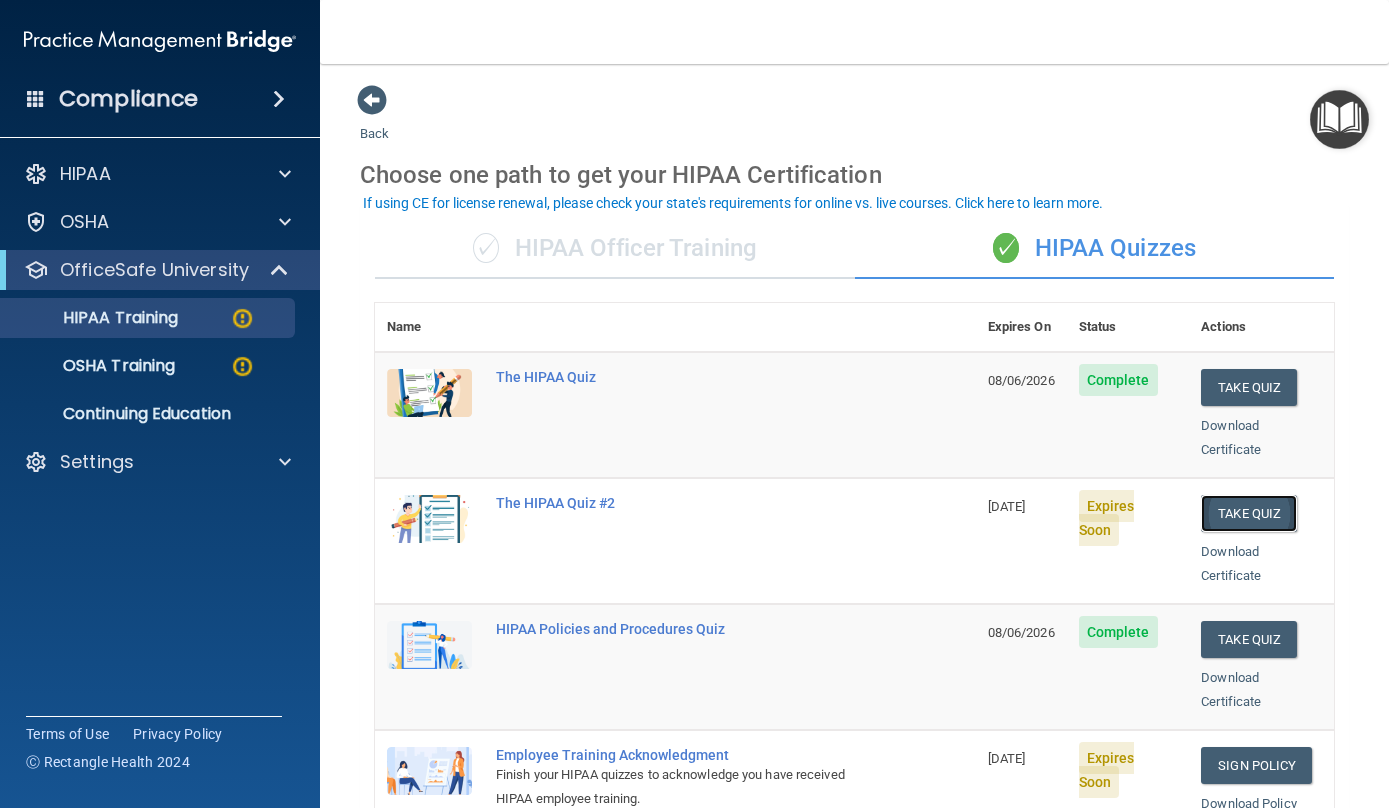 click on "Take Quiz" at bounding box center [1249, 513] 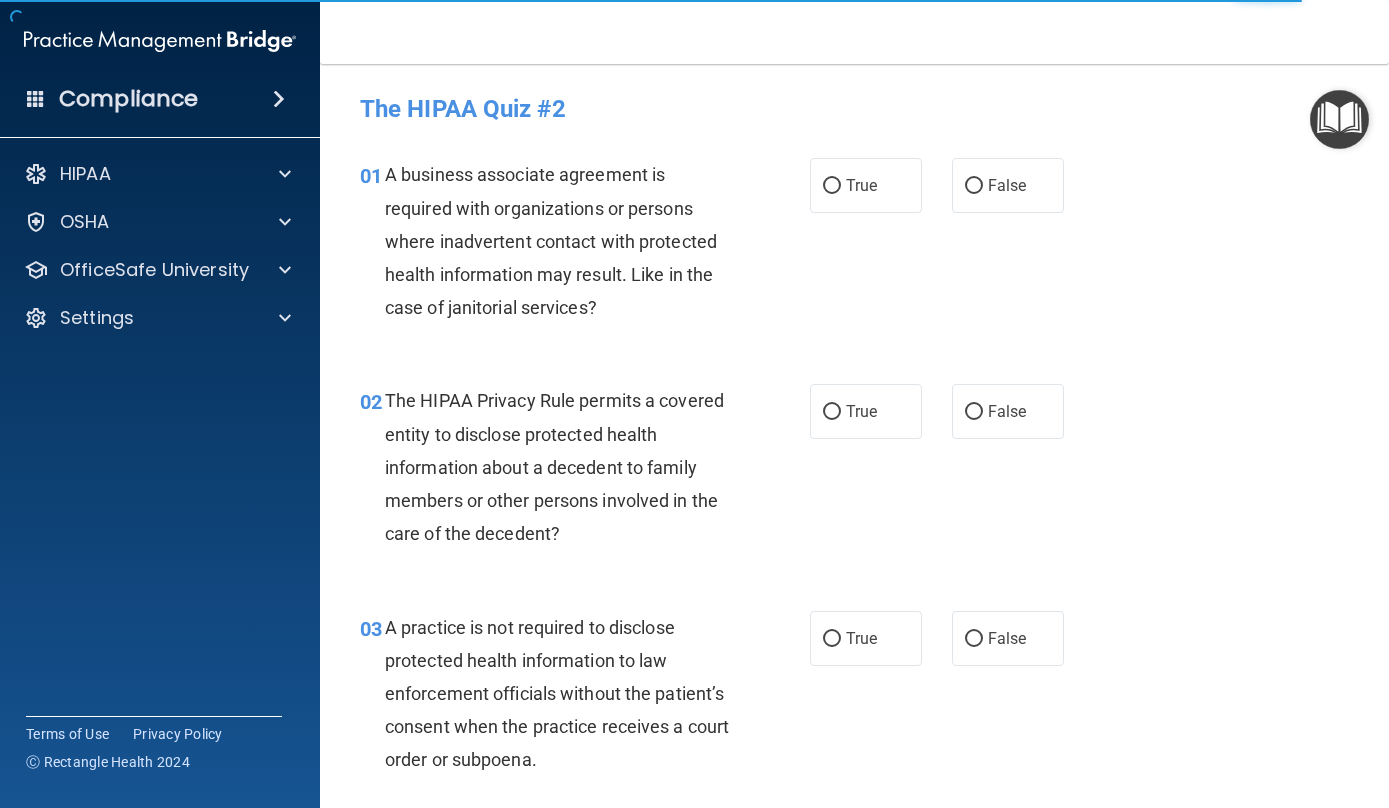click on "02       The HIPAA Privacy Rule permits a covered entity to disclose protected health information about a decedent to family members or other persons involved in the care of the decedent?                 True           False" at bounding box center (854, 472) 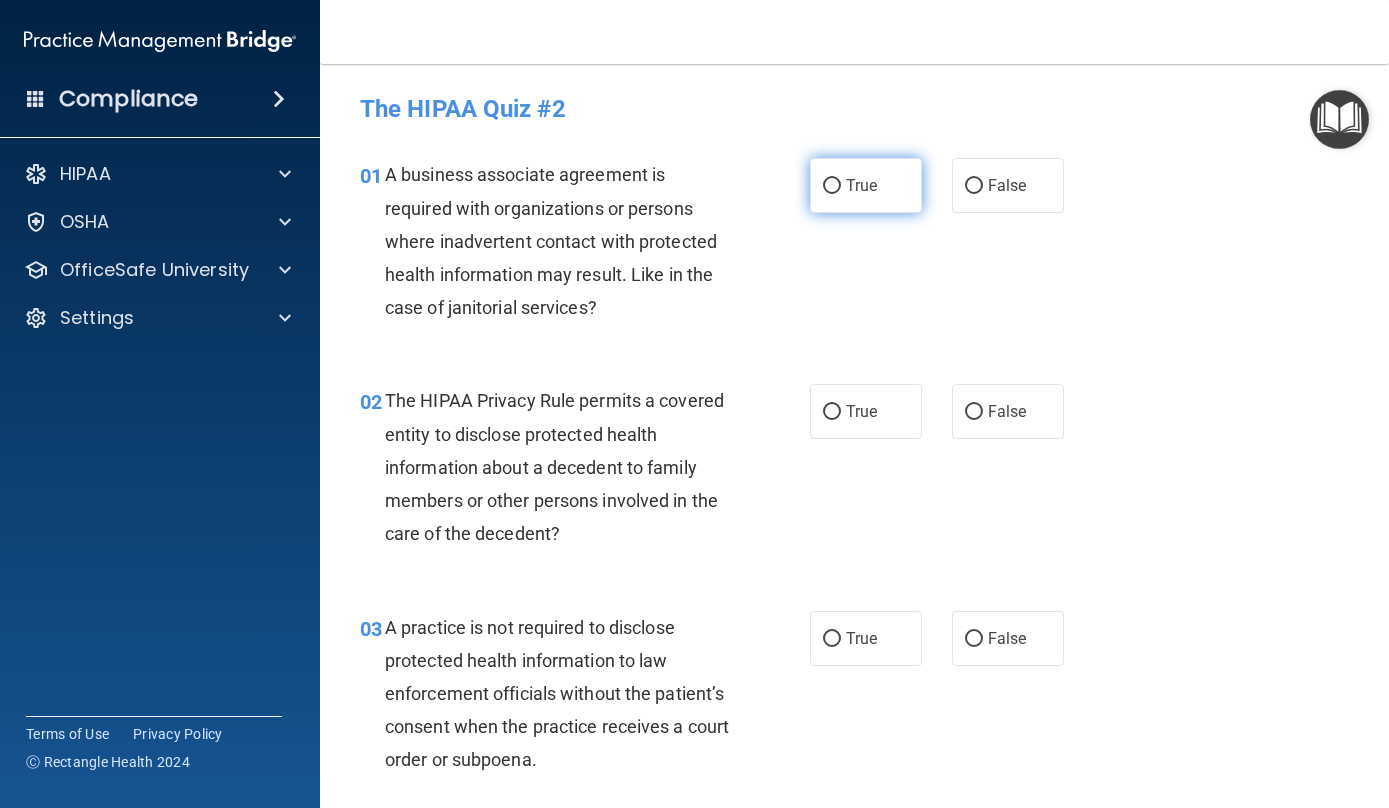 click on "True" at bounding box center (861, 185) 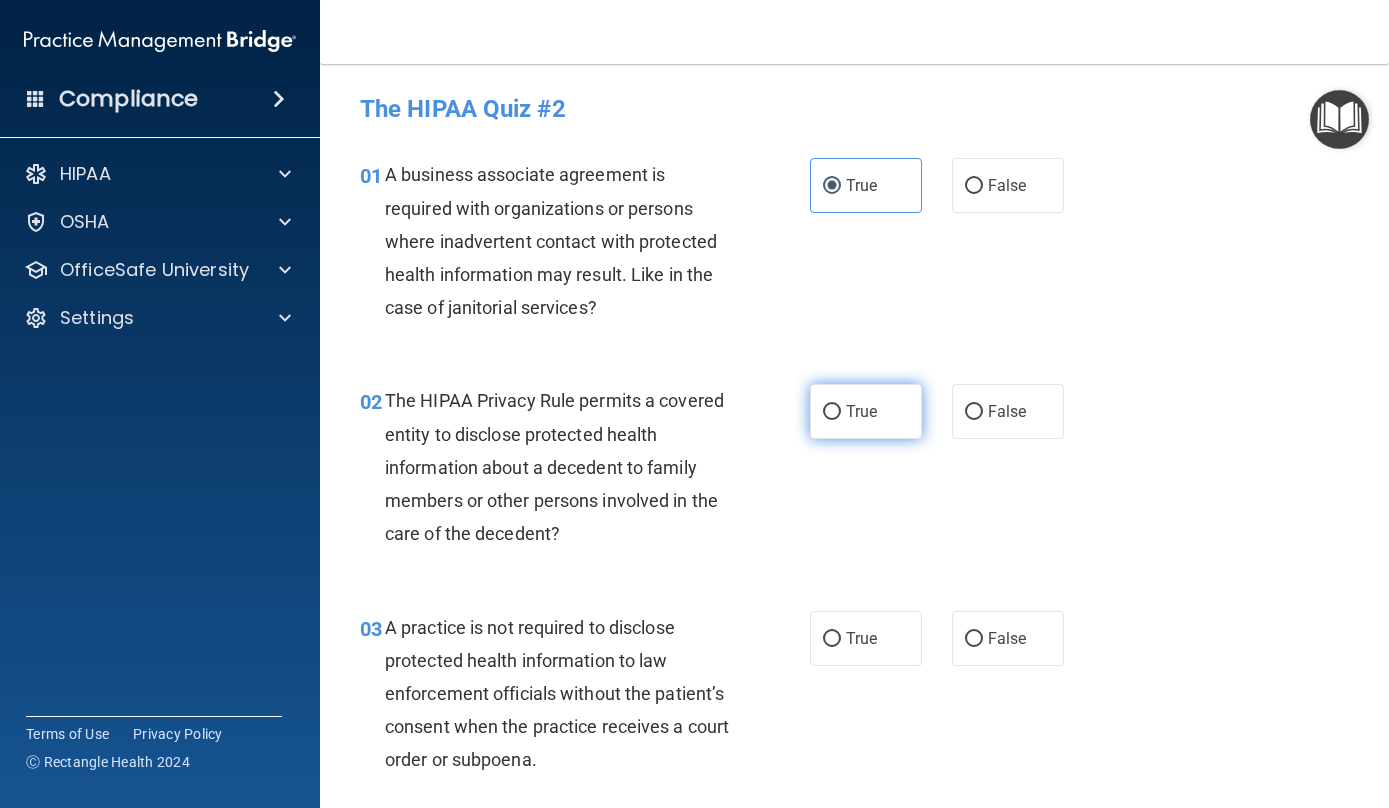 click on "True" at bounding box center (861, 411) 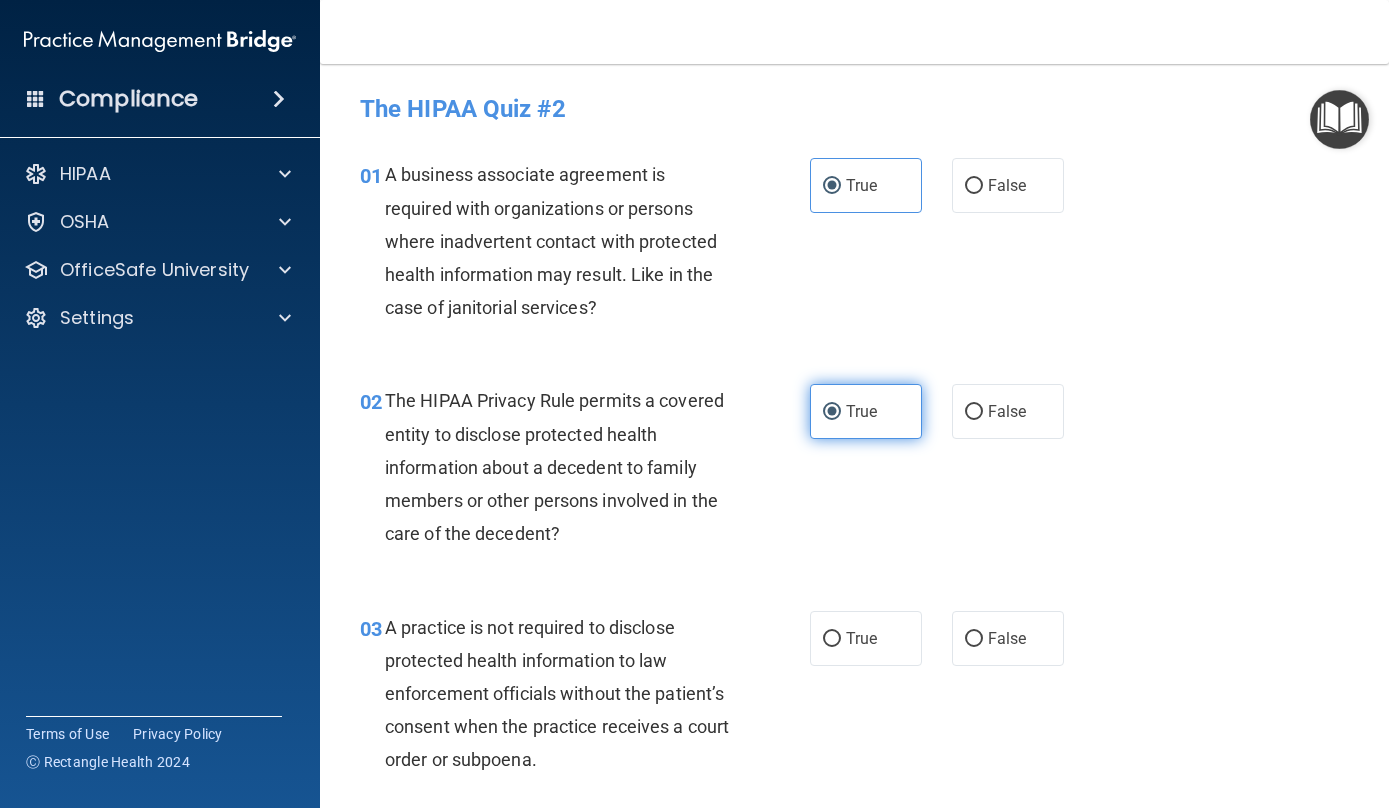 click on "True" at bounding box center [832, 412] 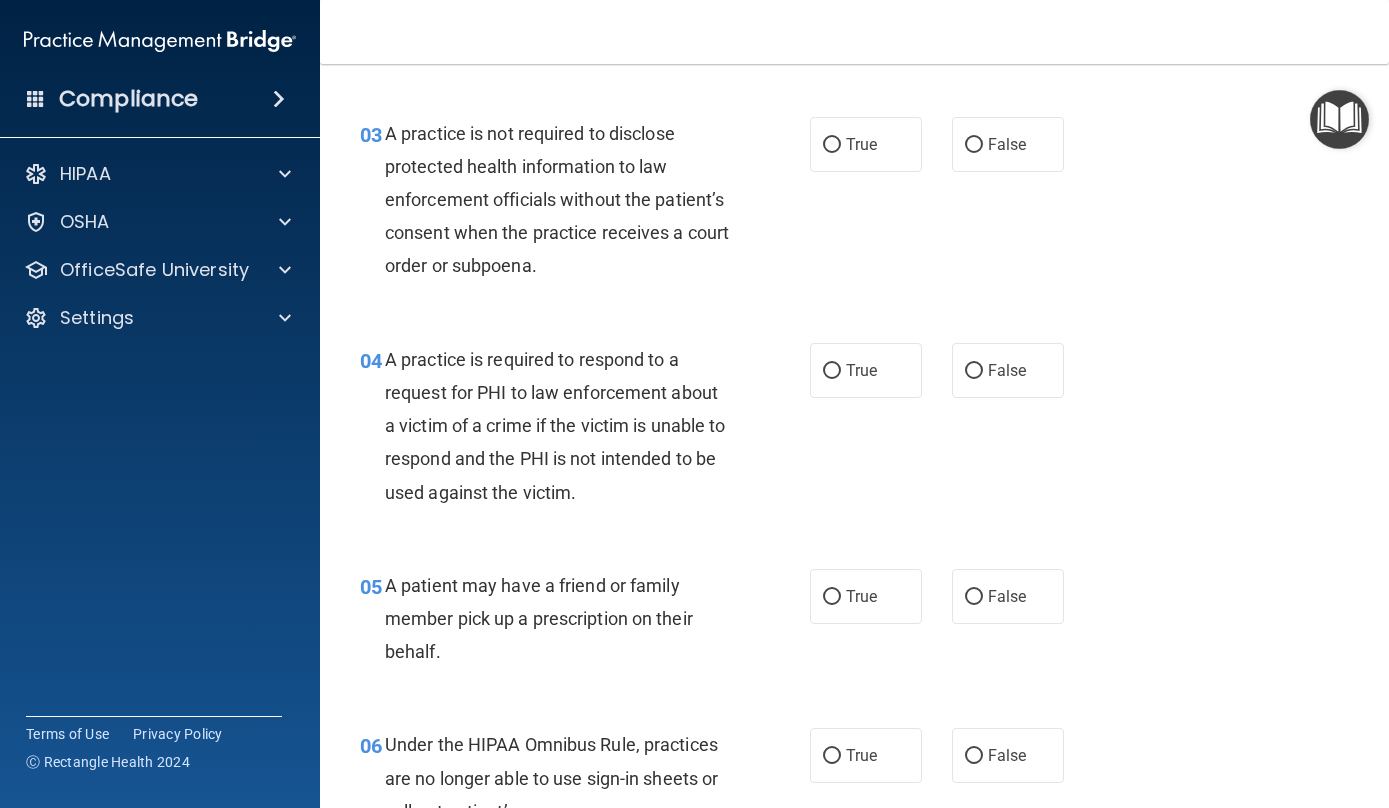 scroll, scrollTop: 443, scrollLeft: 0, axis: vertical 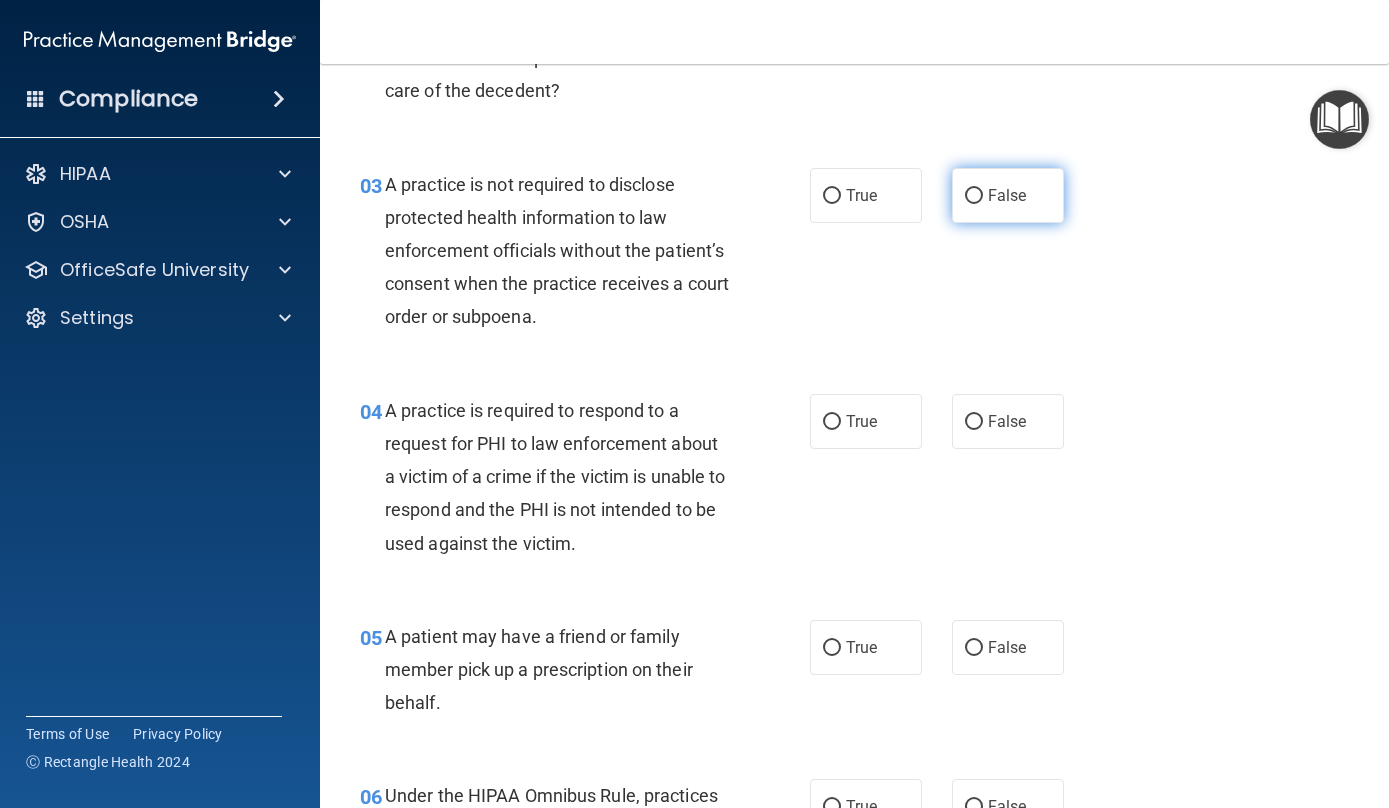 click on "False" at bounding box center (1008, 195) 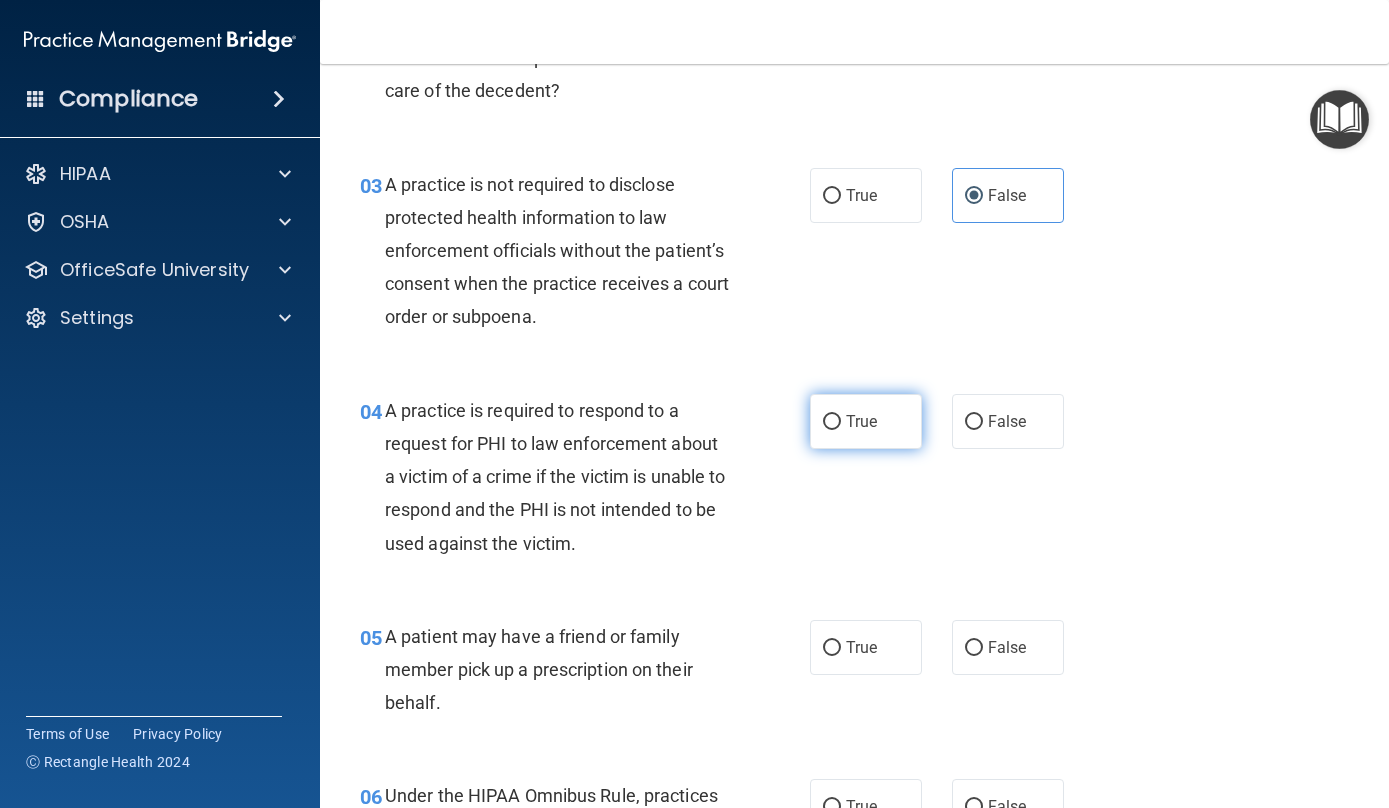 click on "True" at bounding box center (866, 421) 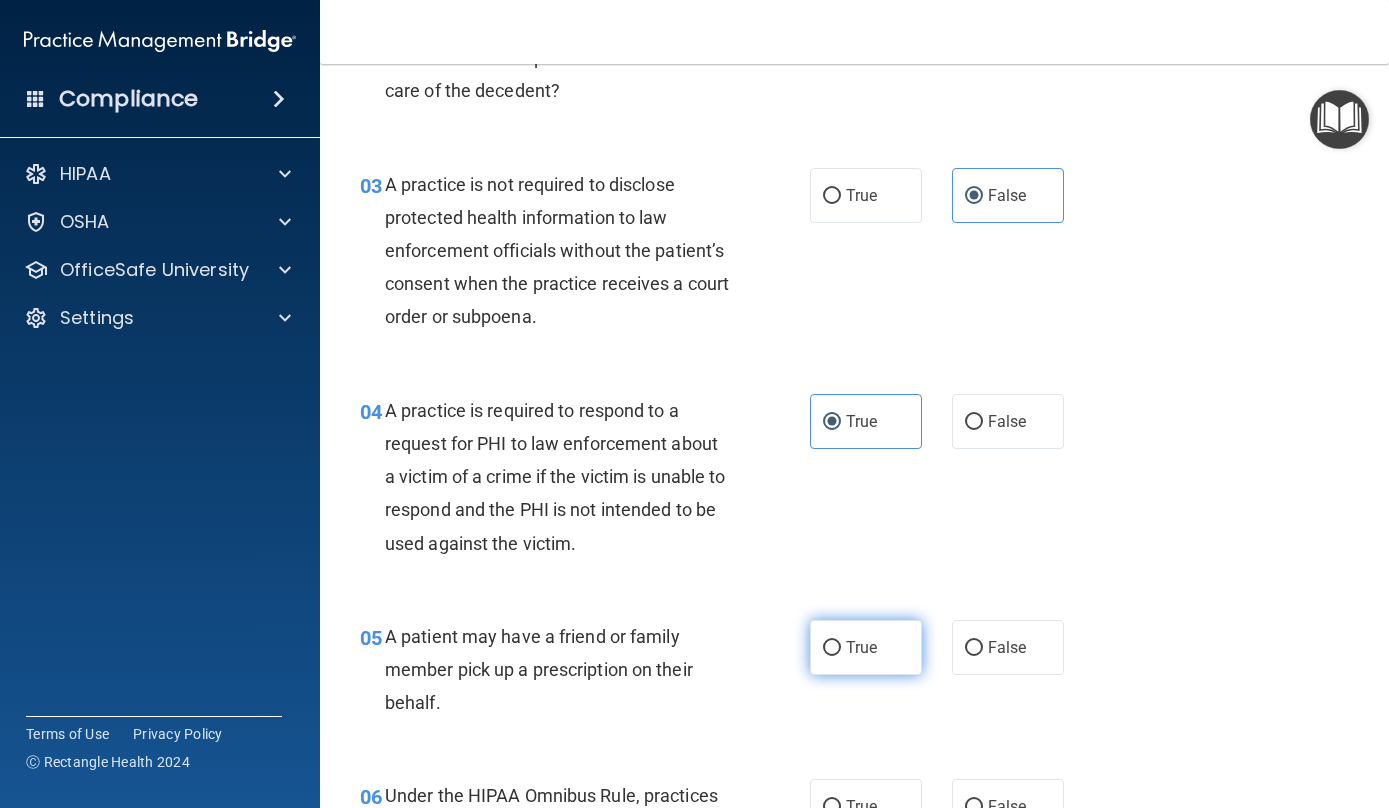 click on "True" at bounding box center (866, 647) 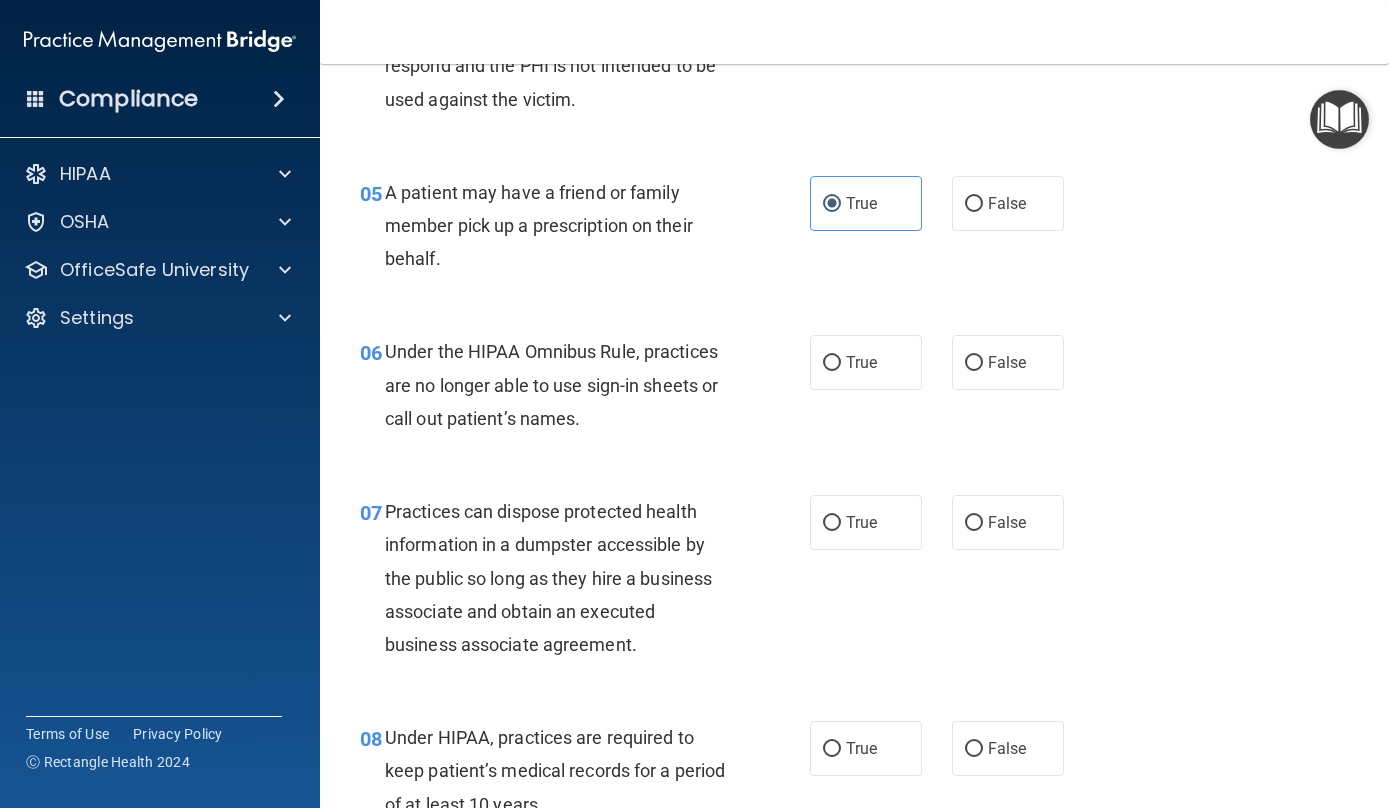 scroll, scrollTop: 908, scrollLeft: 0, axis: vertical 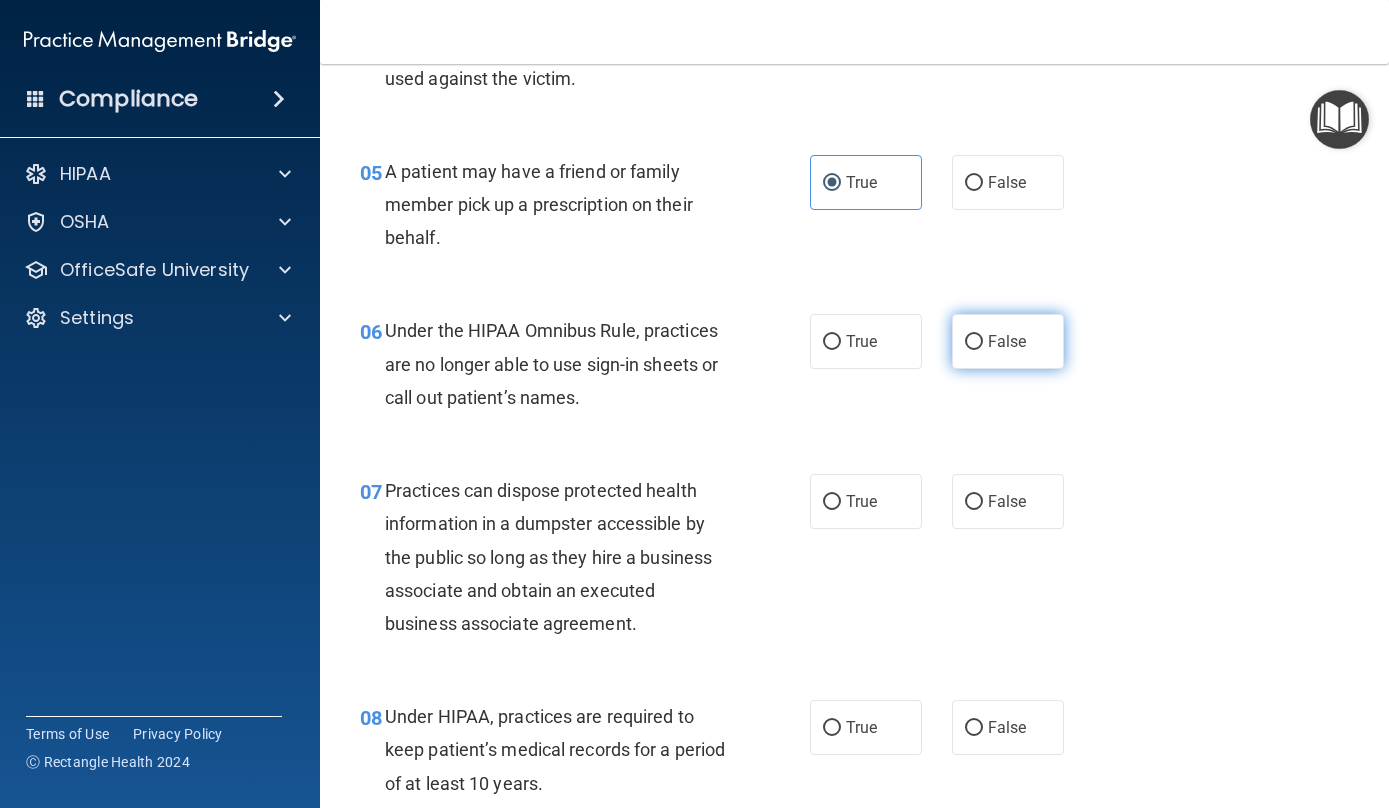 click on "False" at bounding box center (1007, 341) 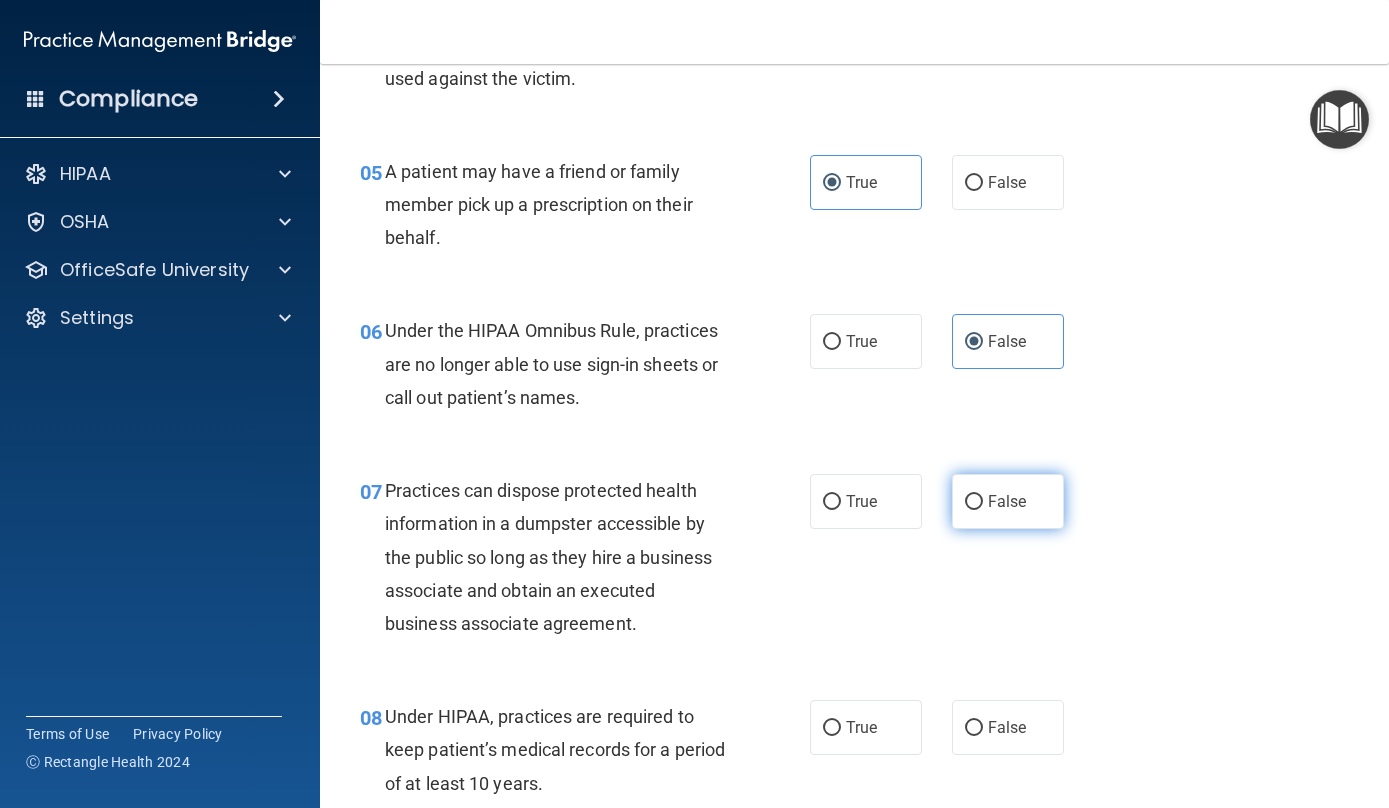 click on "False" at bounding box center (1008, 501) 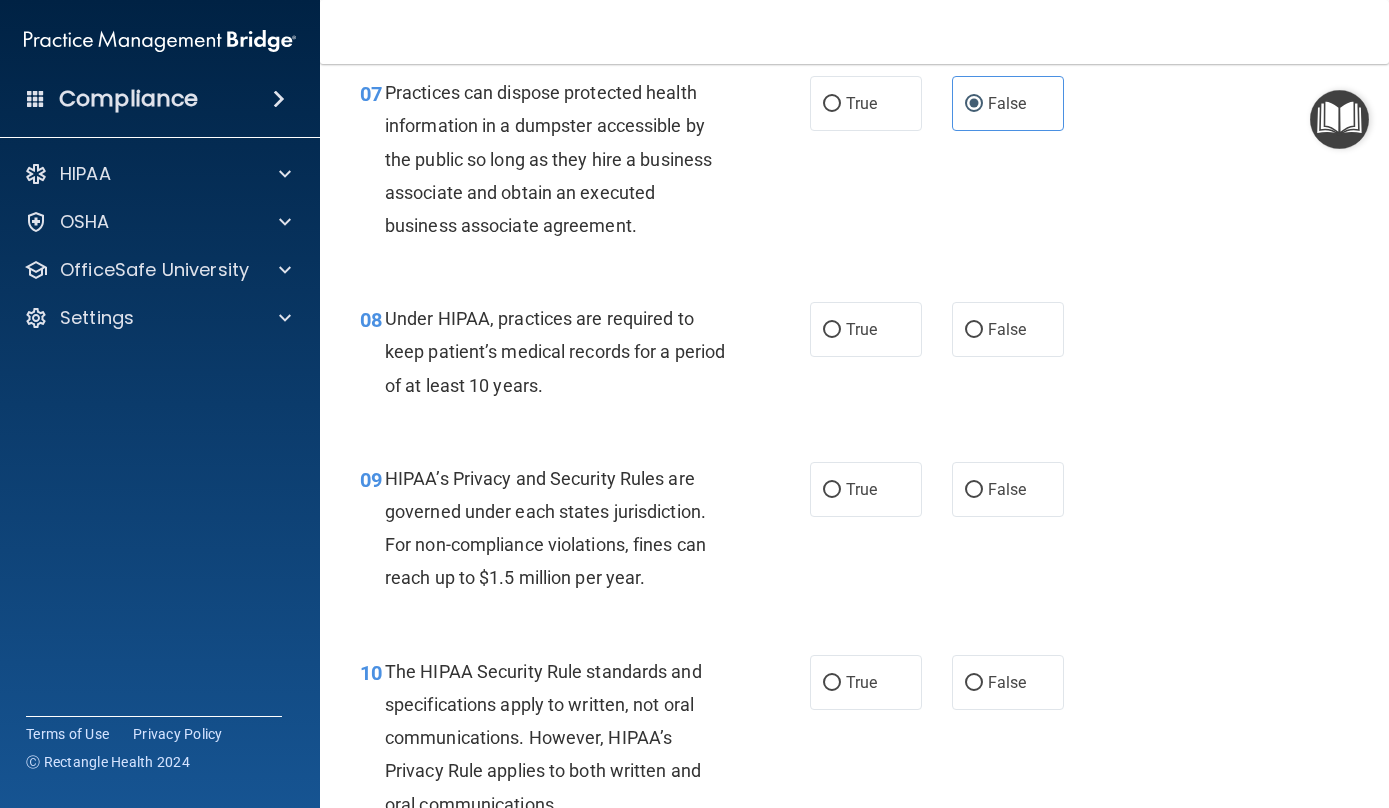 scroll, scrollTop: 1310, scrollLeft: 0, axis: vertical 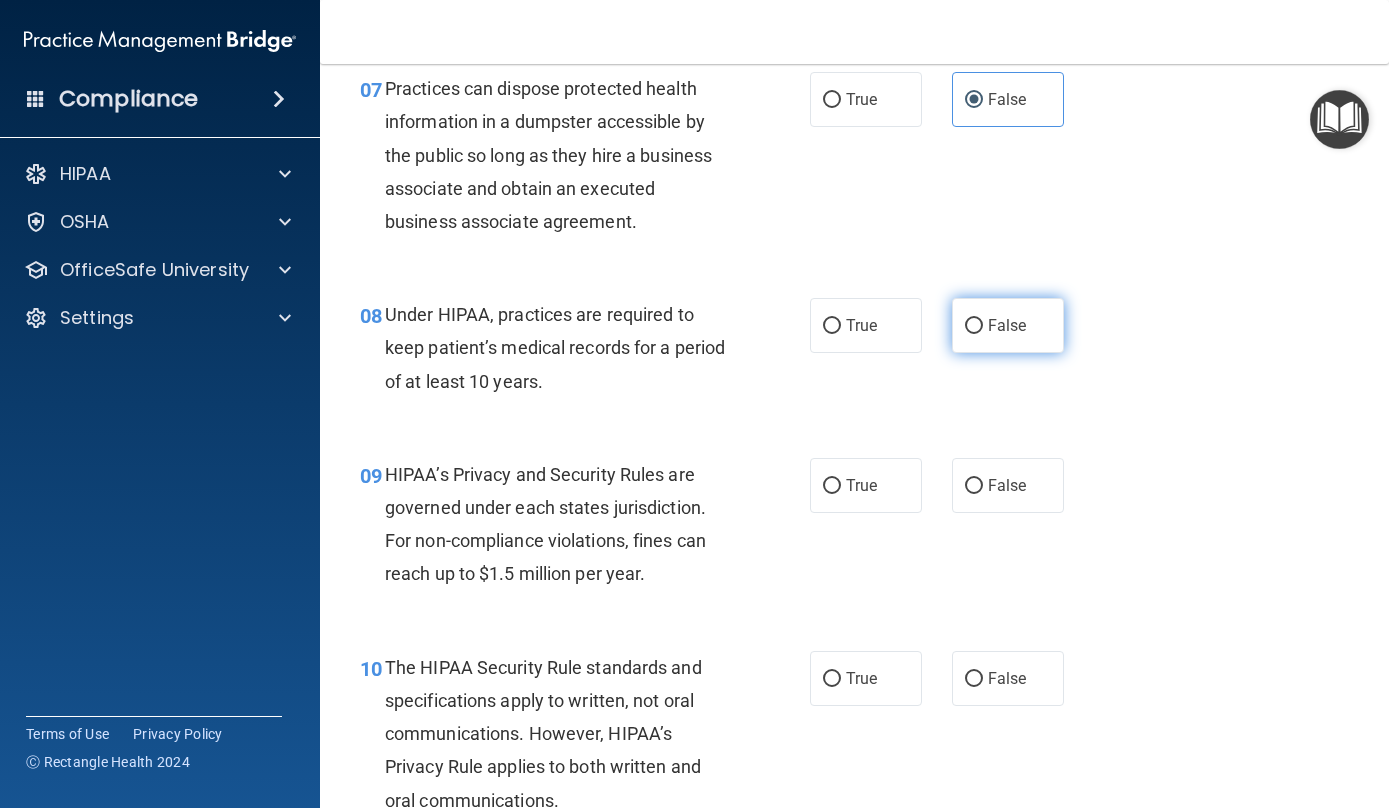 click on "False" at bounding box center [1008, 325] 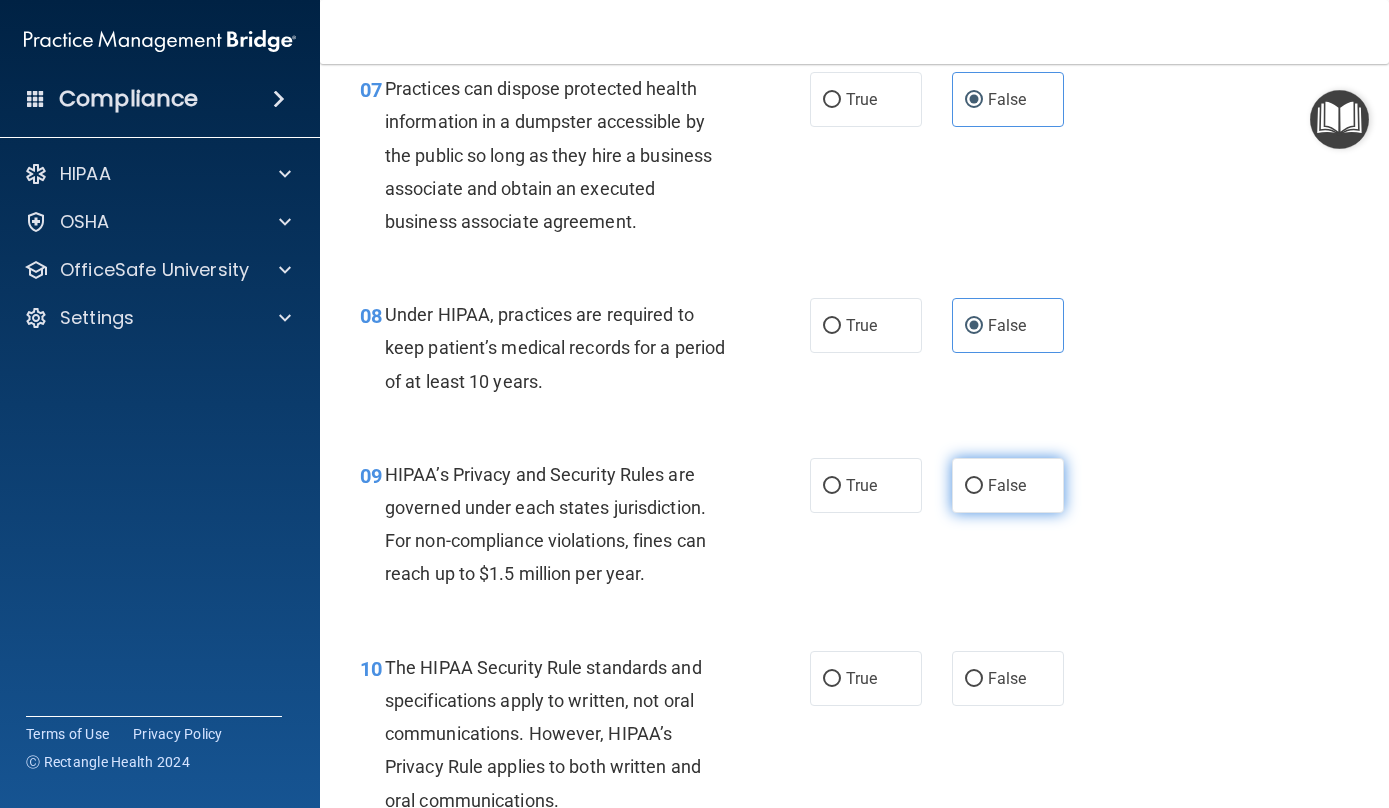 click on "False" at bounding box center [1007, 485] 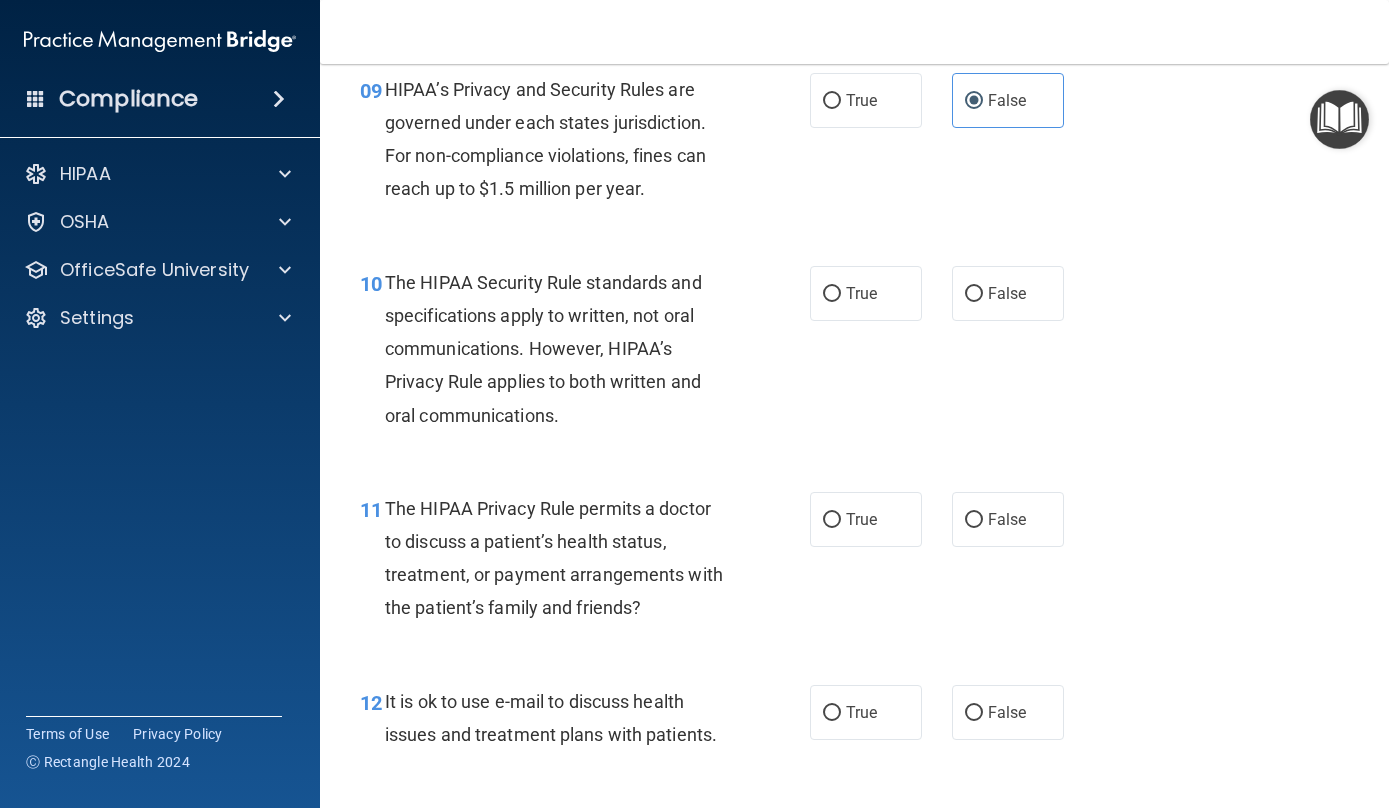 scroll, scrollTop: 1699, scrollLeft: 0, axis: vertical 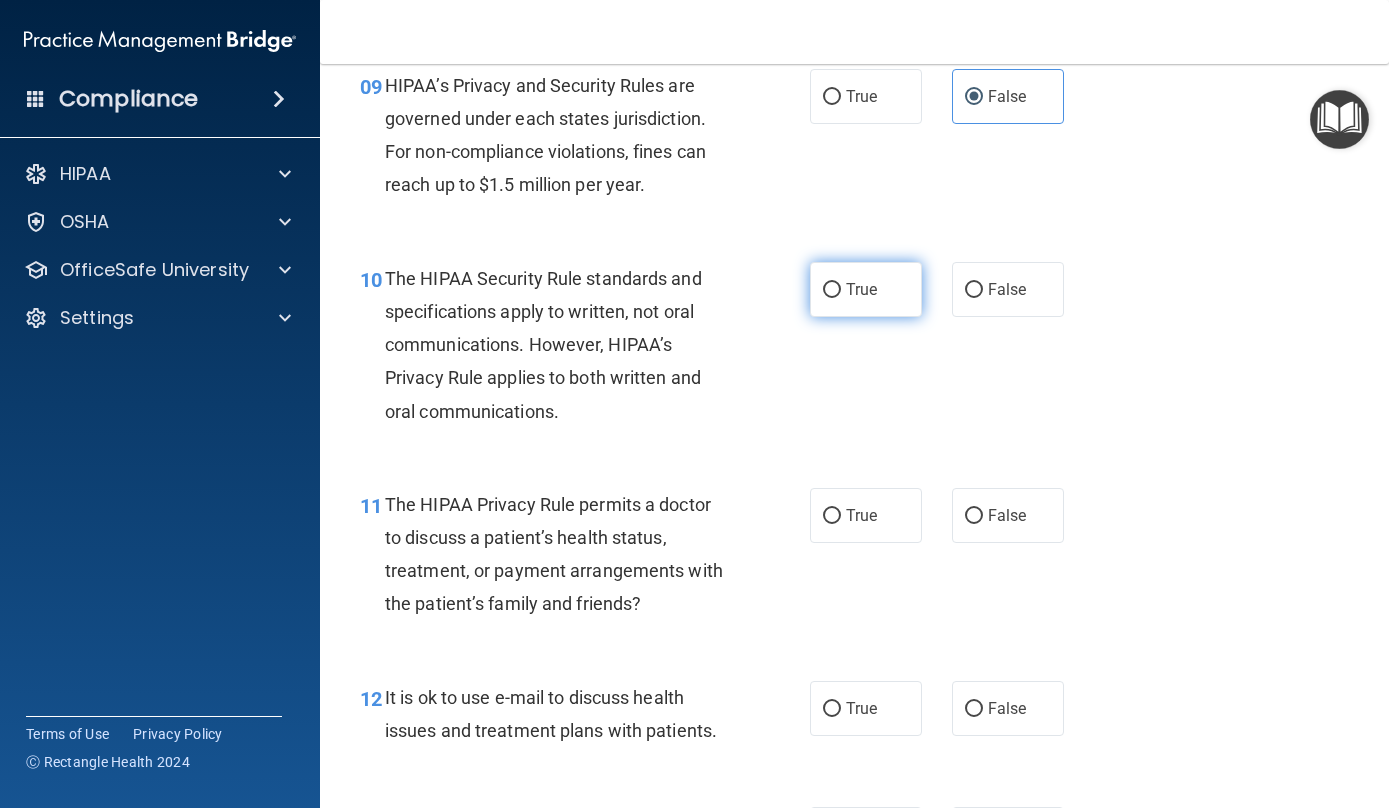 click on "True" at bounding box center (866, 289) 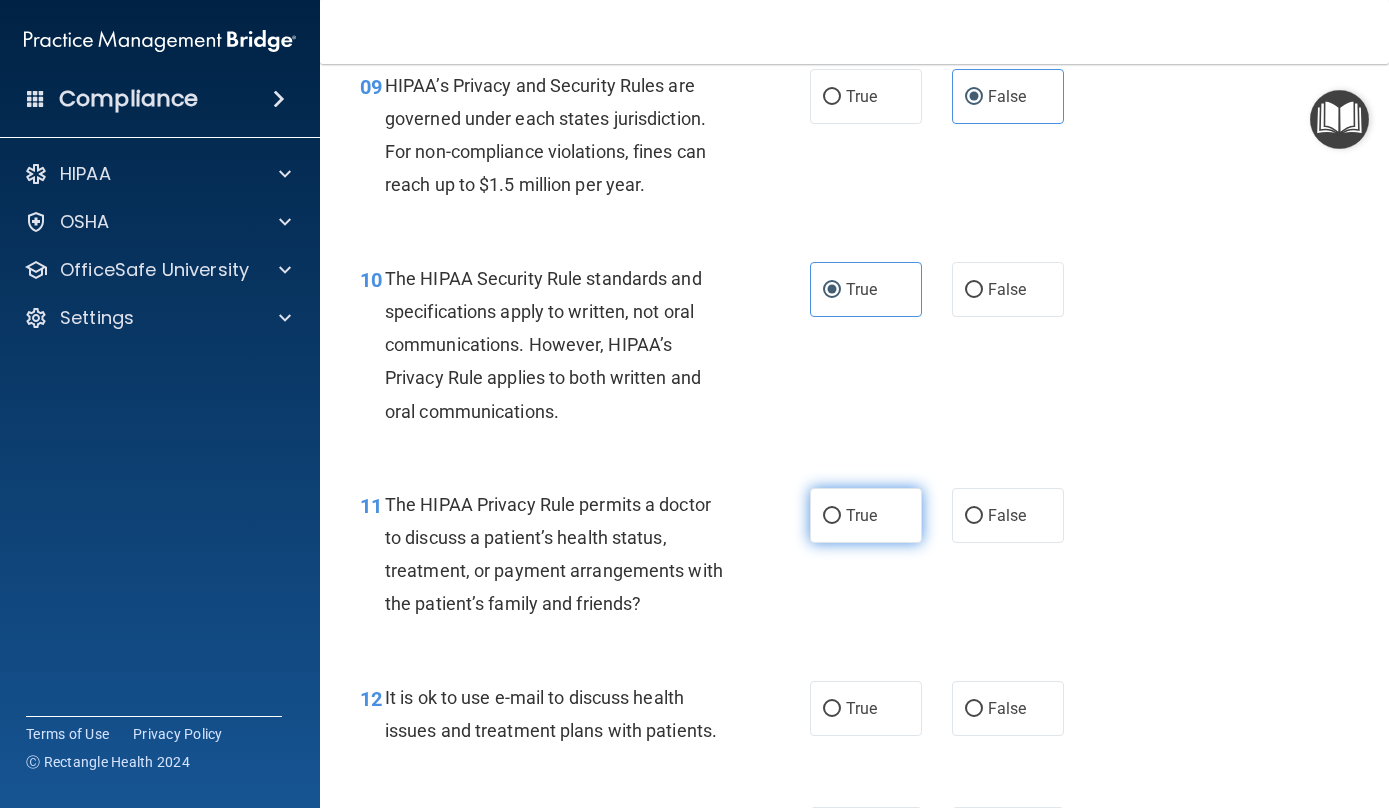 click on "True" at bounding box center (832, 516) 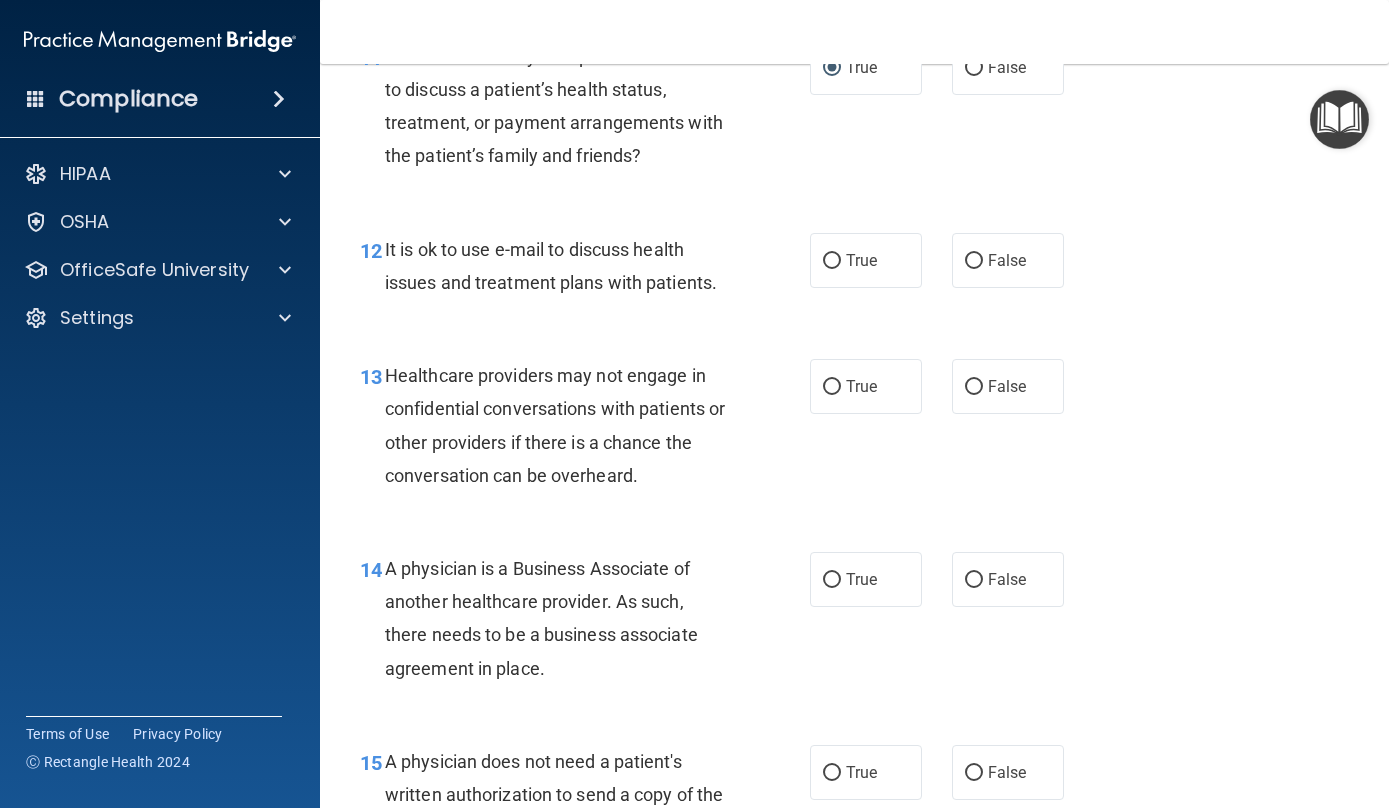scroll, scrollTop: 2155, scrollLeft: 0, axis: vertical 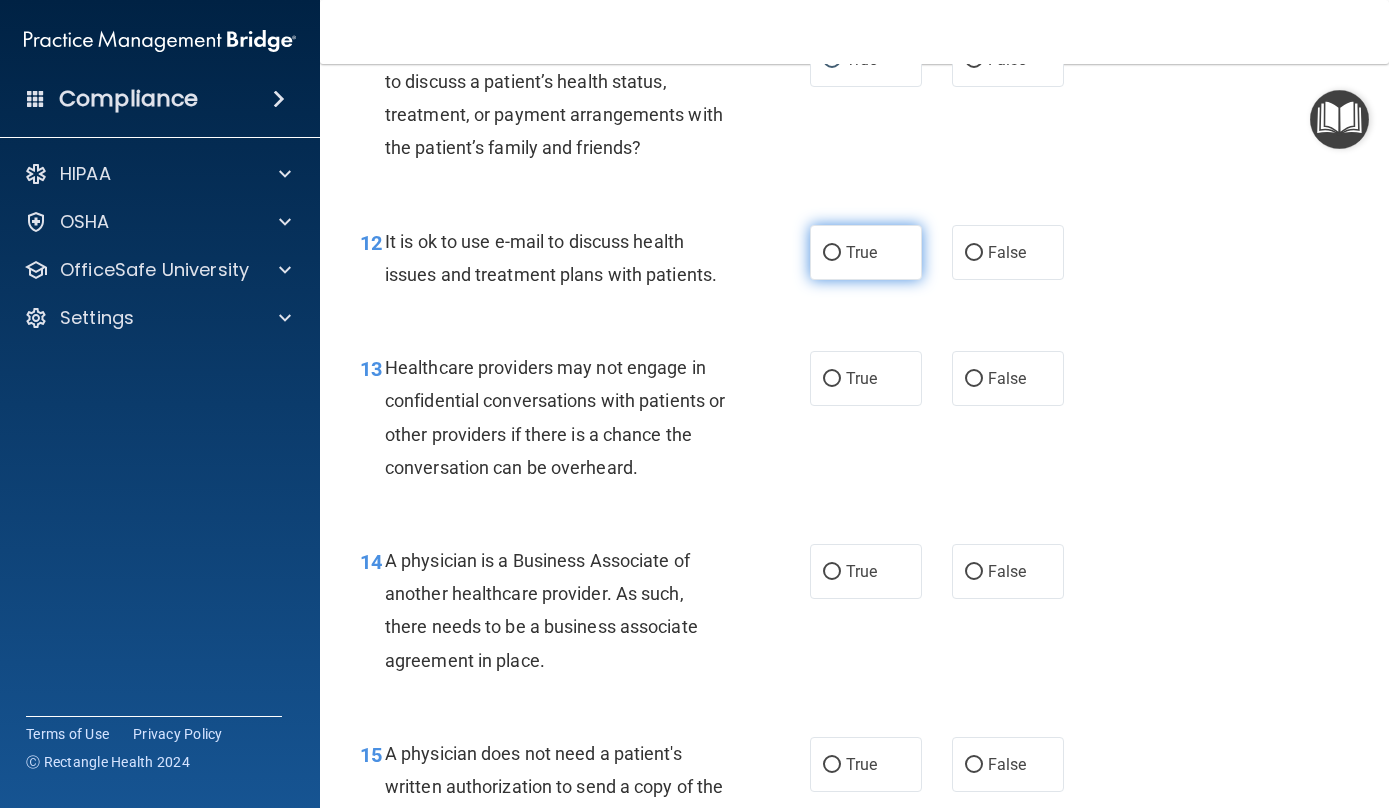 click on "True" at bounding box center (861, 252) 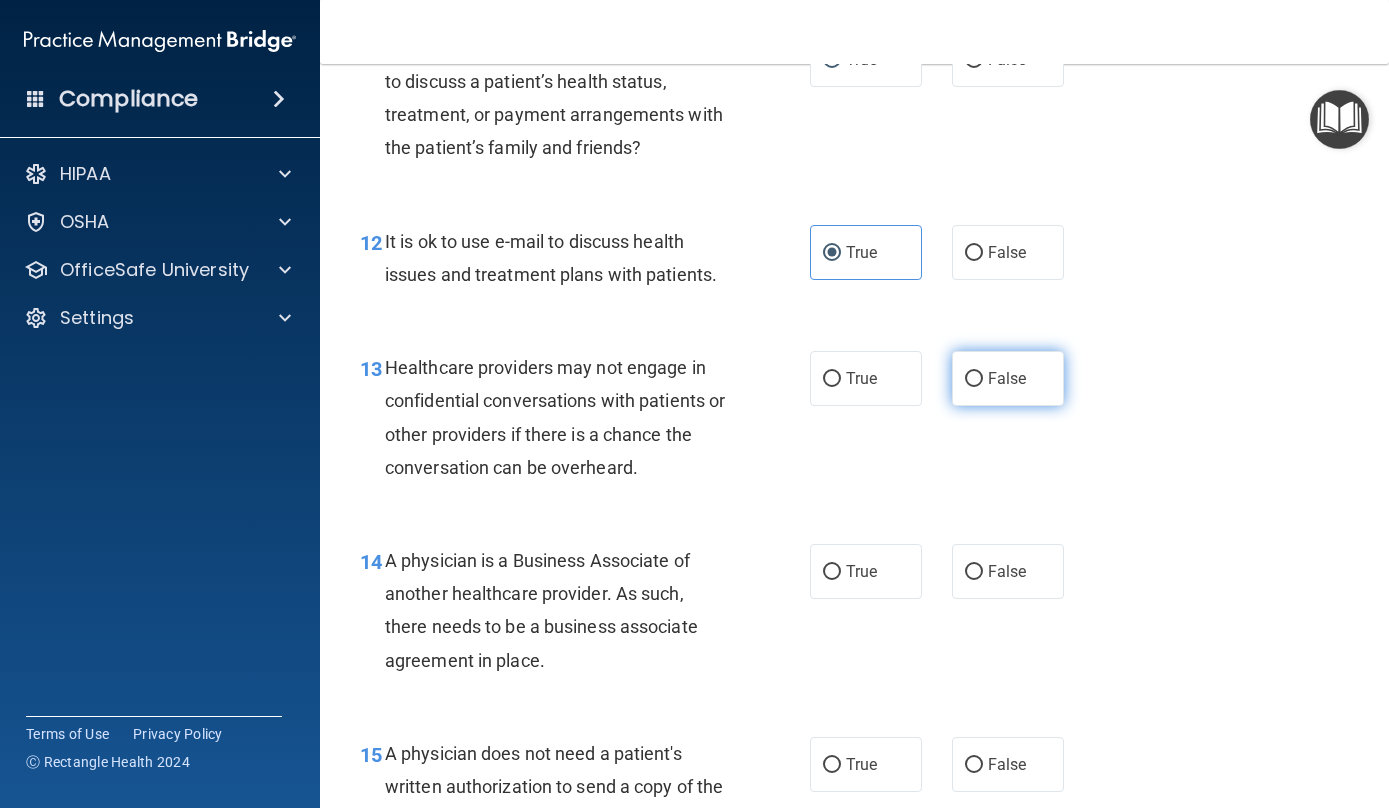 click on "False" at bounding box center [1008, 378] 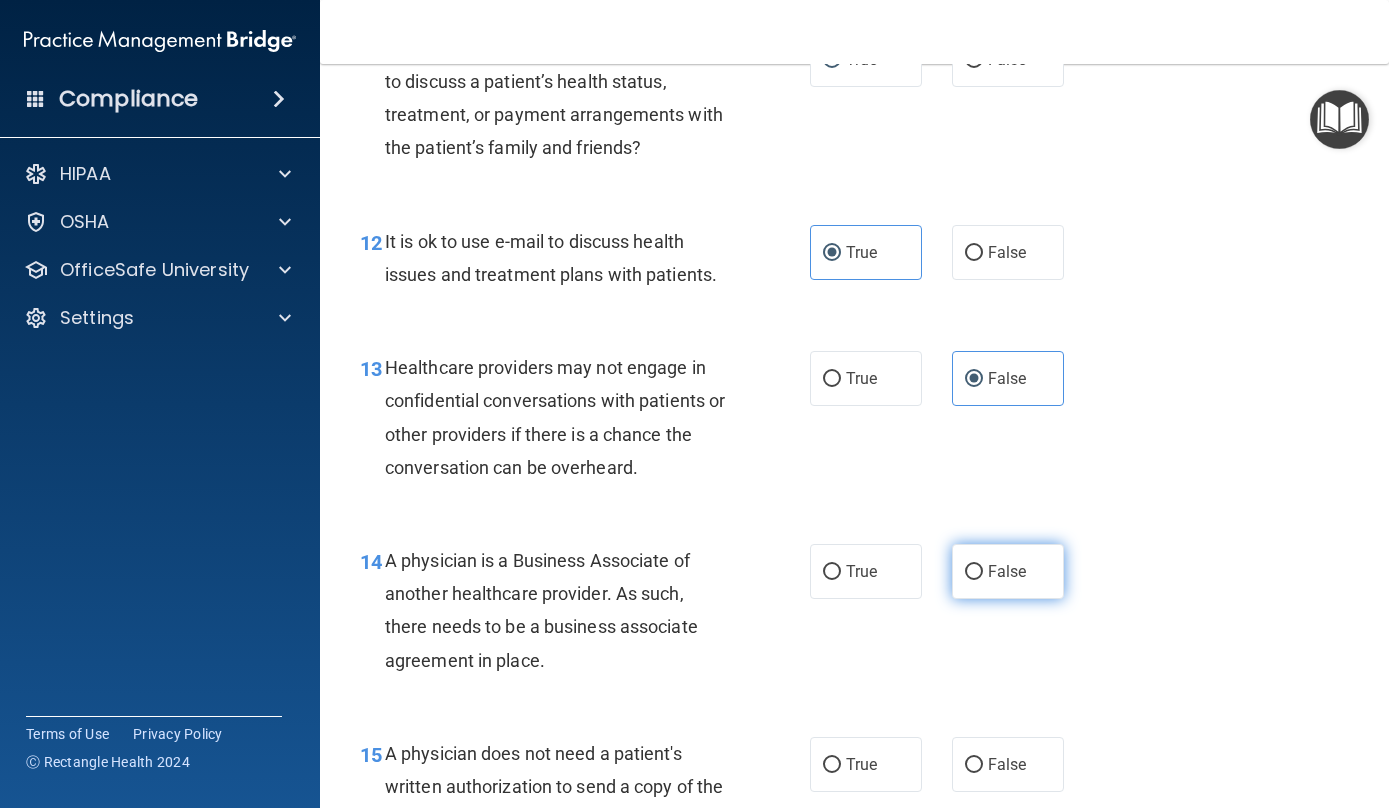 click on "False" at bounding box center [1007, 571] 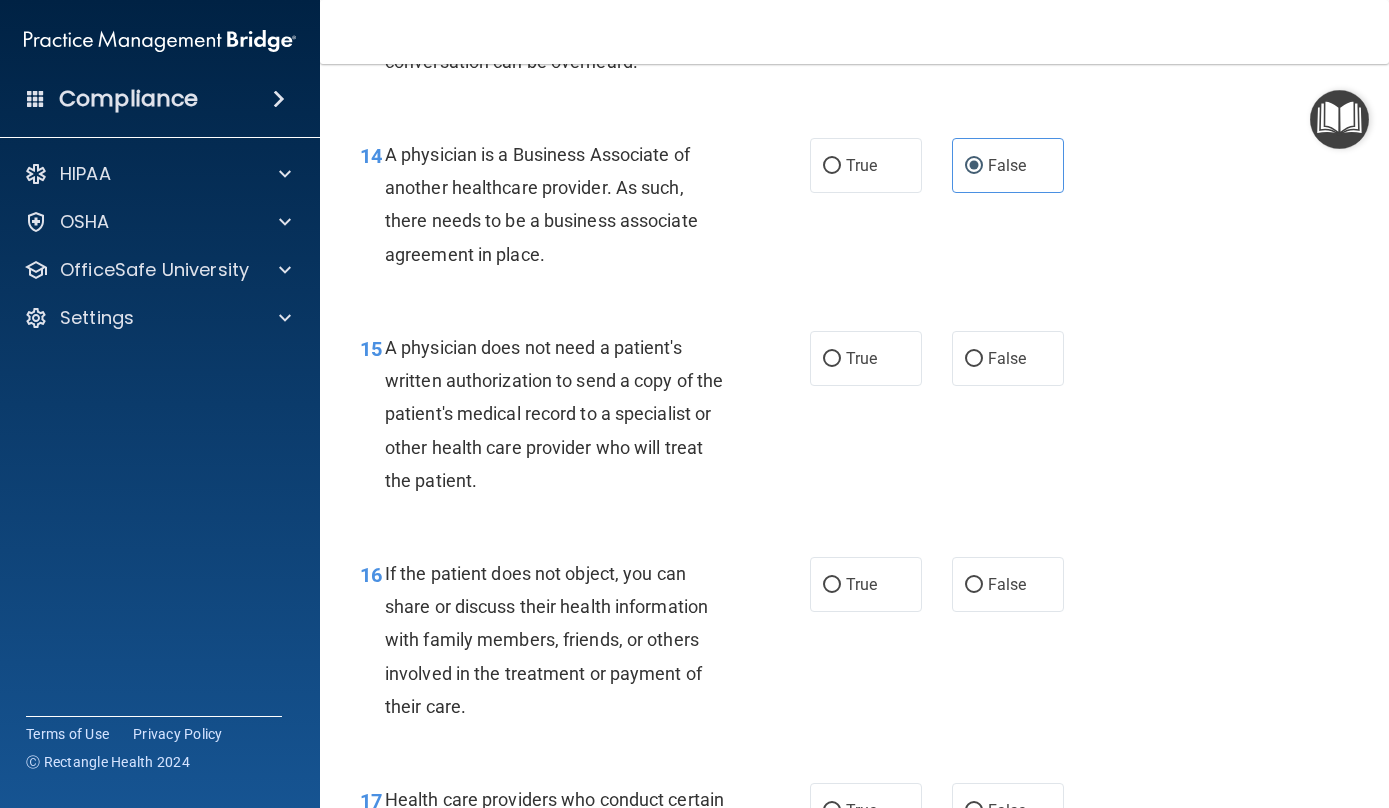 scroll, scrollTop: 2595, scrollLeft: 0, axis: vertical 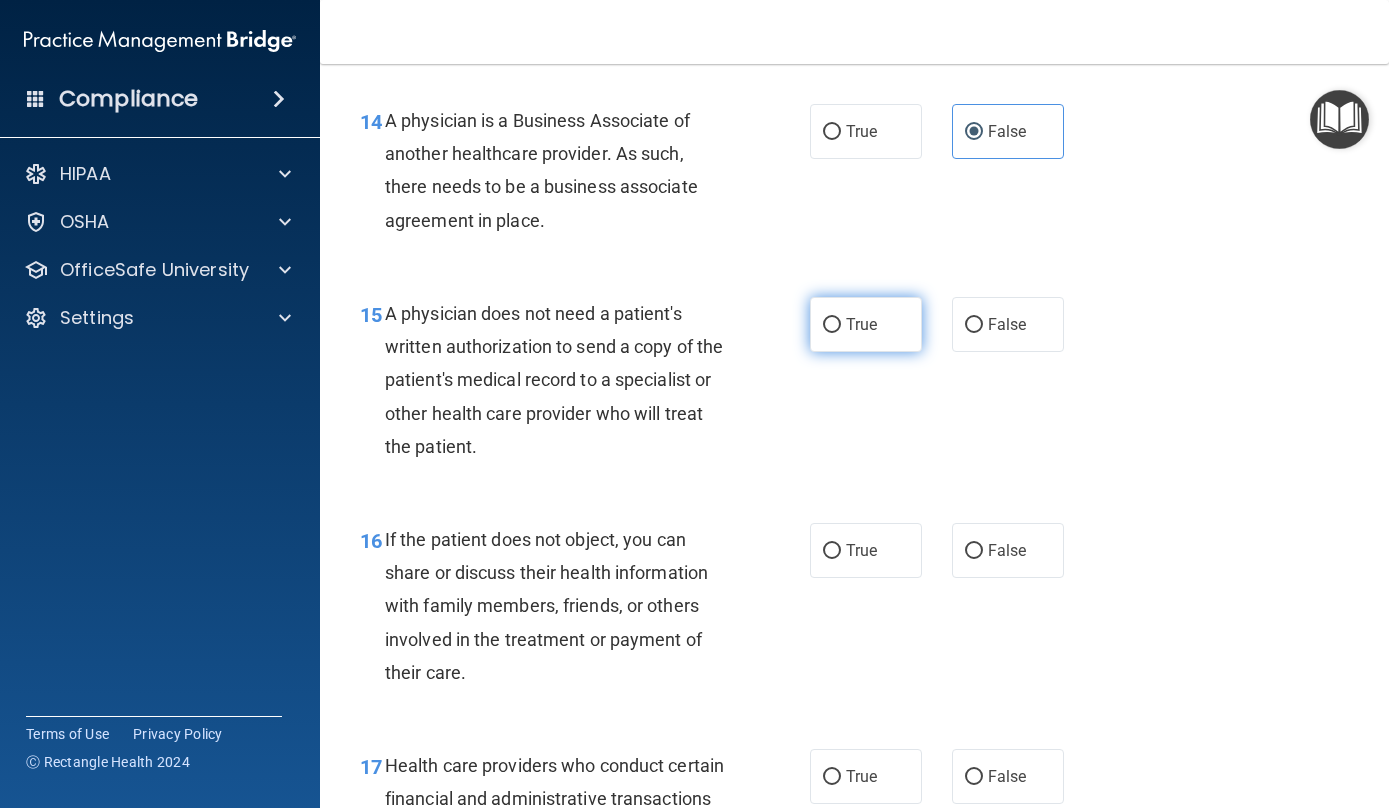 click on "True" at bounding box center [866, 324] 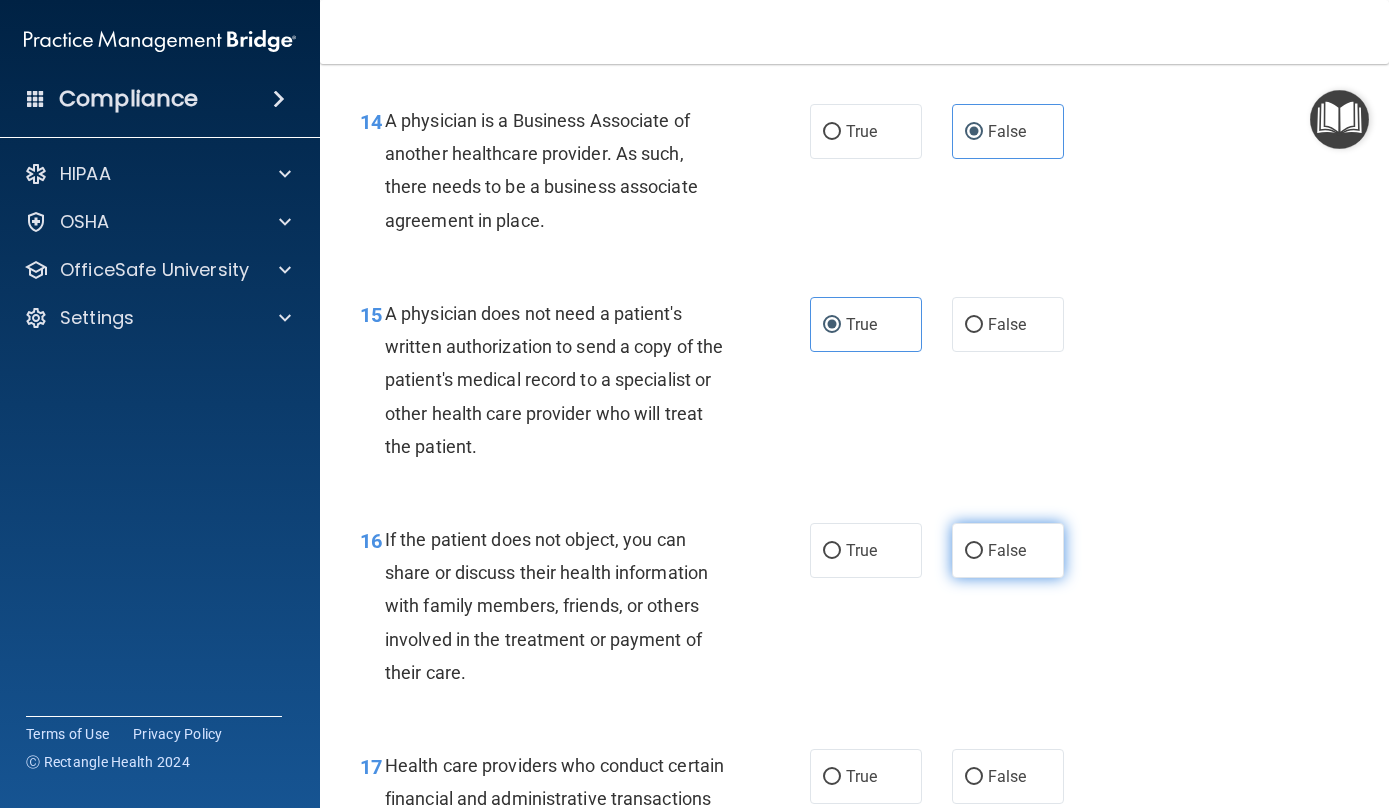click on "False" at bounding box center [1008, 550] 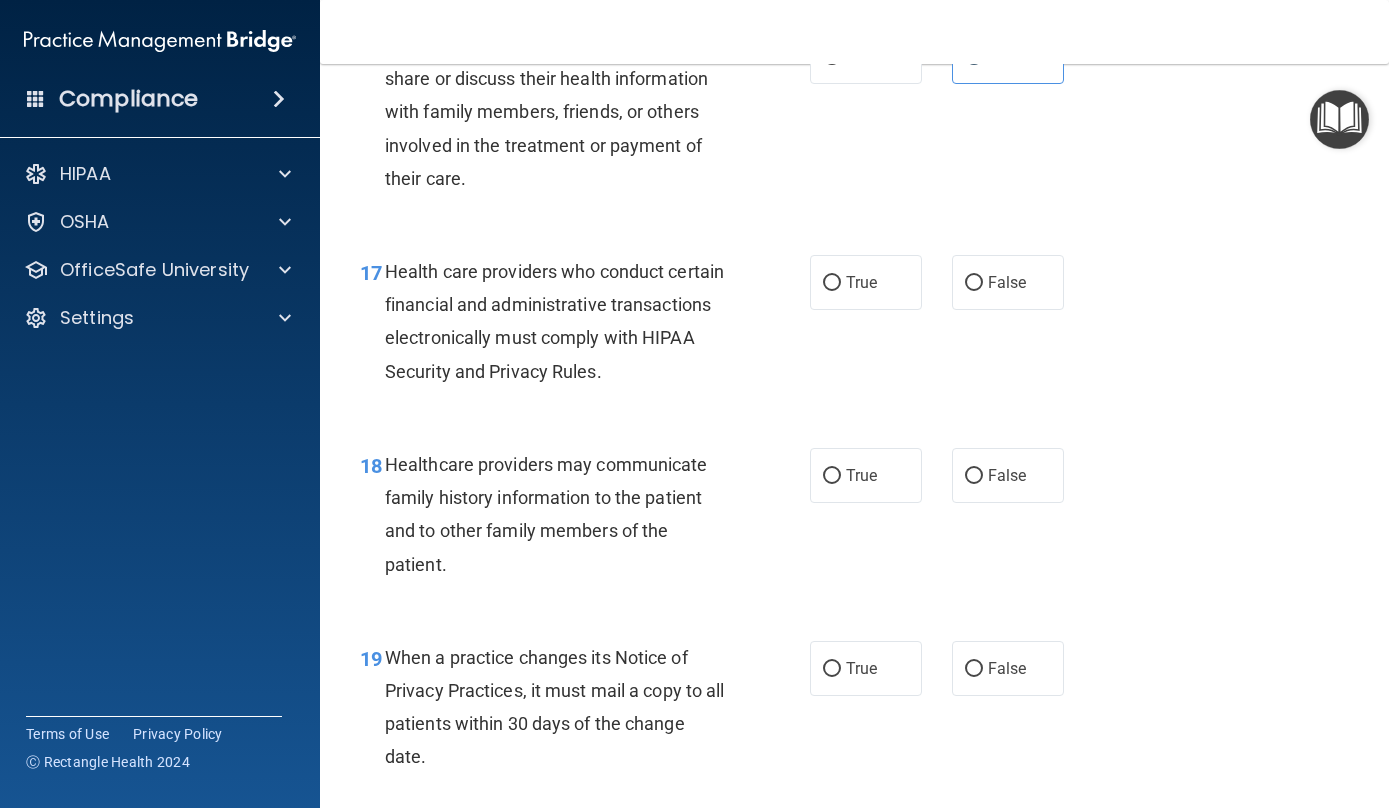 scroll, scrollTop: 3101, scrollLeft: 0, axis: vertical 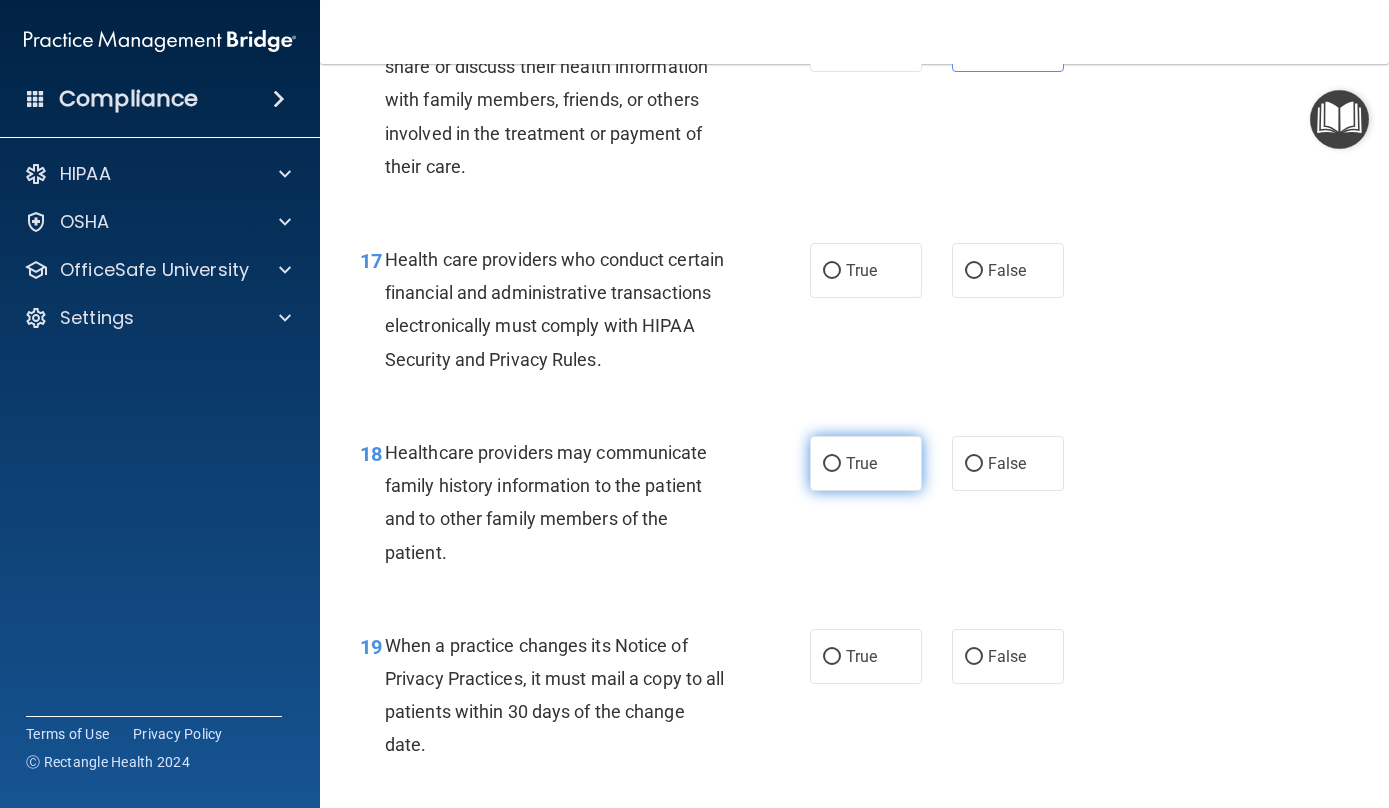 click on "True" at bounding box center [866, 463] 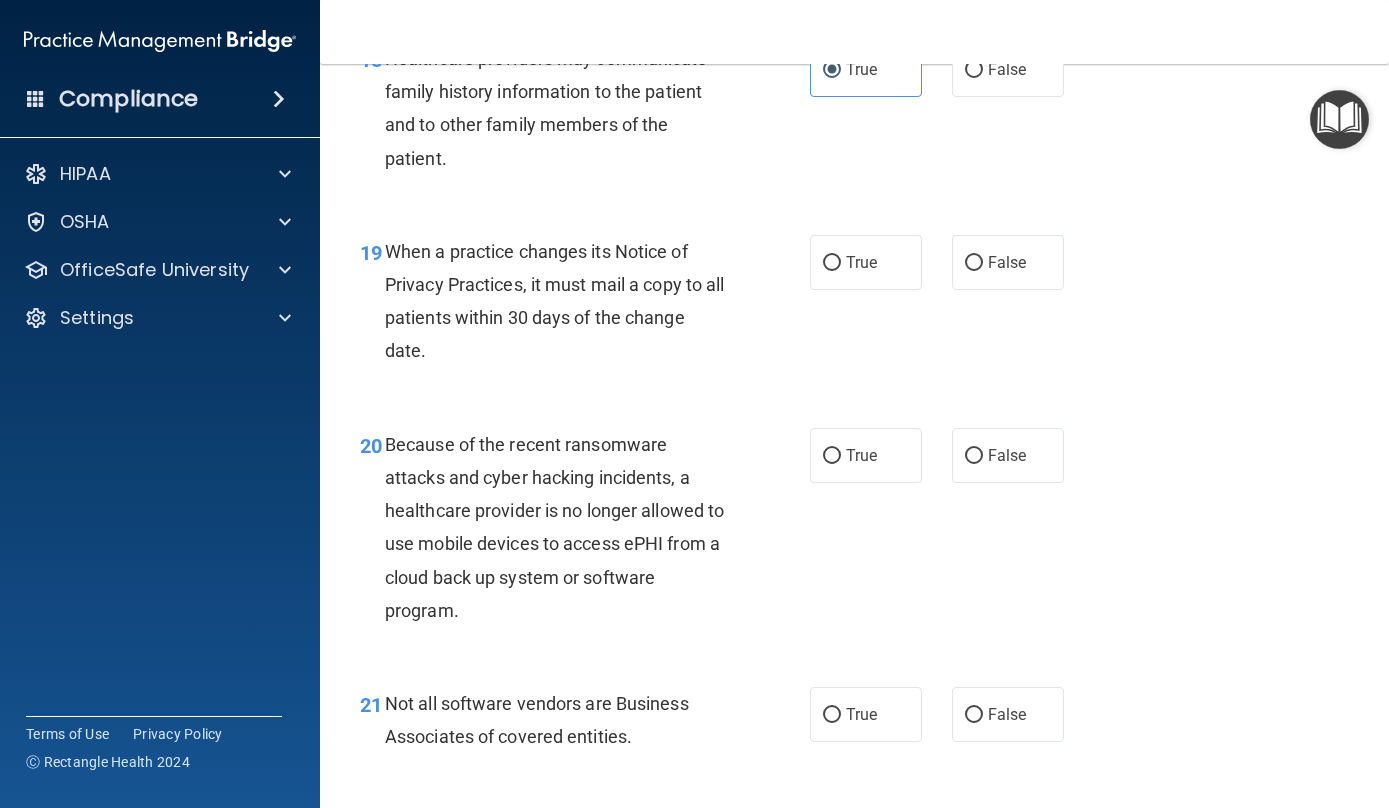 scroll, scrollTop: 3499, scrollLeft: 0, axis: vertical 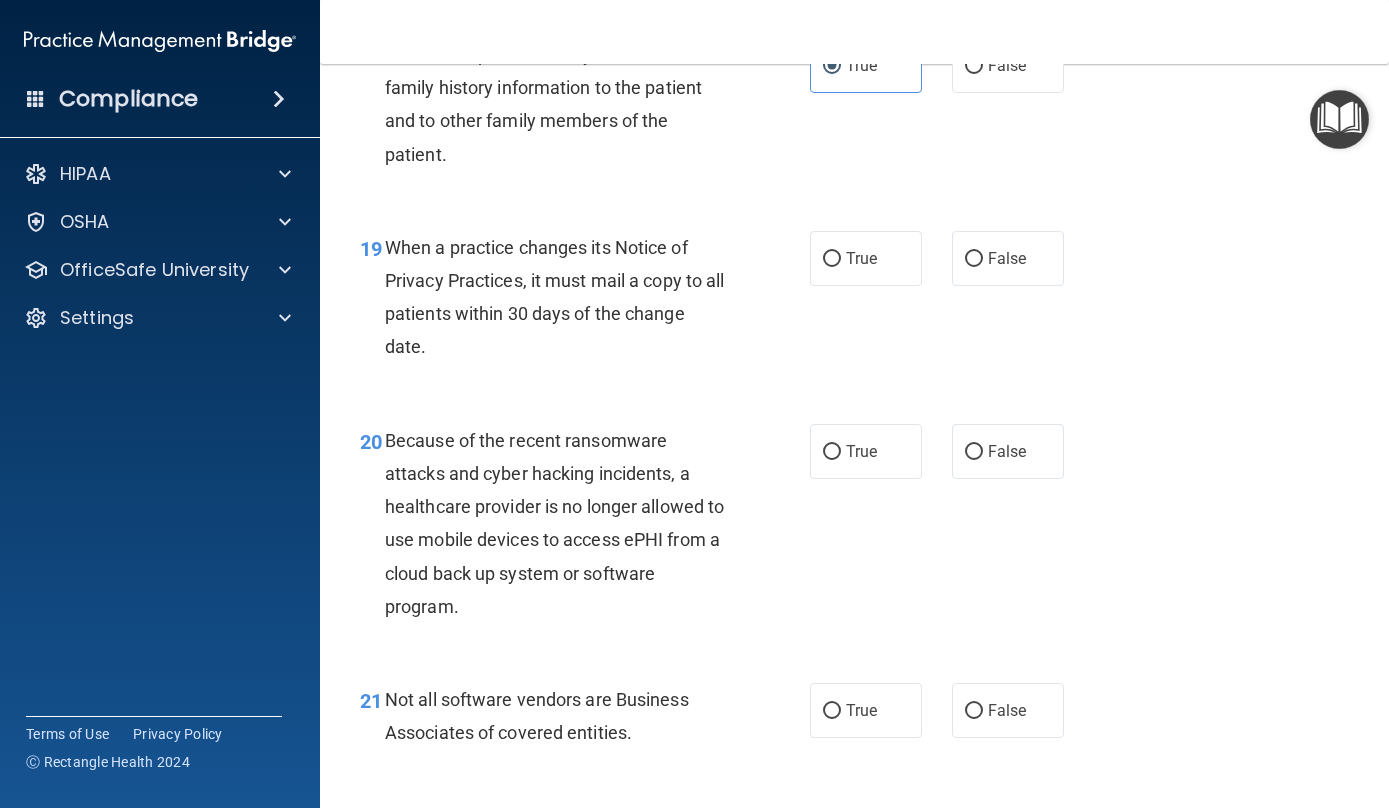 click on "HIPAA
Documents and Policies                 Report an Incident               Business Associates               Emergency Planning               Resources                 HIPAA Risk Assessment
OSHA
Documents               Safety Data Sheets               Self-Assessment                Injury and Illness Report                Resources
PCI
PCI Compliance                Merchant Savings Calculator
OfficeSafe University
HIPAA Training                   OSHA Training                   Continuing Education
Settings
My Account               My Users               Services                 Sign Out" at bounding box center [160, 347] 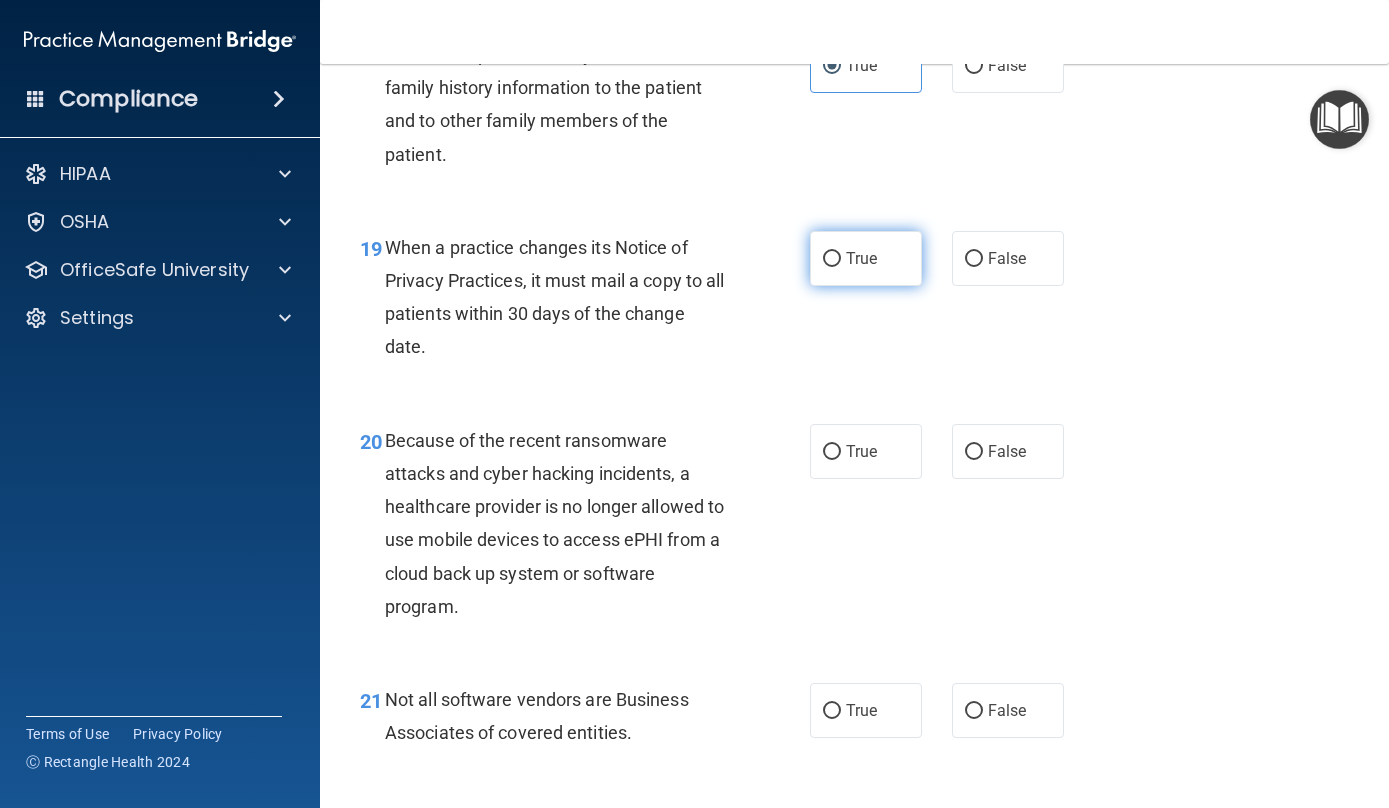 click on "True" at bounding box center [861, 258] 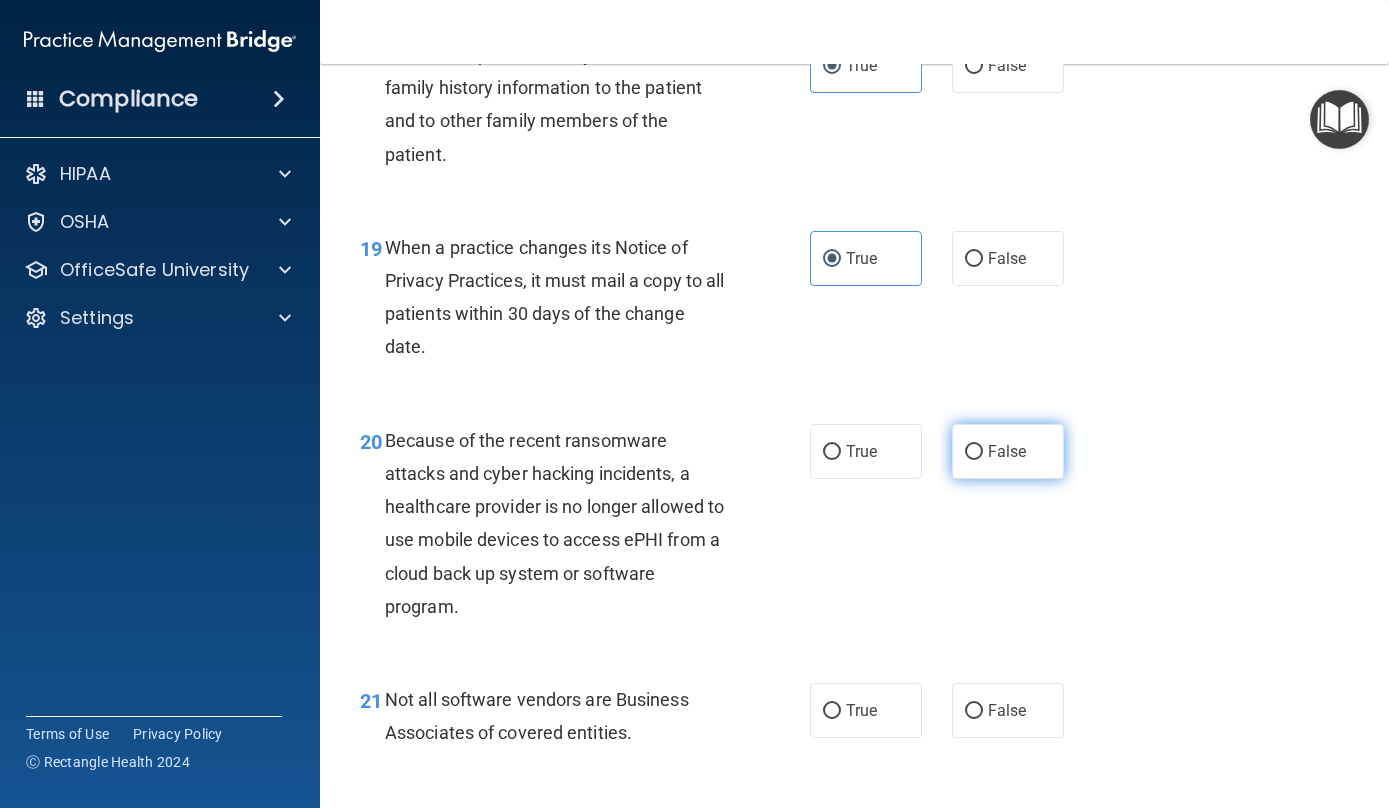 click on "False" at bounding box center [1008, 451] 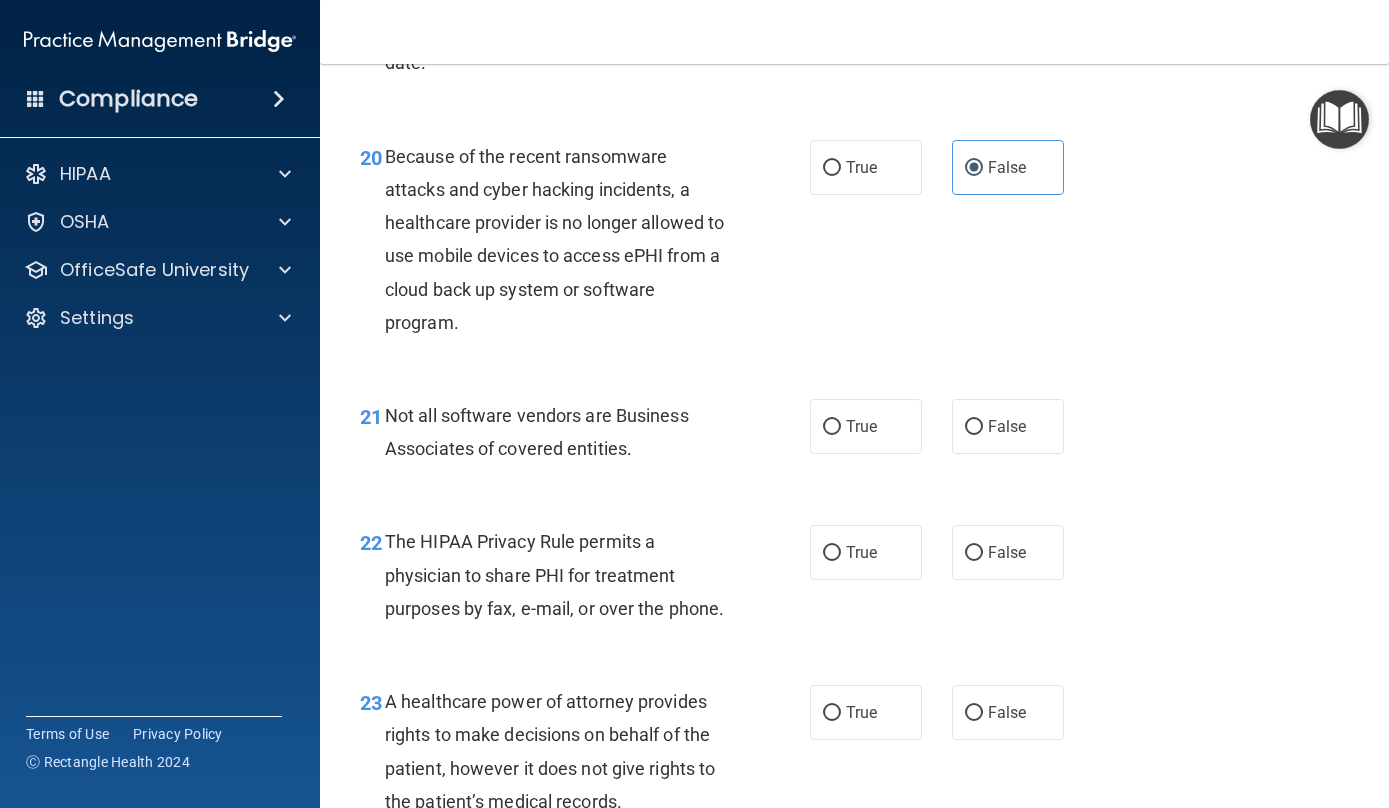 scroll, scrollTop: 3792, scrollLeft: 0, axis: vertical 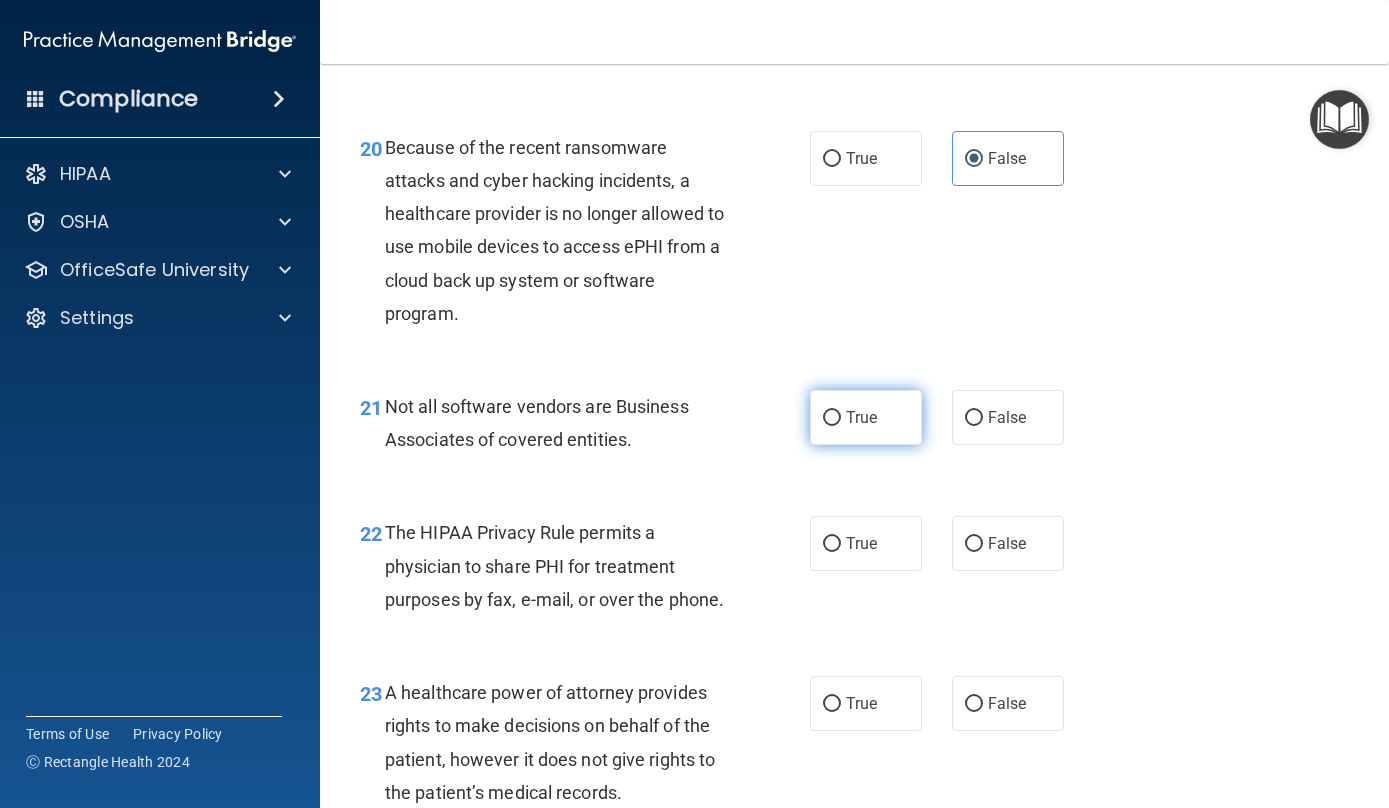 click on "True" at bounding box center (861, 417) 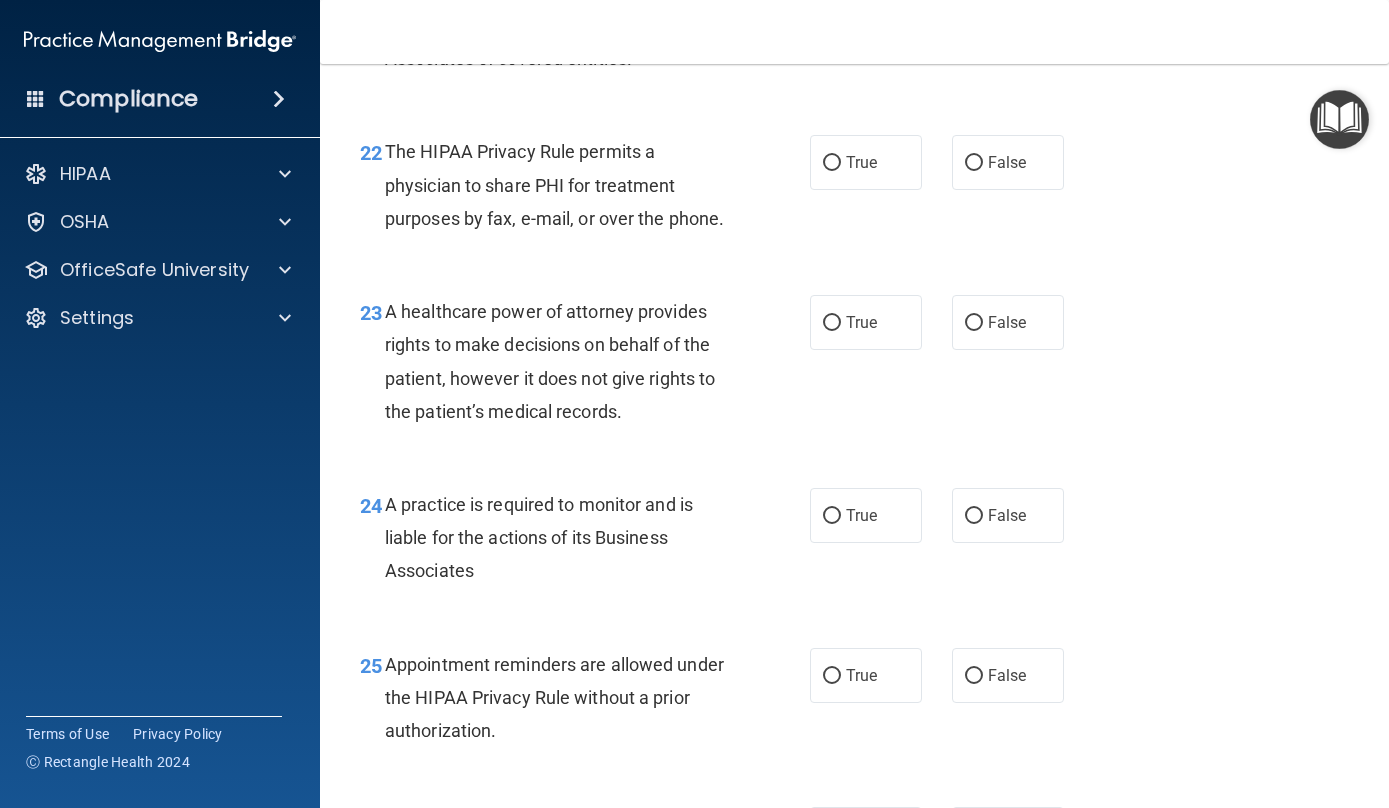 scroll, scrollTop: 4181, scrollLeft: 0, axis: vertical 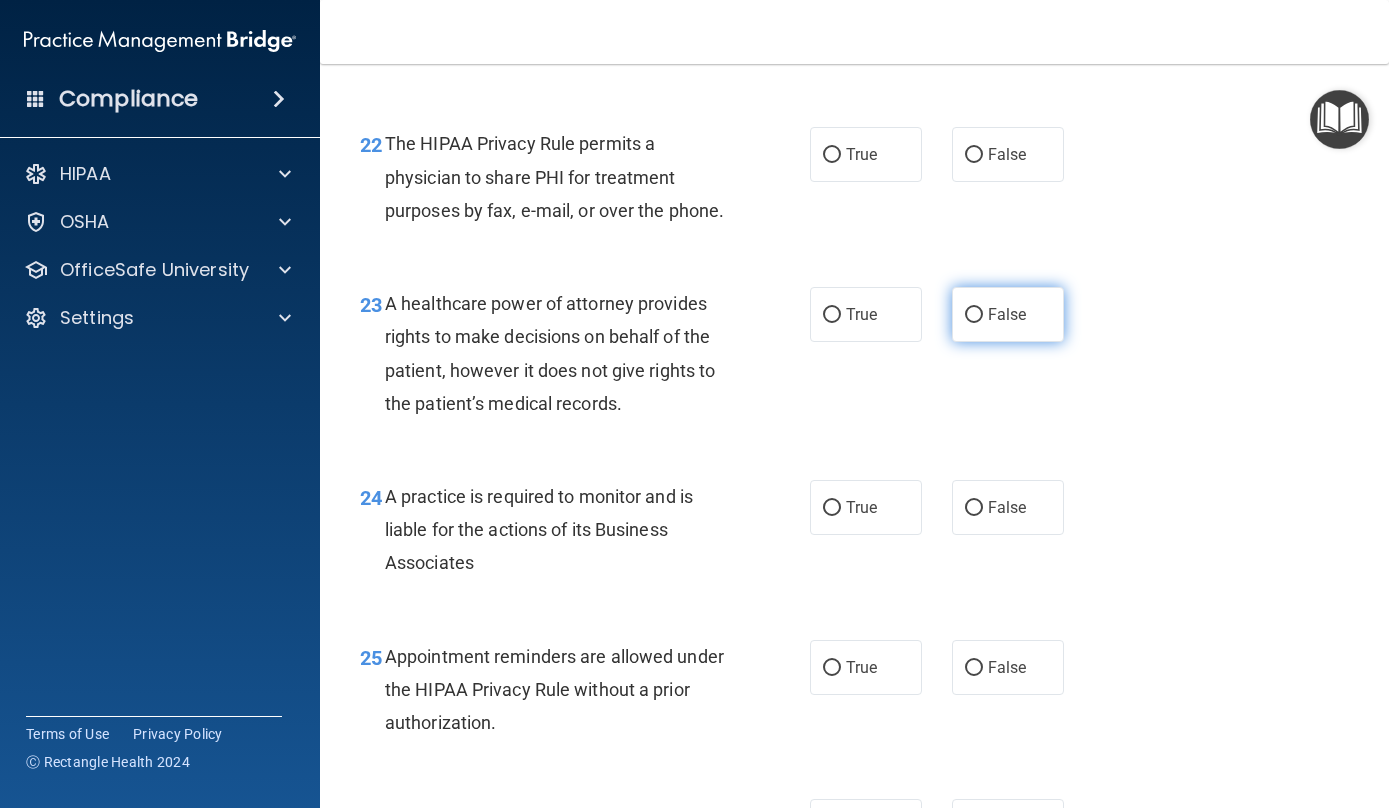click on "False" at bounding box center (1007, 314) 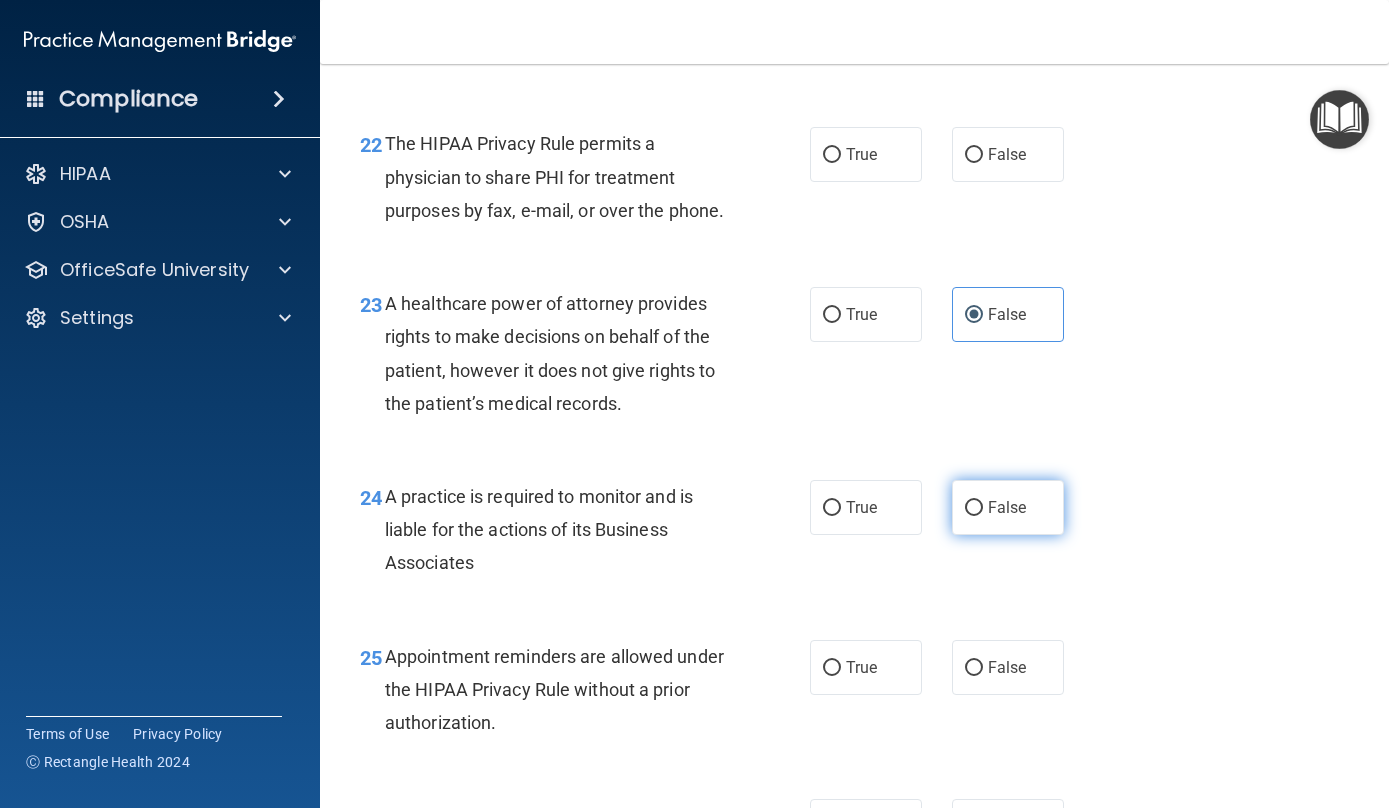 click on "False" at bounding box center [1008, 507] 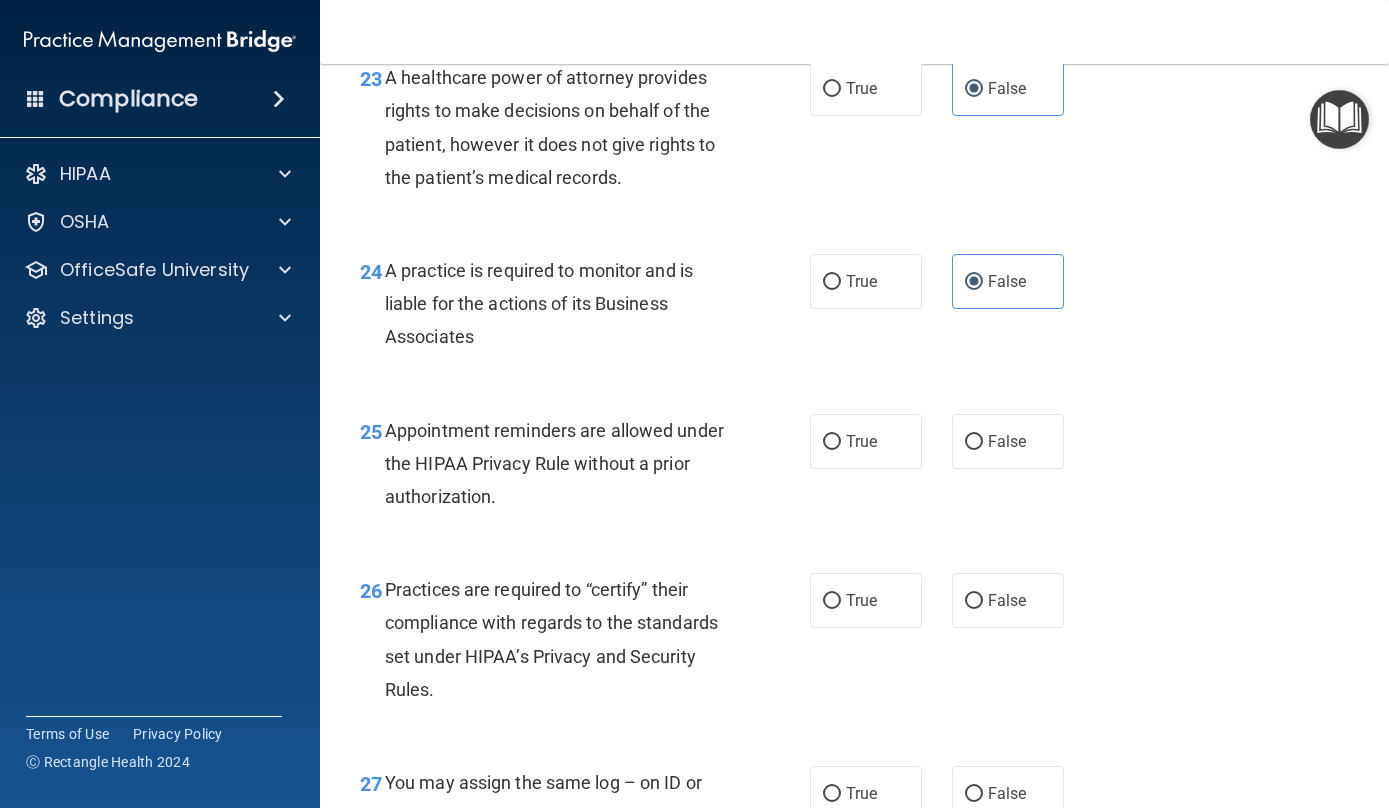 scroll, scrollTop: 4466, scrollLeft: 0, axis: vertical 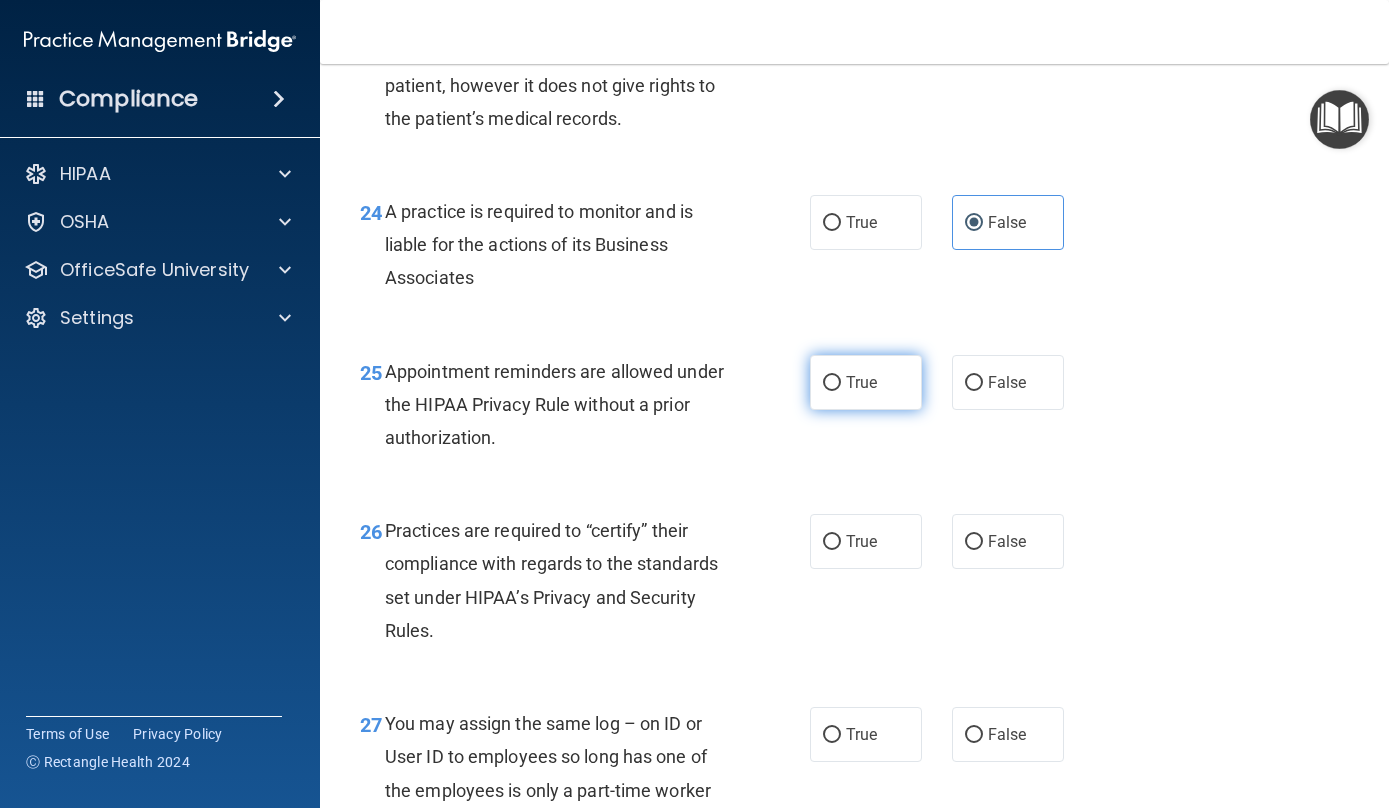 click on "True" at bounding box center [861, 382] 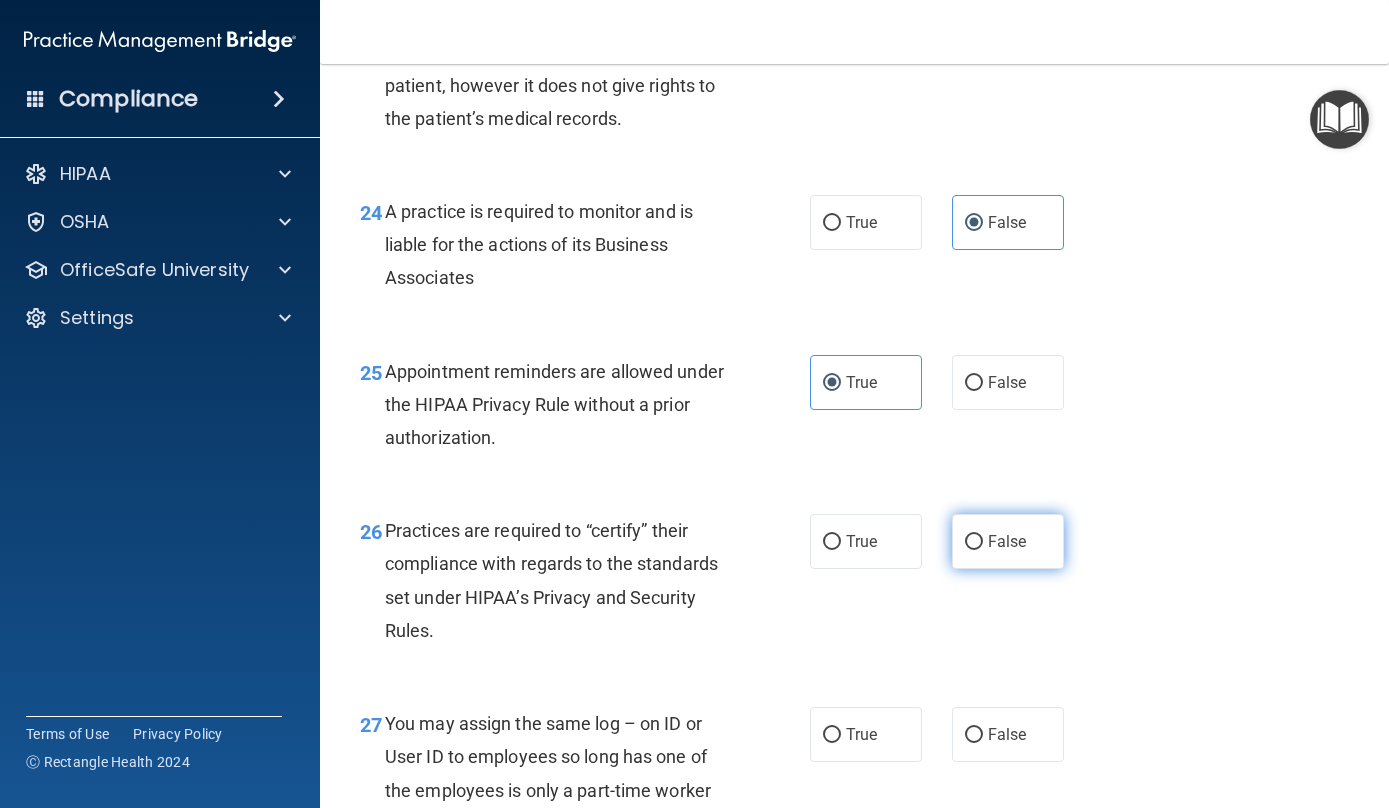 click on "False" at bounding box center (1008, 541) 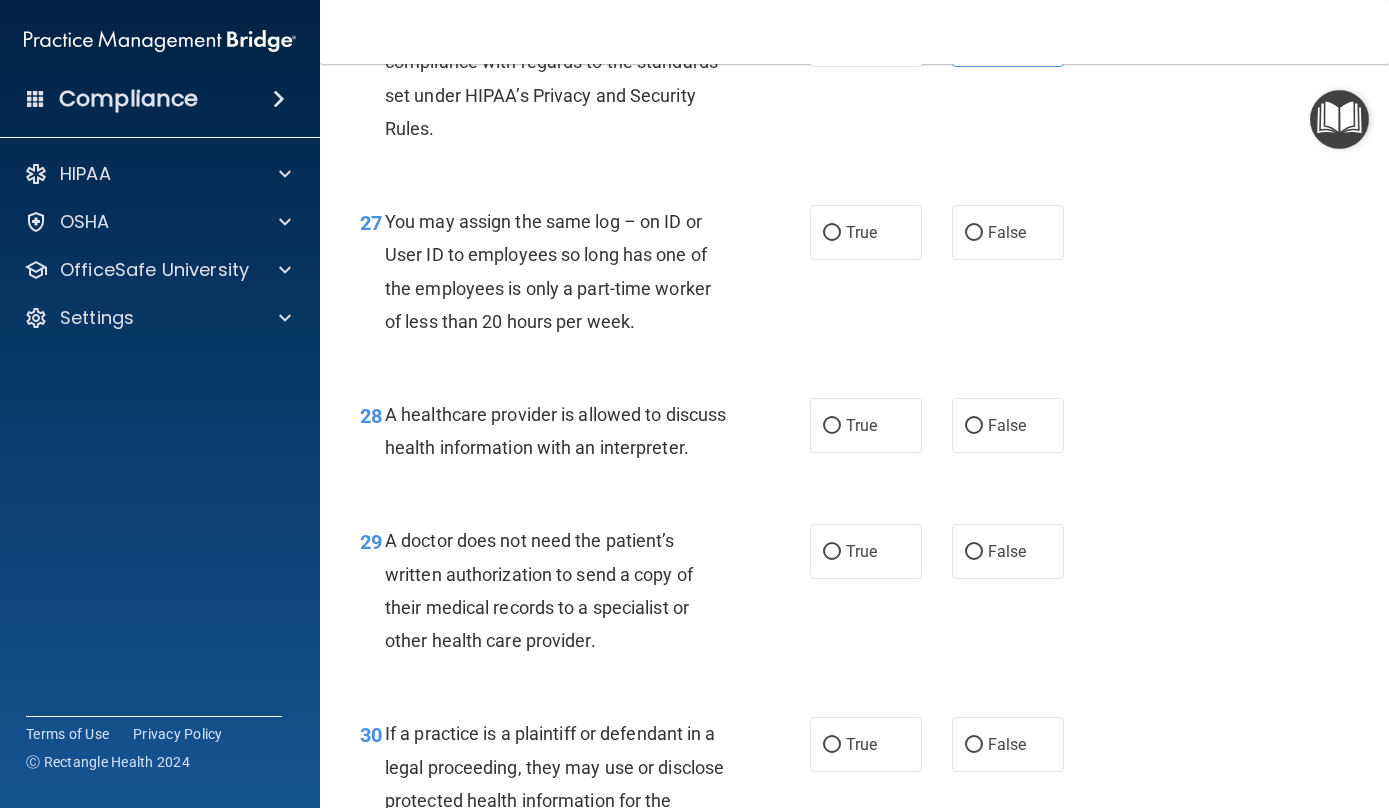 scroll, scrollTop: 4972, scrollLeft: 0, axis: vertical 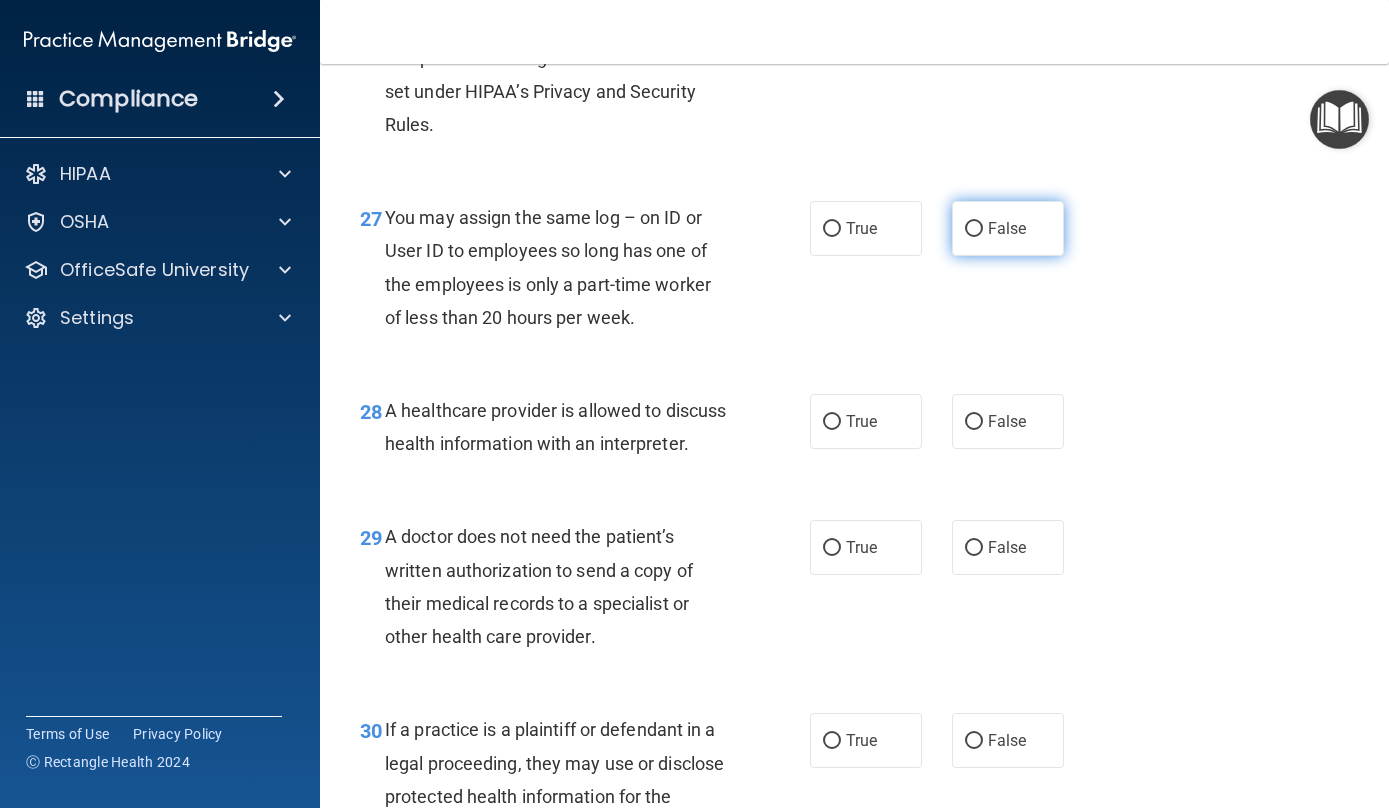 click on "False" at bounding box center [1008, 228] 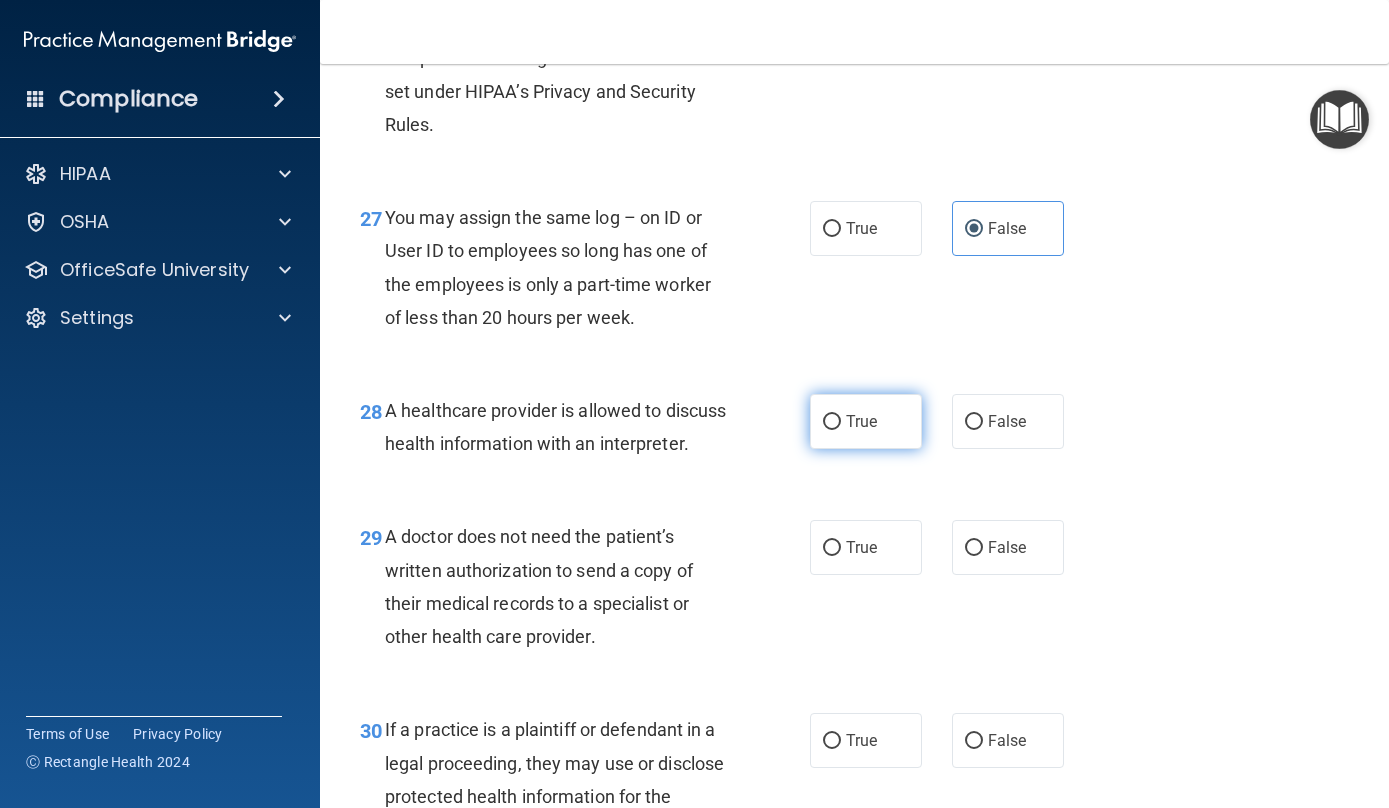 click on "True" at bounding box center (866, 421) 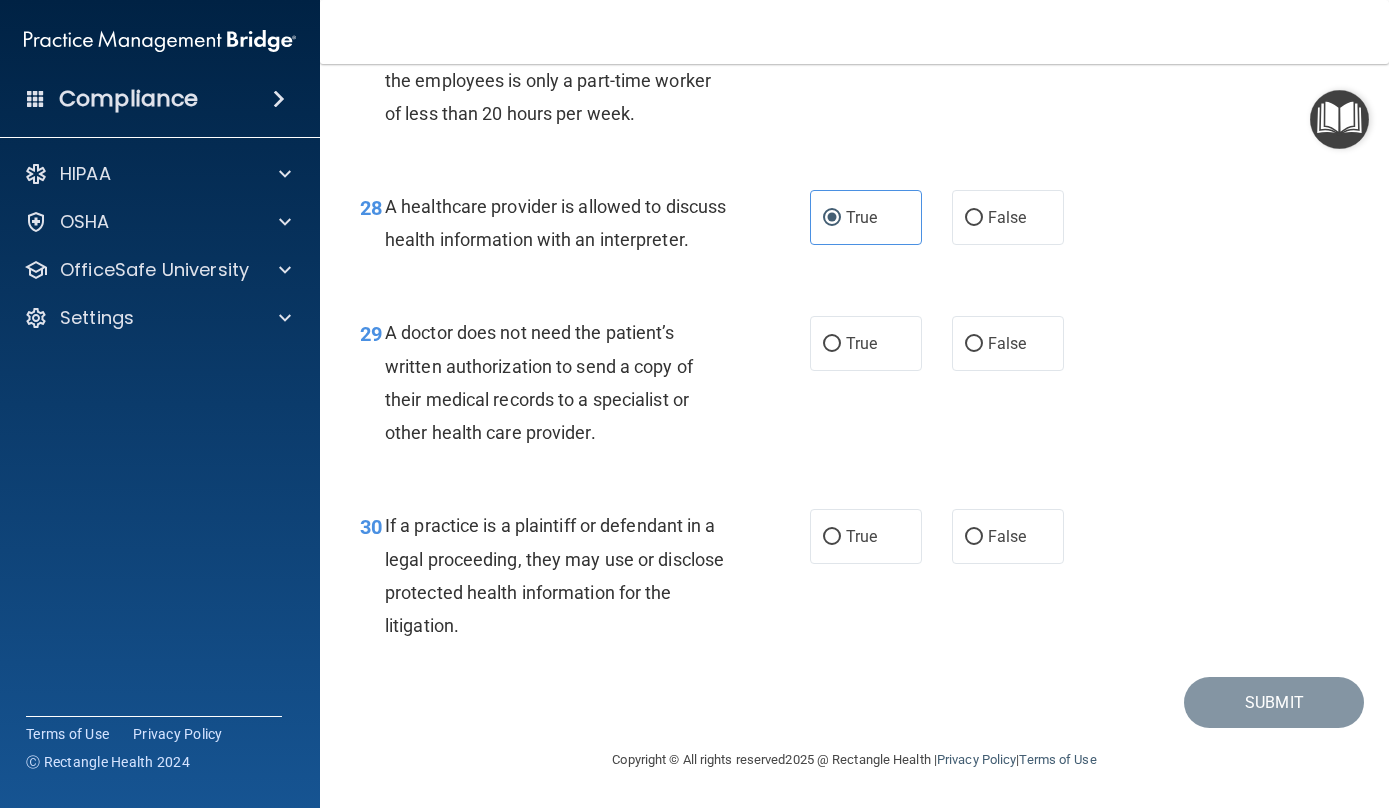 scroll, scrollTop: 5244, scrollLeft: 0, axis: vertical 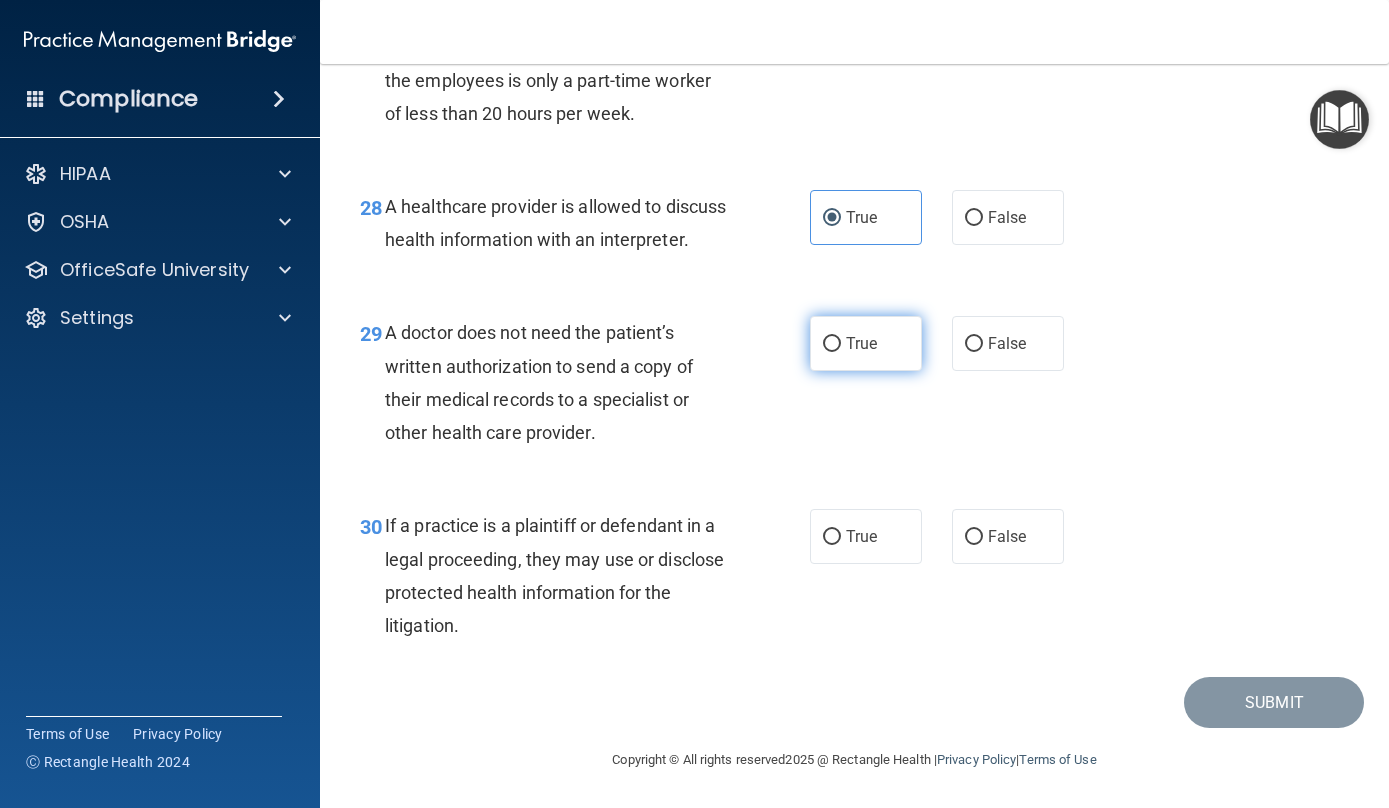 click on "True" at bounding box center (866, 343) 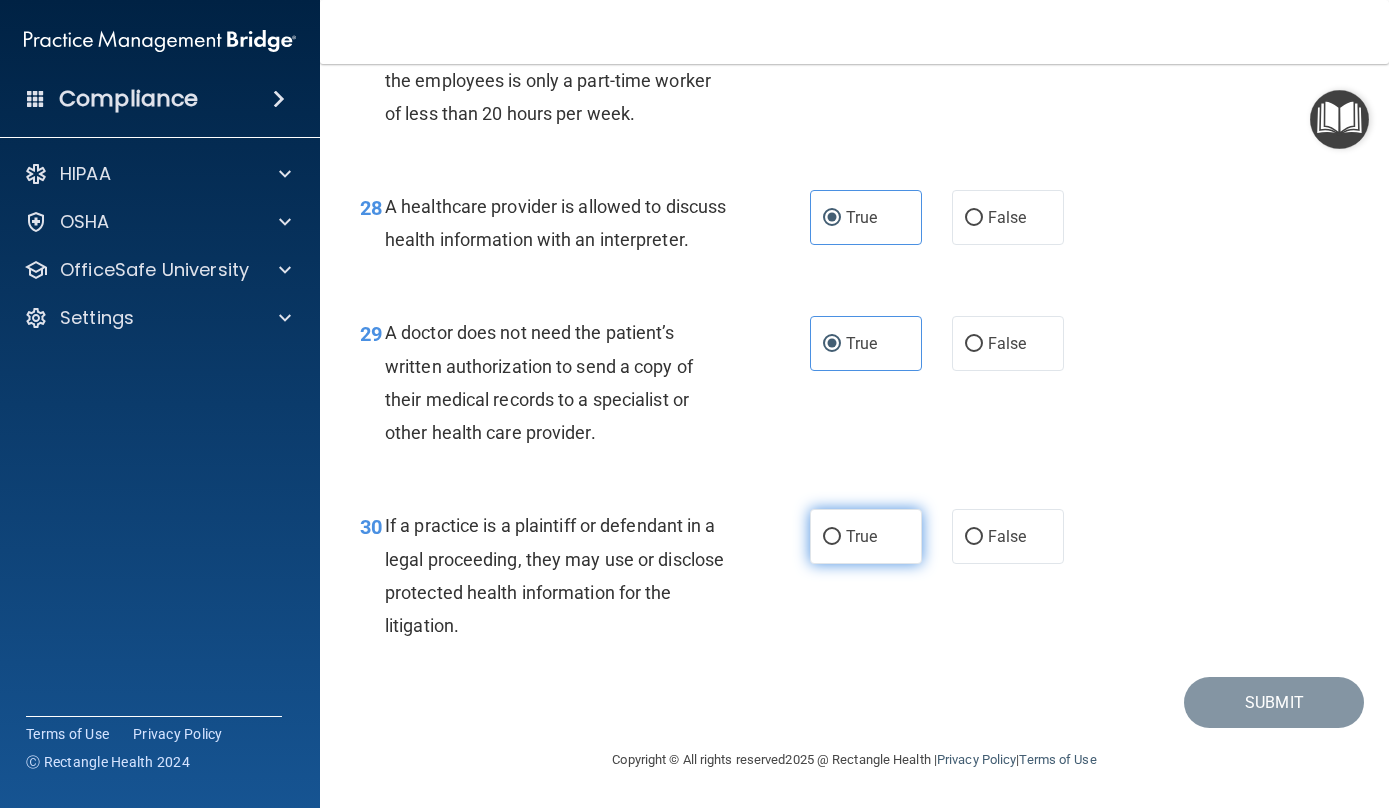 click on "True" at bounding box center (866, 536) 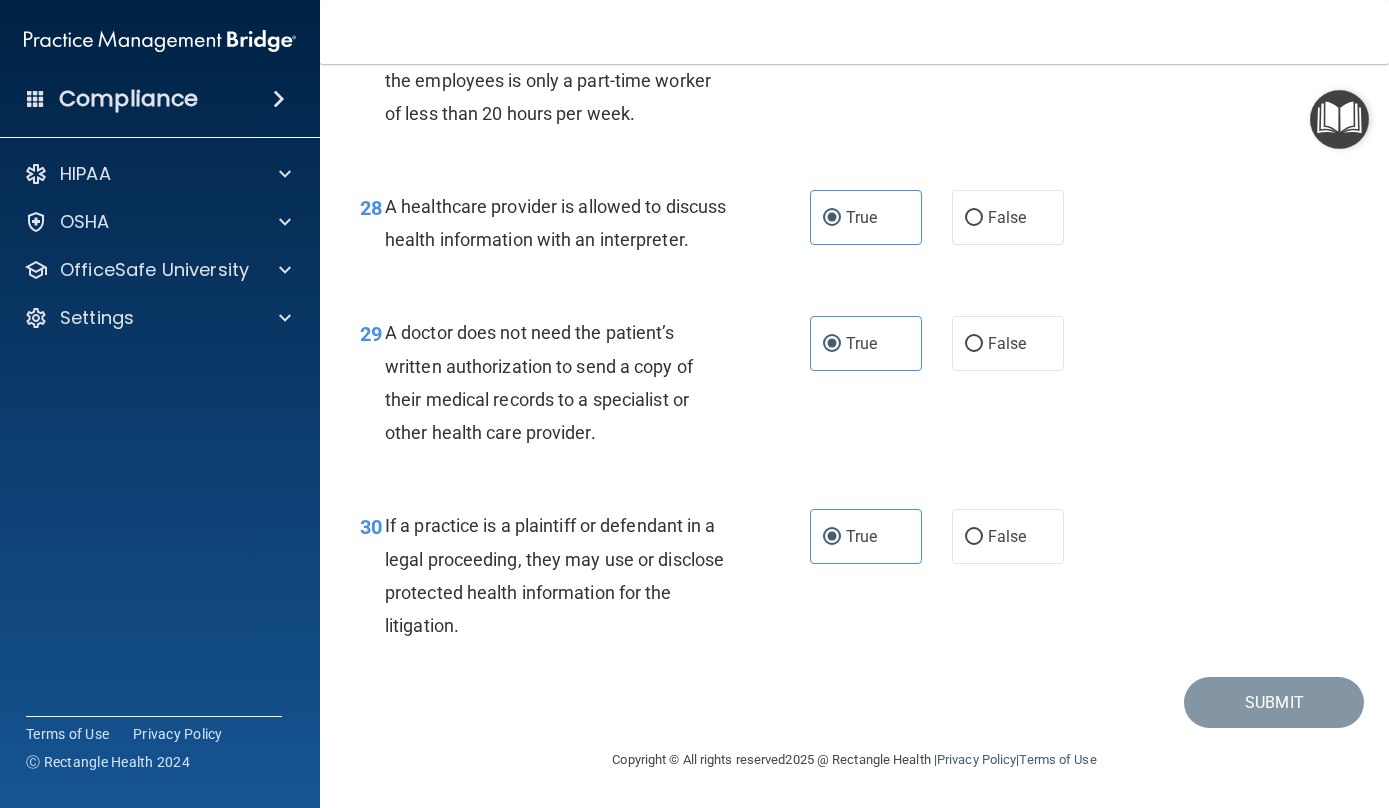 click on "30       If a practice is a plaintiff or defendant in a legal proceeding, they may use or disclose protected health information for the litigation.                 True           False" at bounding box center (854, 580) 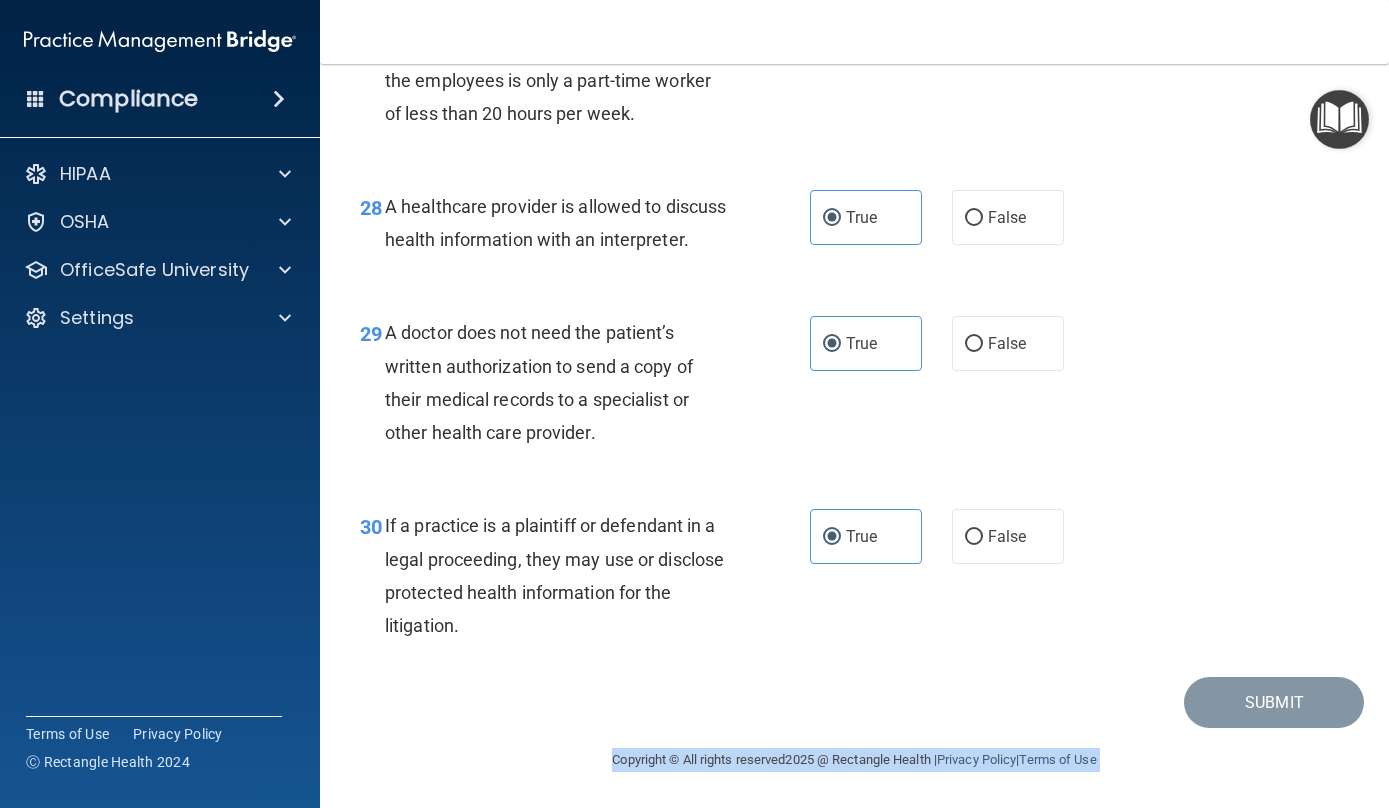 drag, startPoint x: 1185, startPoint y: 559, endPoint x: 1007, endPoint y: 748, distance: 259.62473 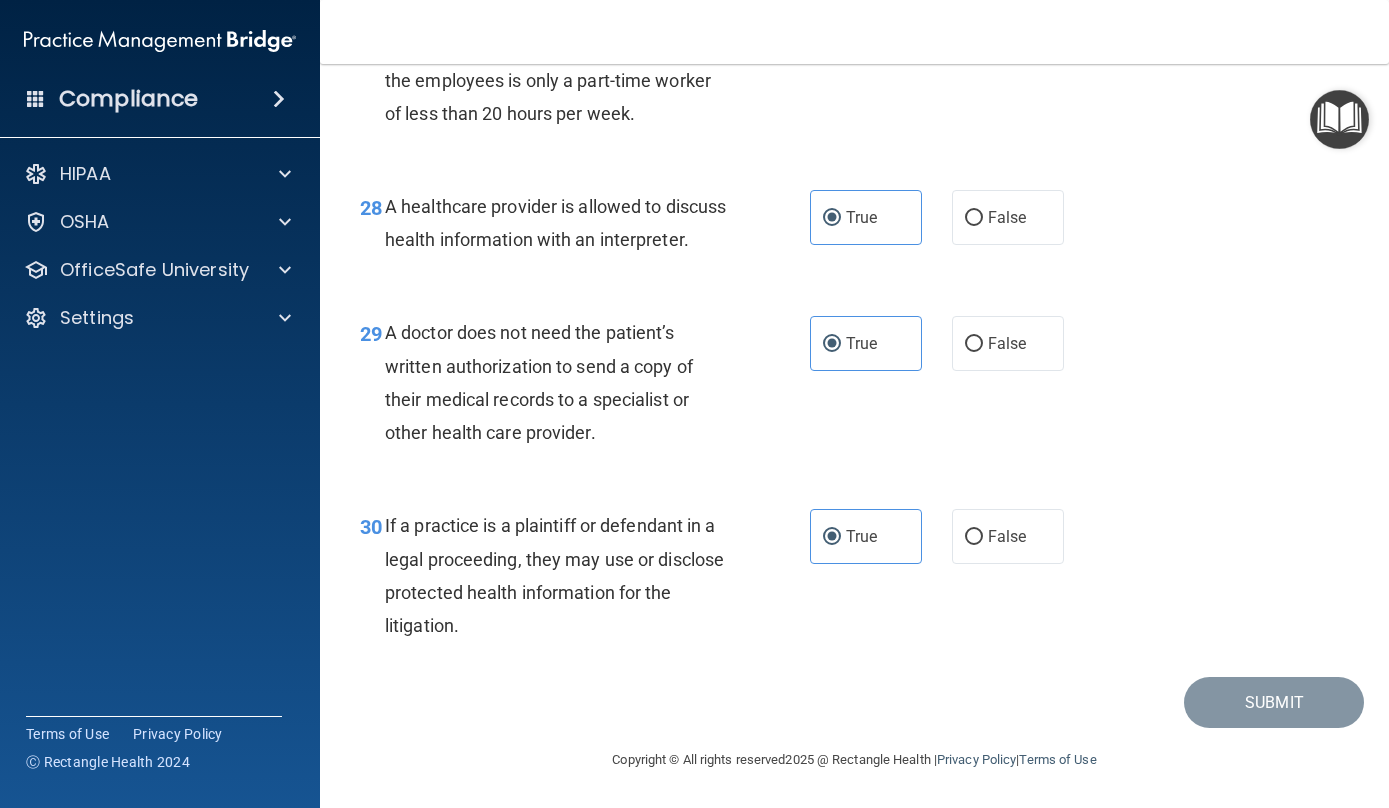 click on "30       If a practice is a plaintiff or defendant in a legal proceeding, they may use or disclose protected health information for the litigation.                 True           False" at bounding box center (854, 580) 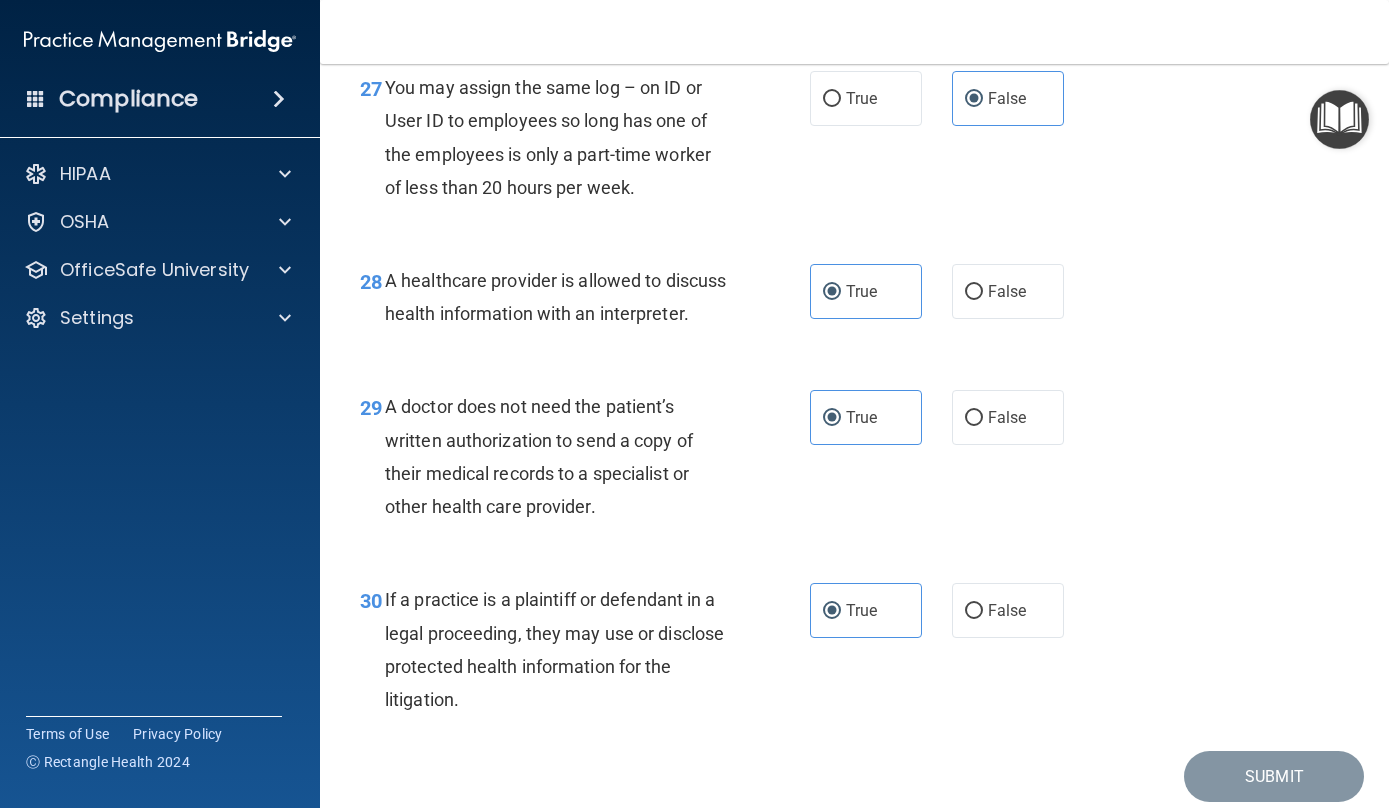 scroll, scrollTop: 5244, scrollLeft: 0, axis: vertical 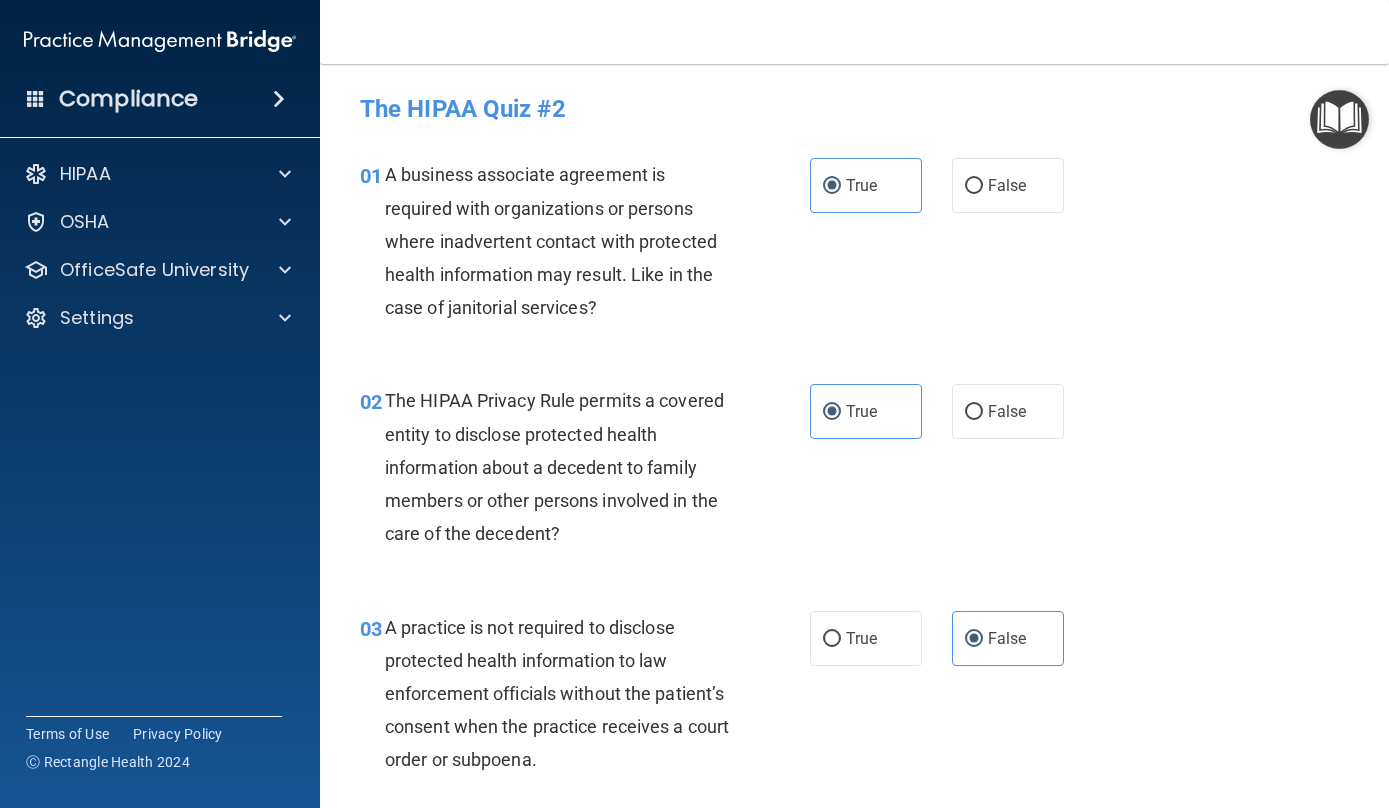 click at bounding box center [1339, 119] 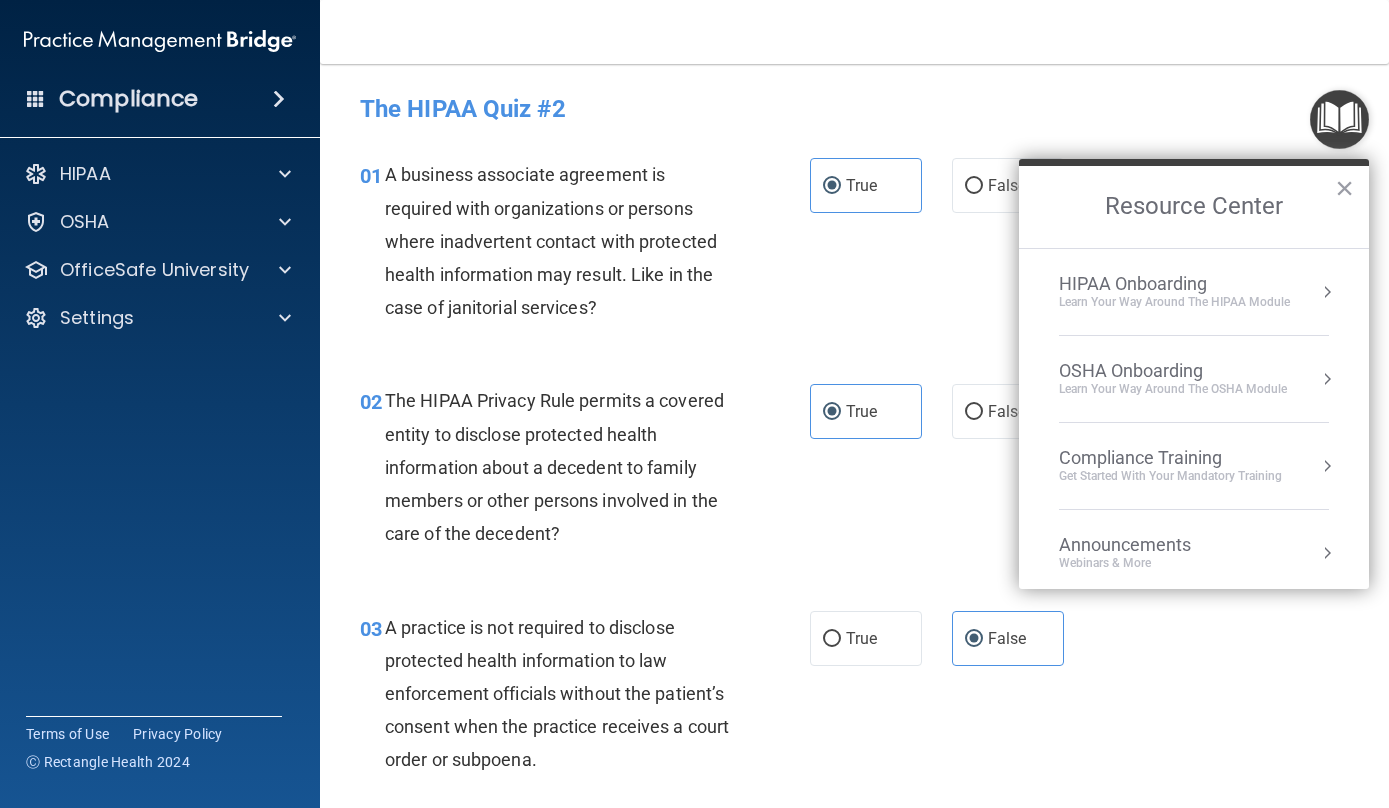 click on "The HIPAA Quiz #2" at bounding box center (854, 109) 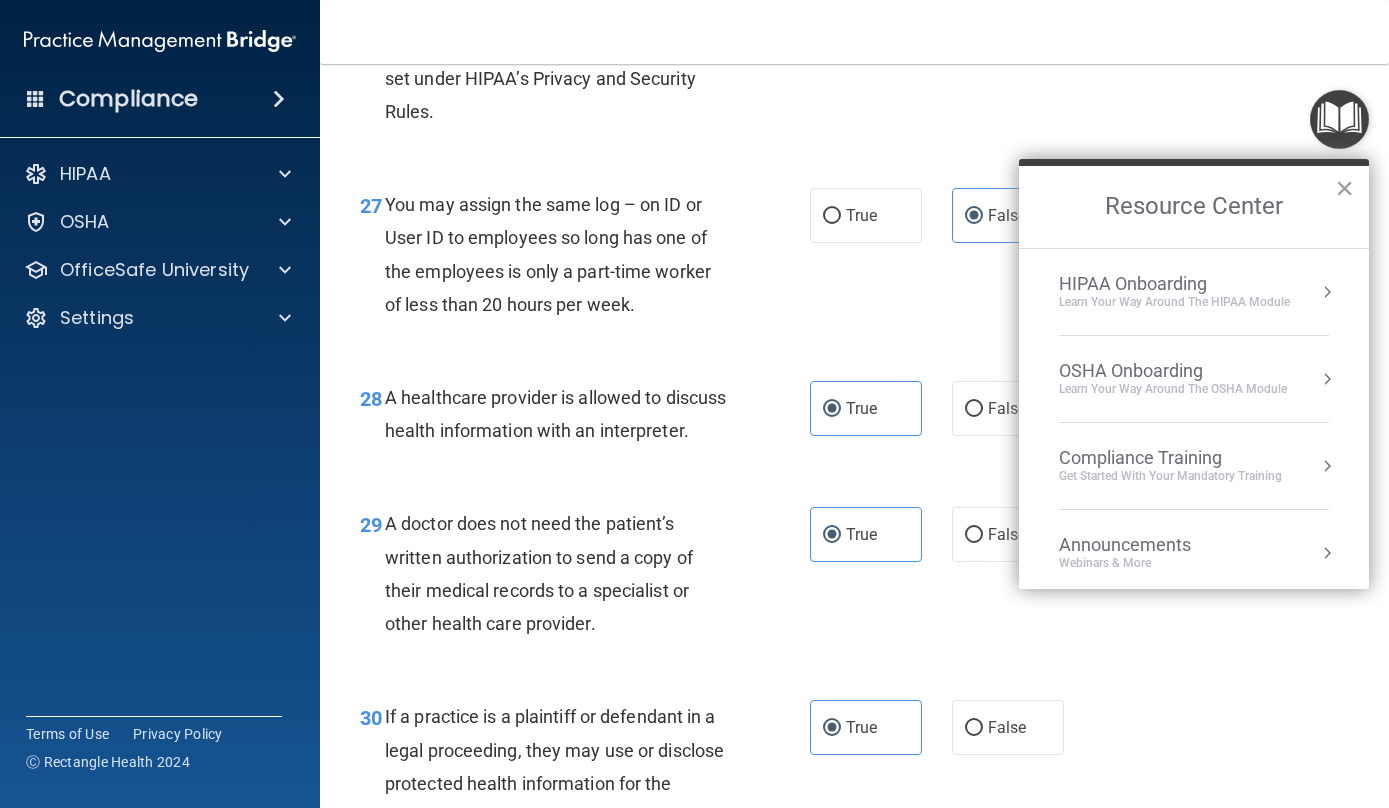 scroll, scrollTop: 5244, scrollLeft: 0, axis: vertical 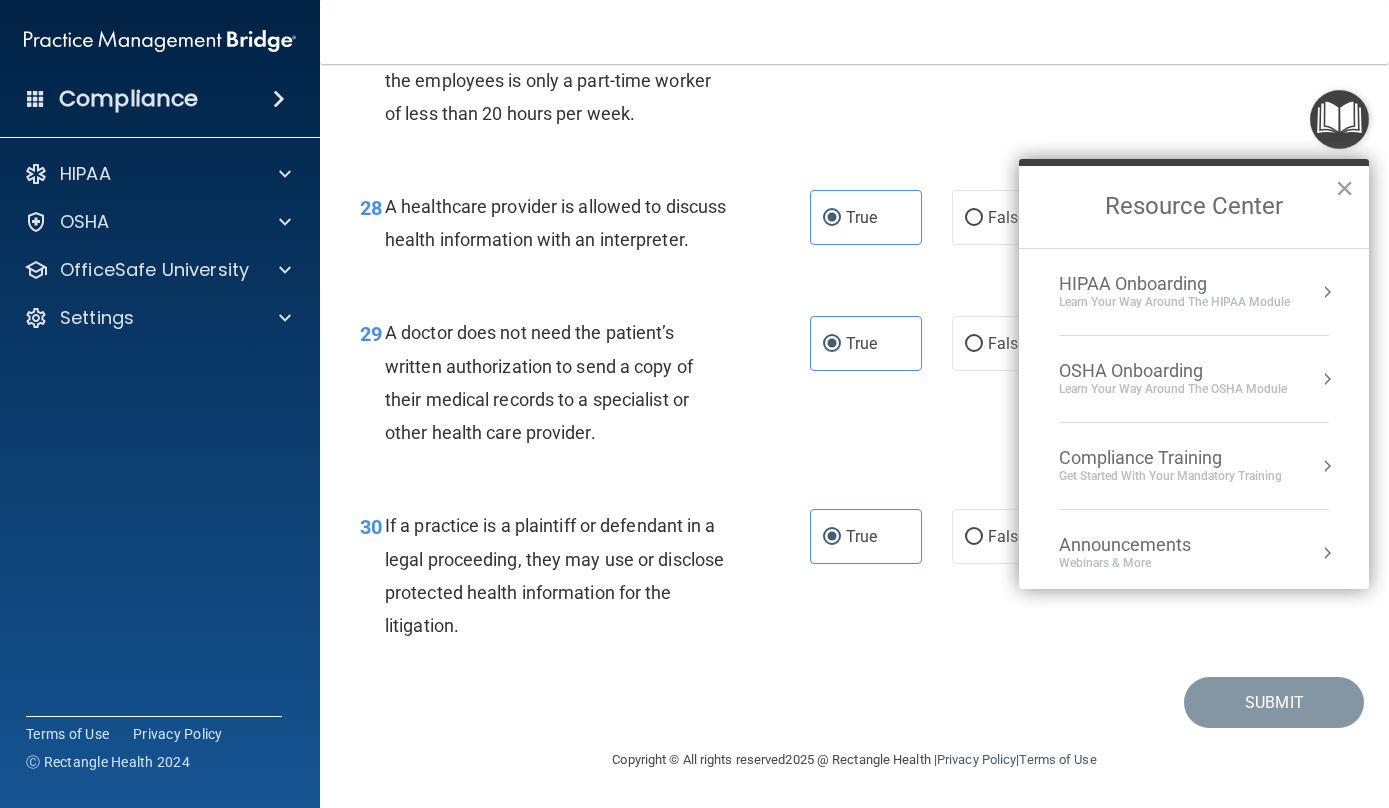click on "Submit" at bounding box center (854, 702) 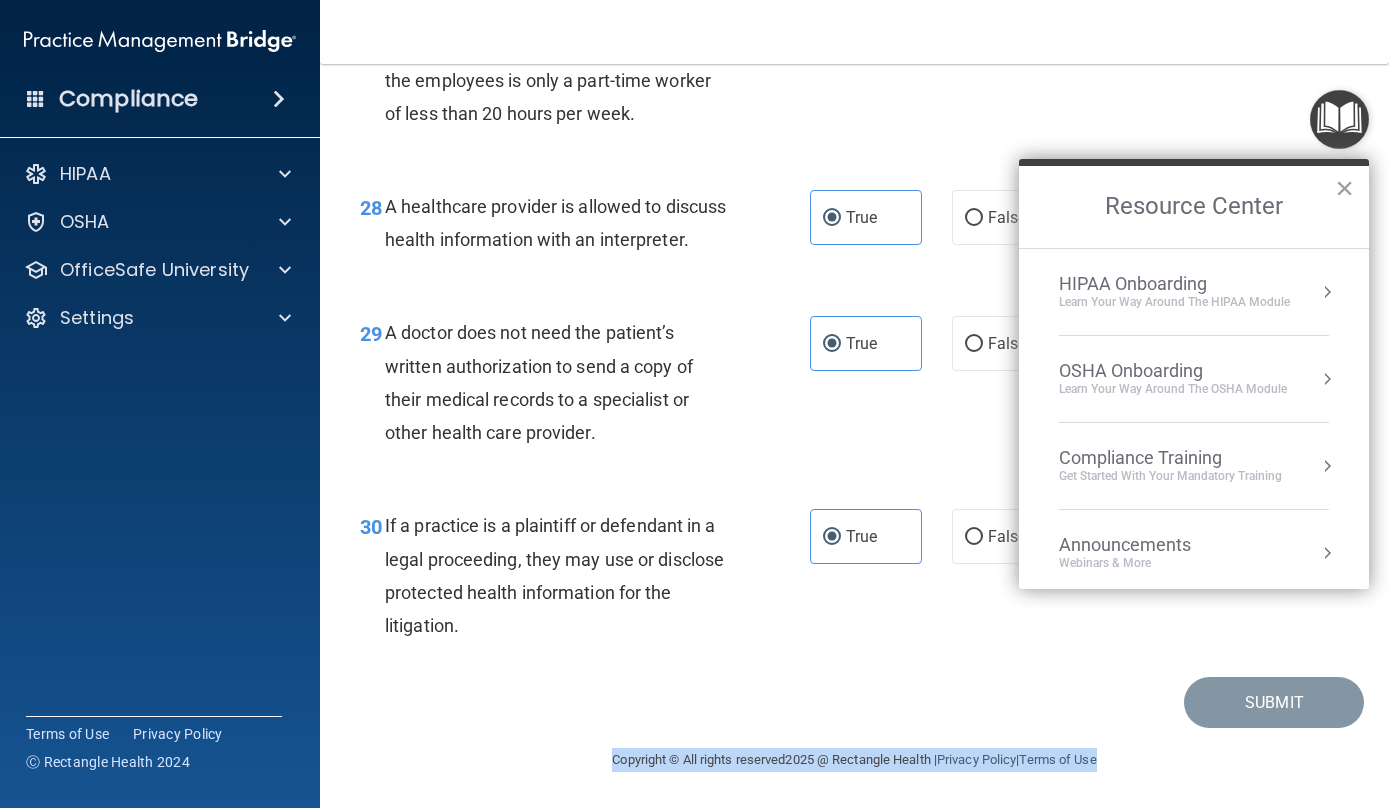 drag, startPoint x: 1016, startPoint y: 687, endPoint x: 1033, endPoint y: 780, distance: 94.54099 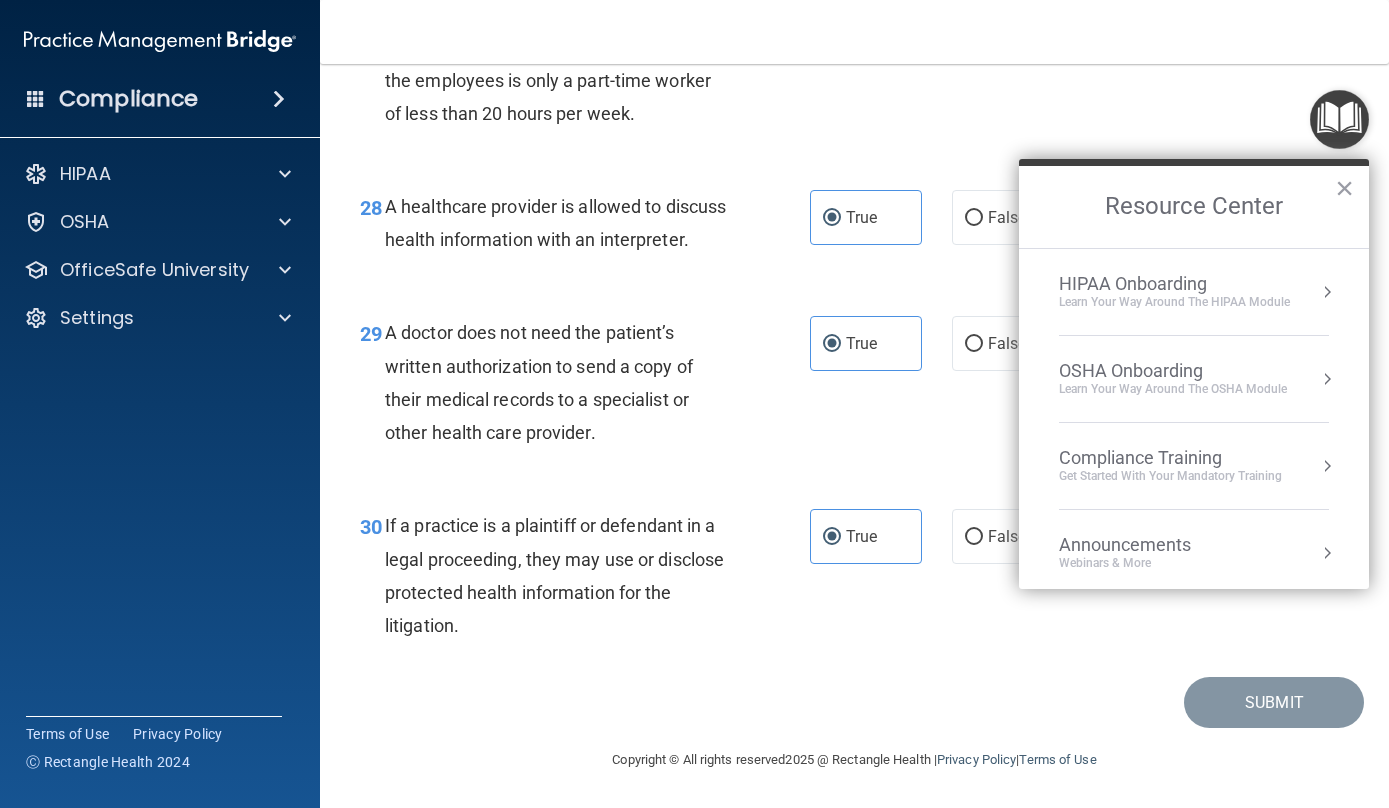 click on "27       You may assign the same log – on ID or User ID to employees so long has one of the employees is only a part-time worker of less than 20 hours per week.                 True           False" at bounding box center [854, 68] 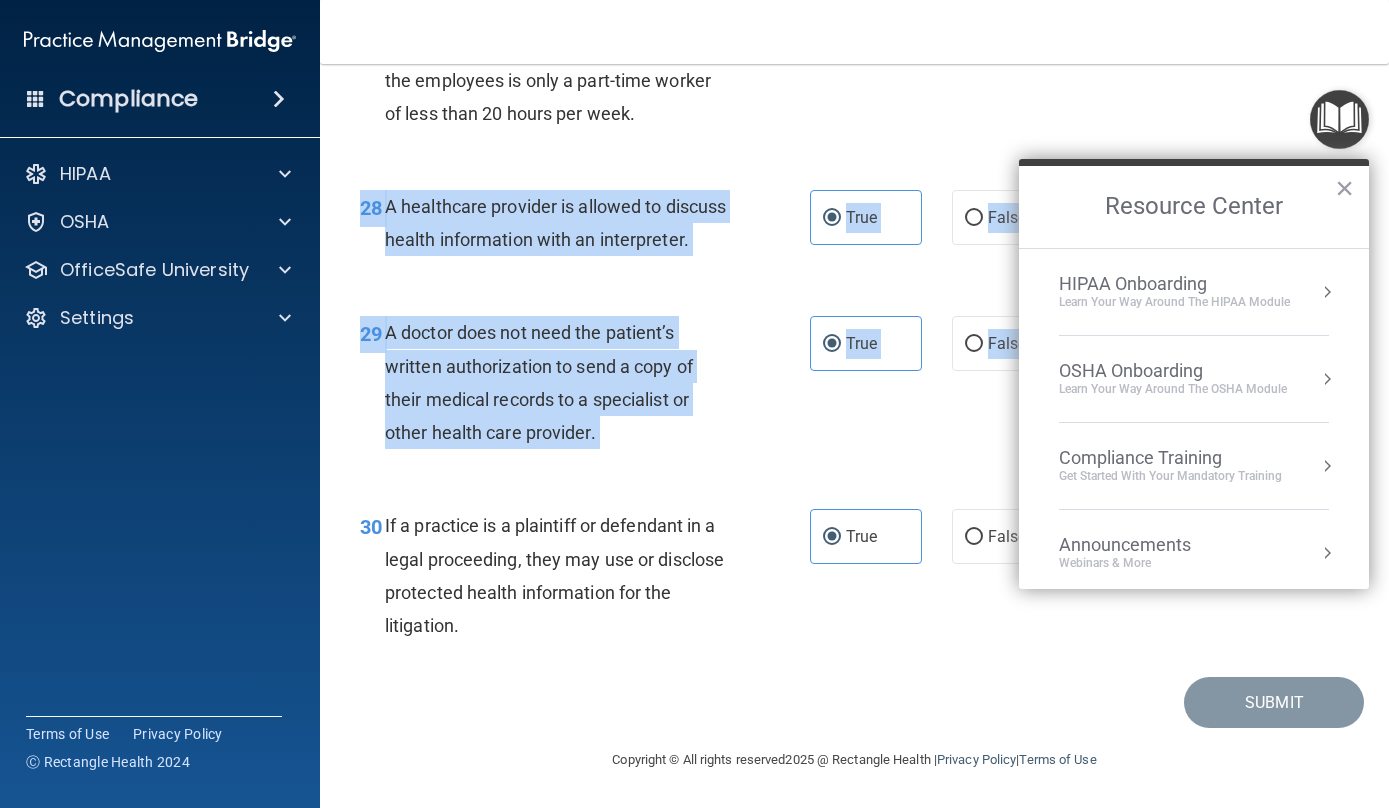 drag, startPoint x: 1167, startPoint y: 76, endPoint x: 1114, endPoint y: 371, distance: 299.7232 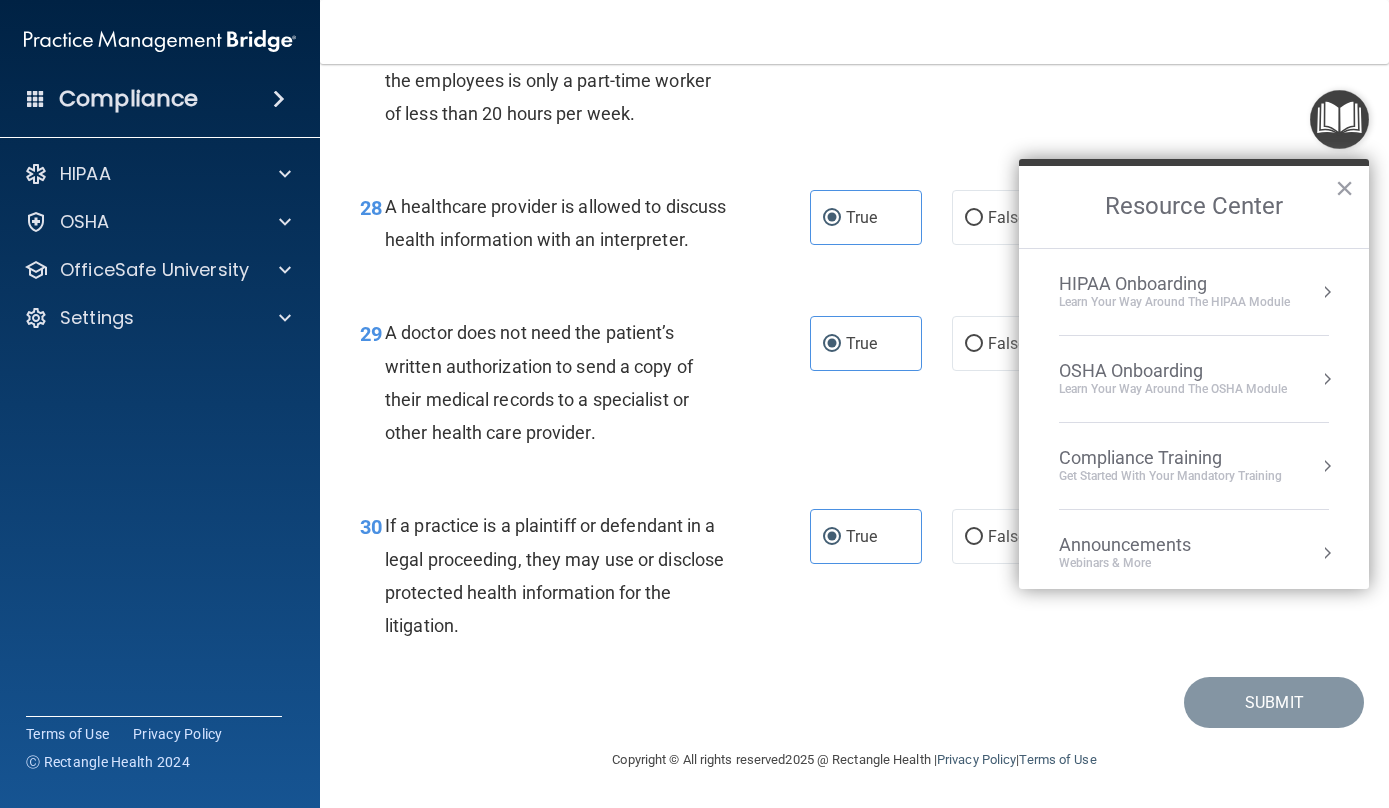 click on "Submit" at bounding box center [854, 702] 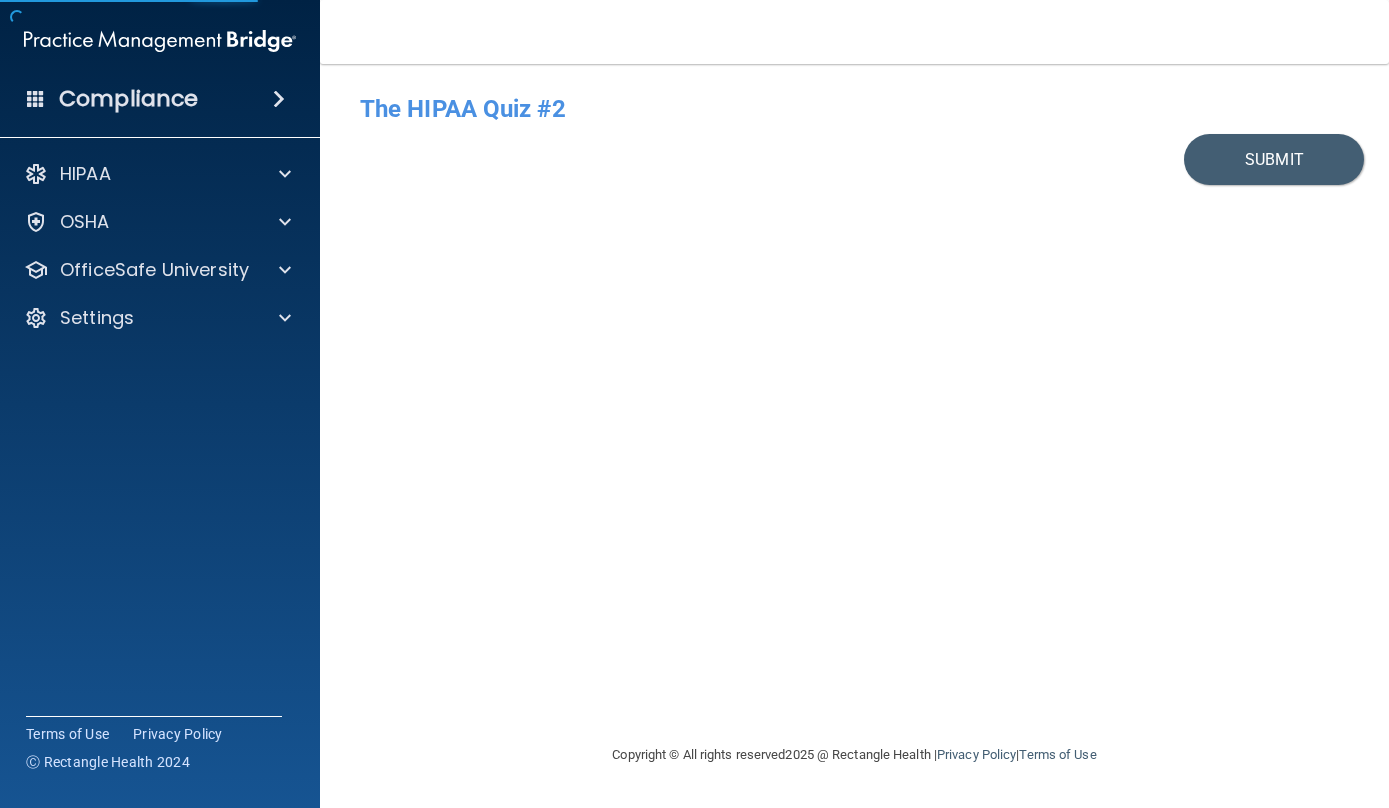 scroll, scrollTop: 0, scrollLeft: 0, axis: both 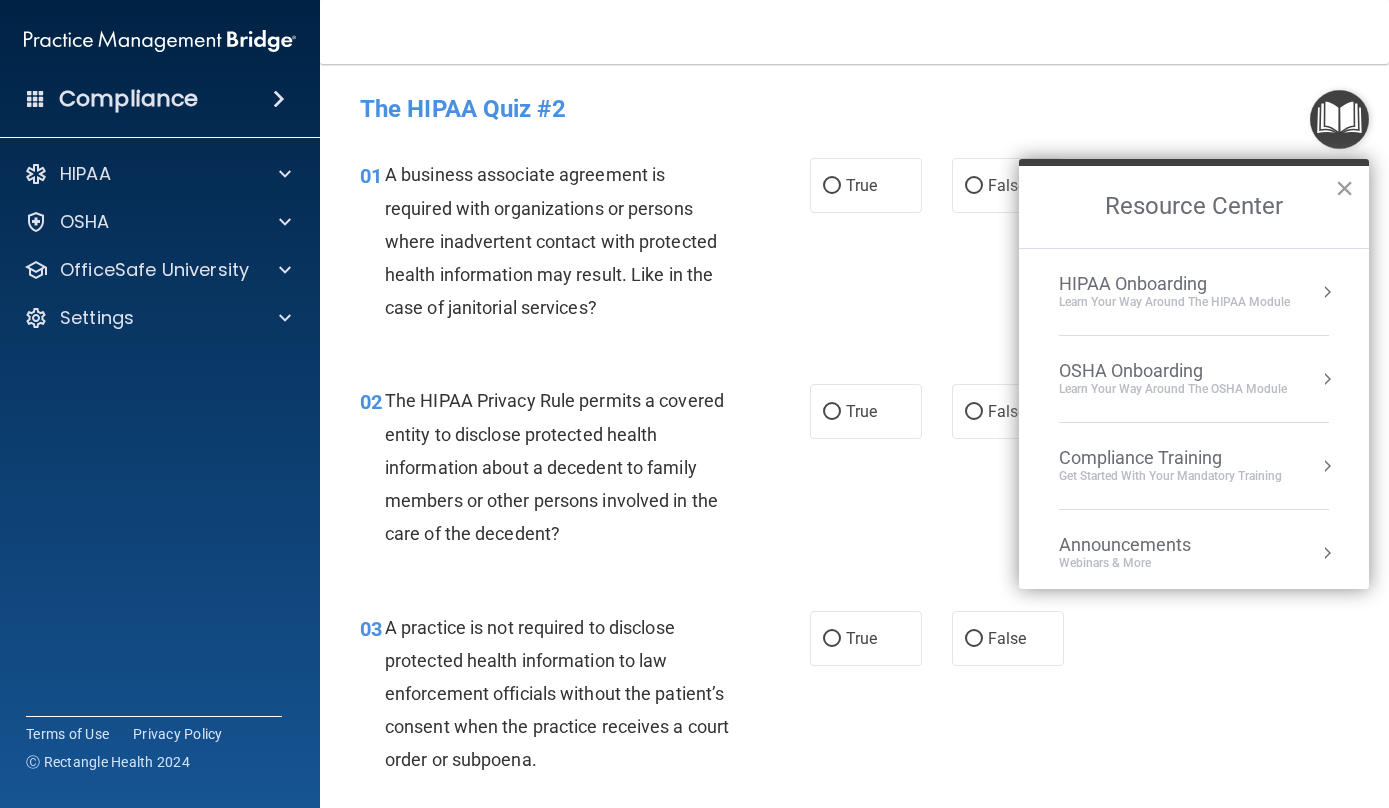 click on "×" at bounding box center [1344, 188] 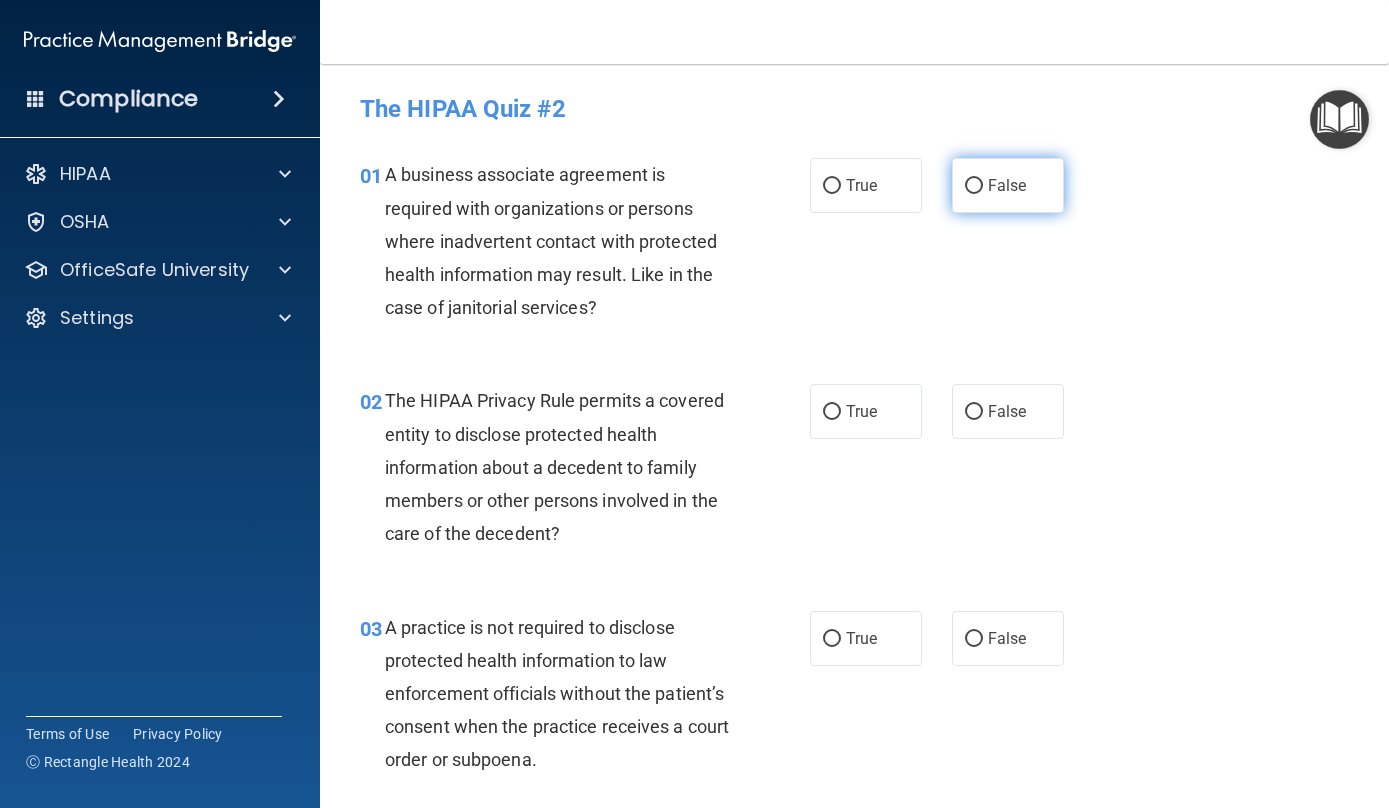 click on "False" at bounding box center [1008, 185] 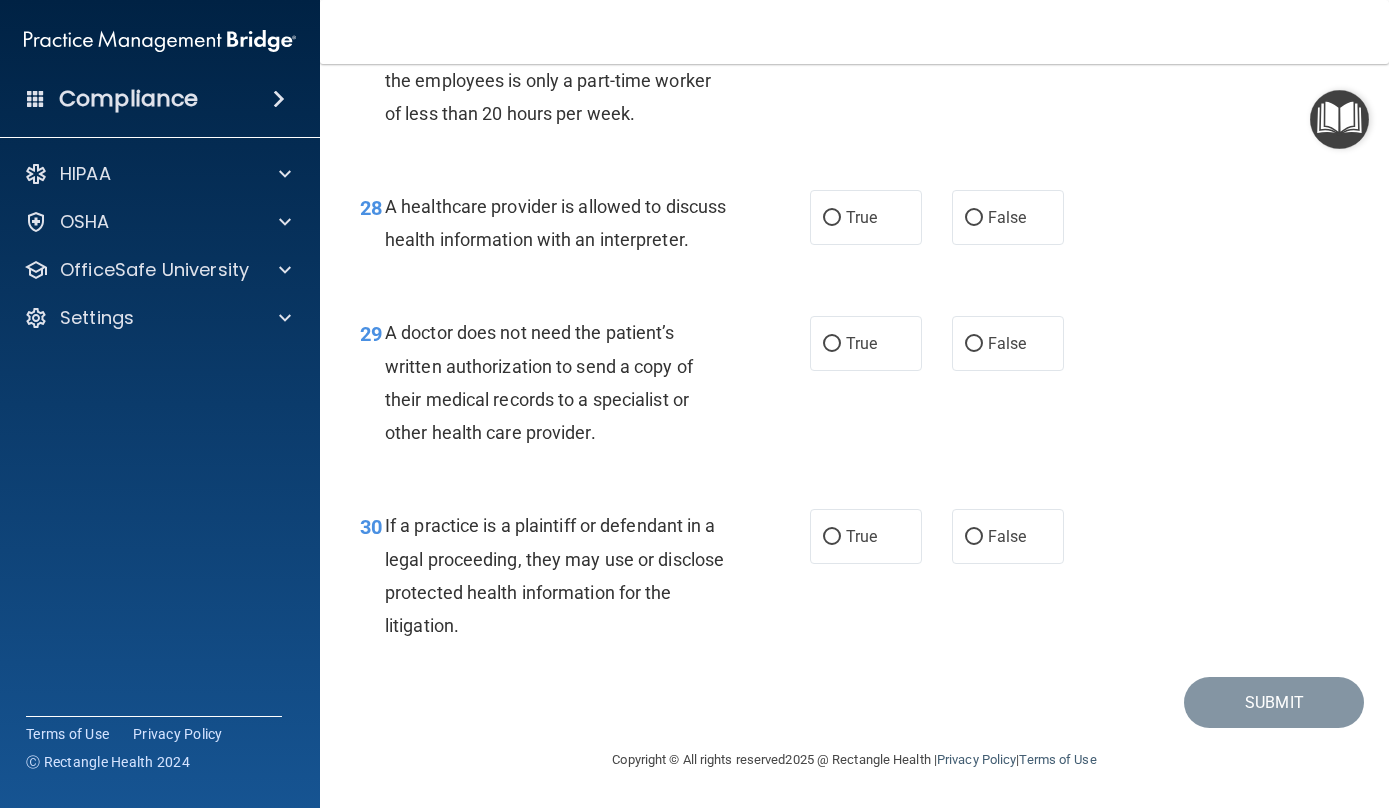 scroll, scrollTop: 5244, scrollLeft: 0, axis: vertical 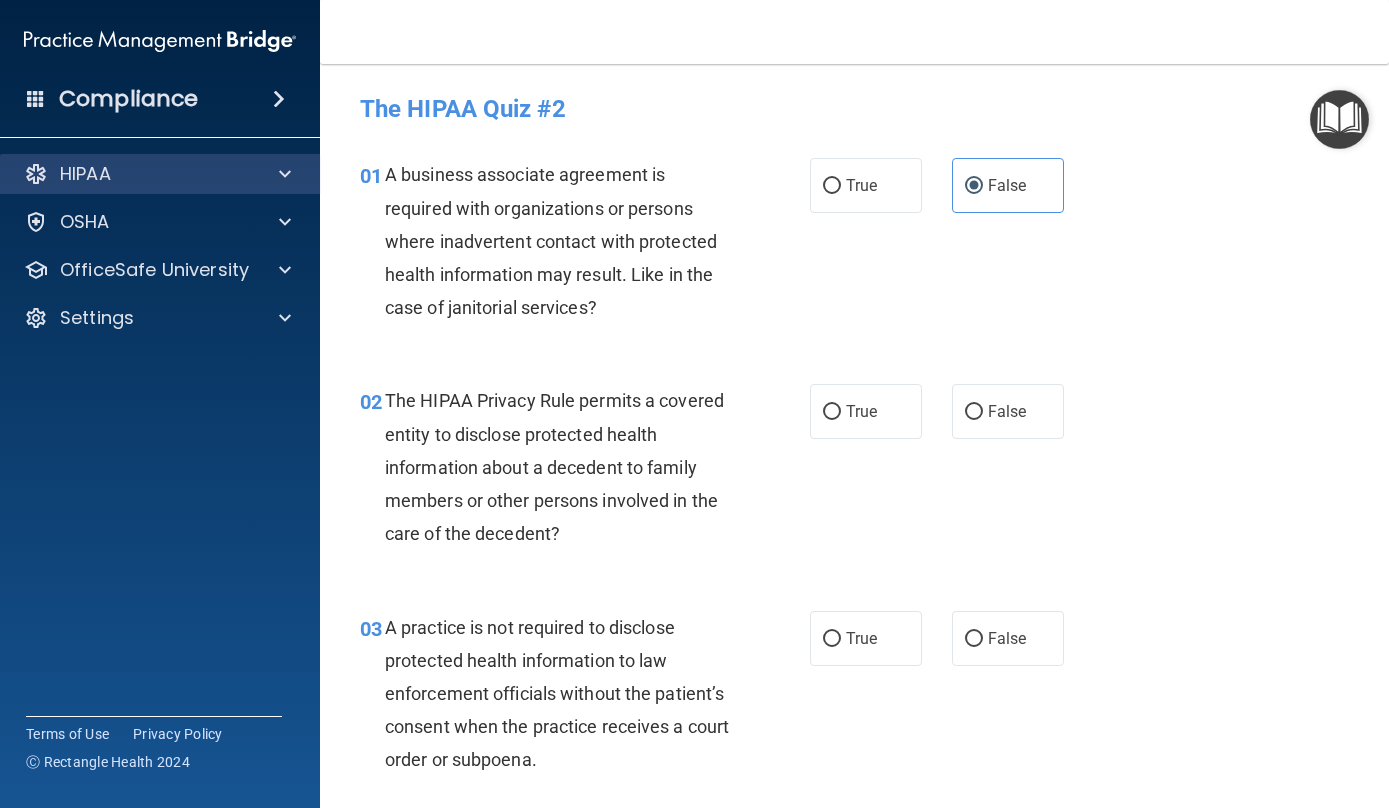 click on "HIPAA" at bounding box center (160, 174) 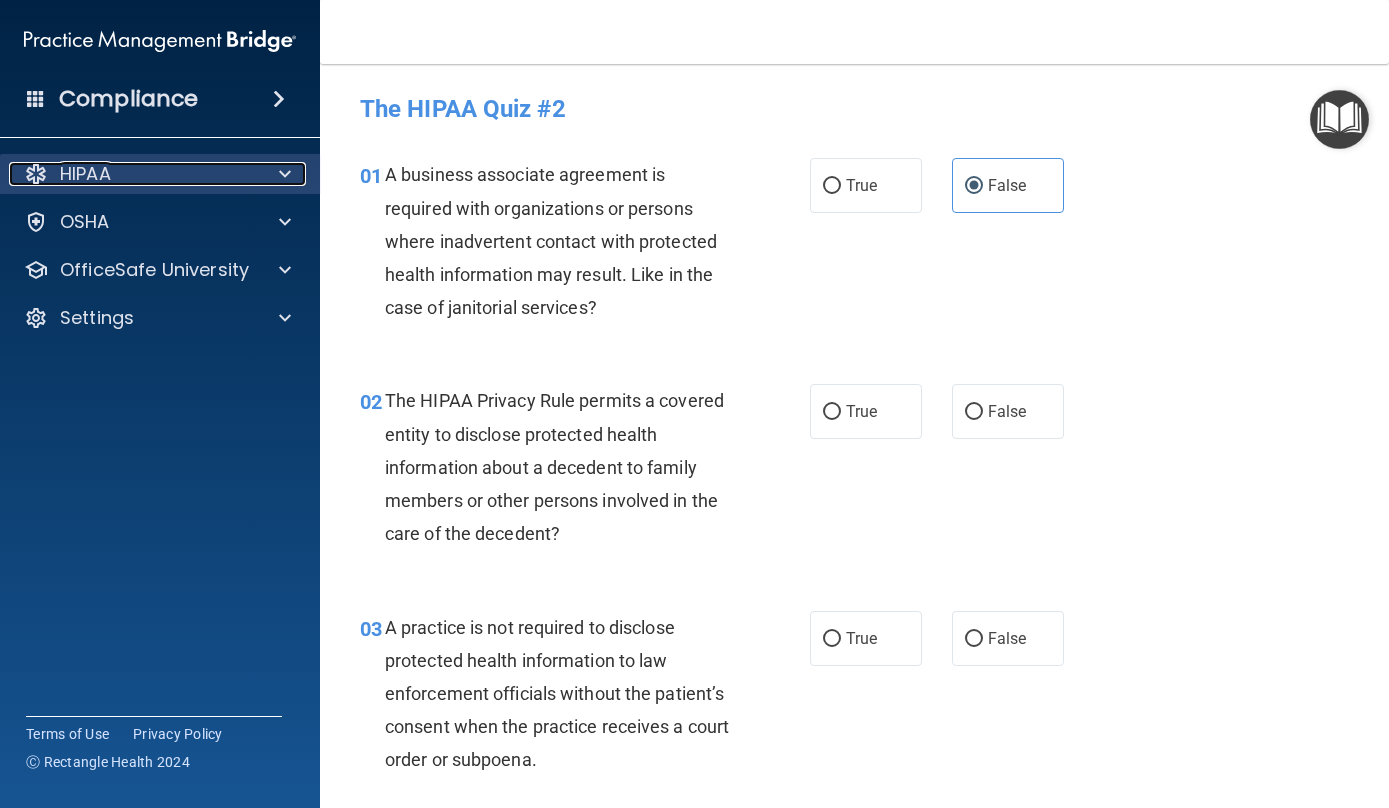 click on "HIPAA" at bounding box center (133, 174) 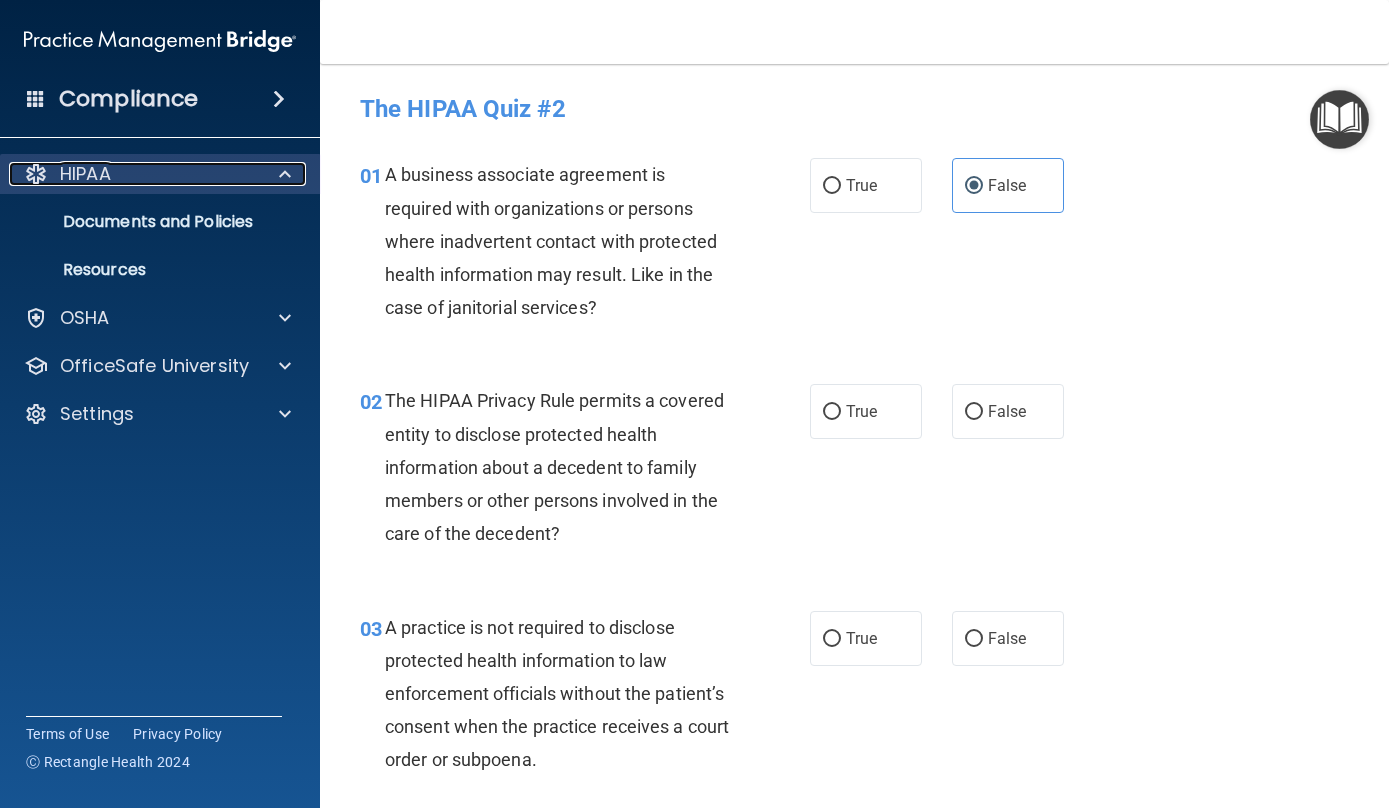 click at bounding box center (282, 174) 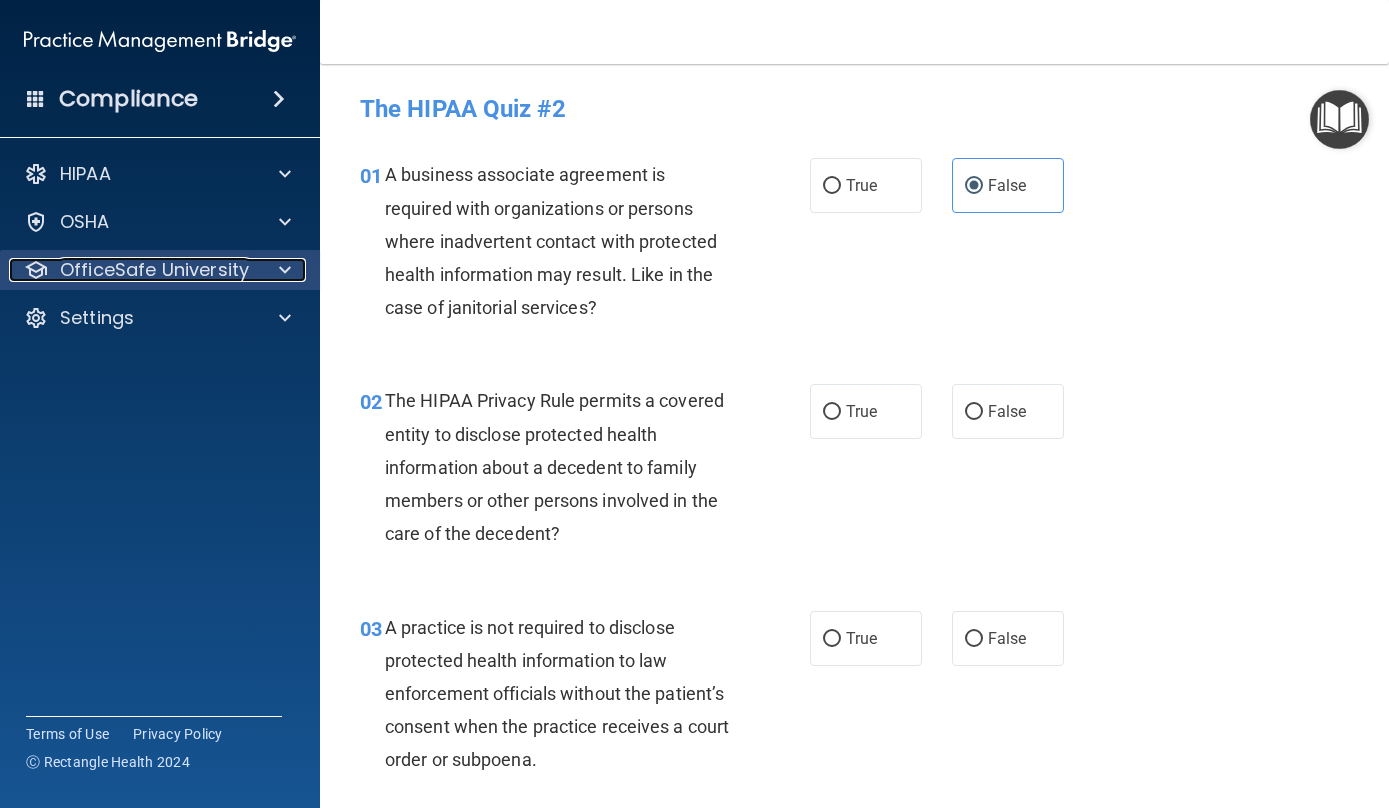click on "OfficeSafe University" at bounding box center (154, 270) 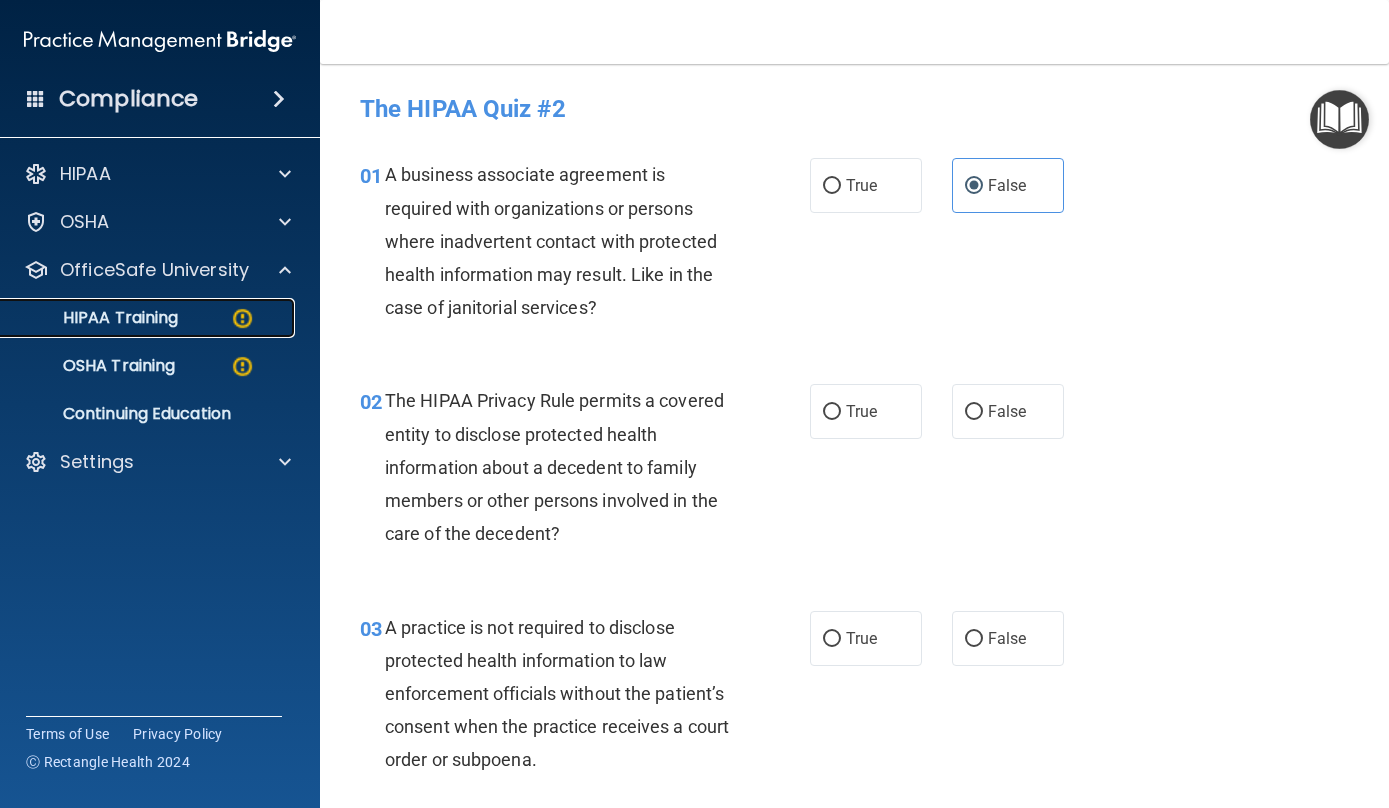 click on "HIPAA Training" at bounding box center [149, 318] 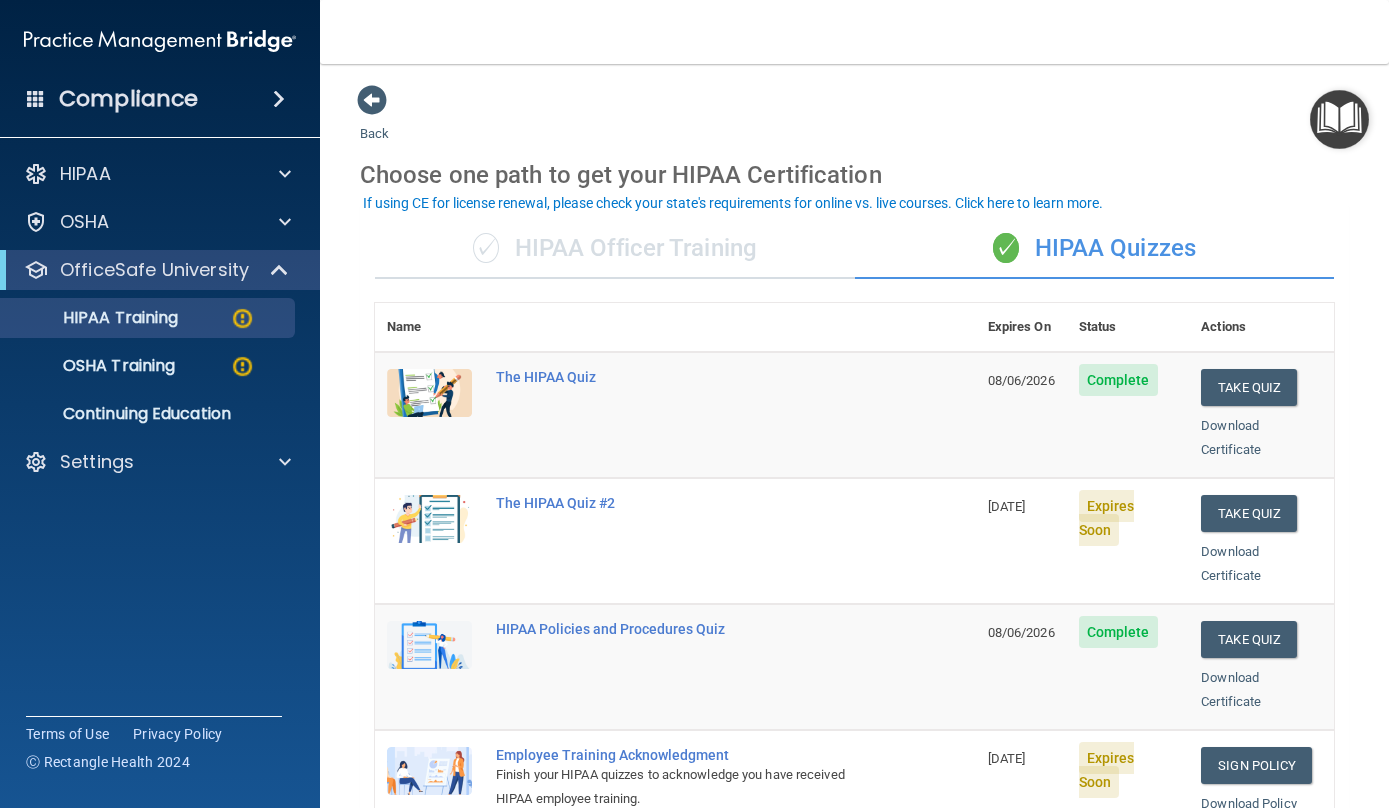 click on "Download Certificate" at bounding box center [1261, 564] 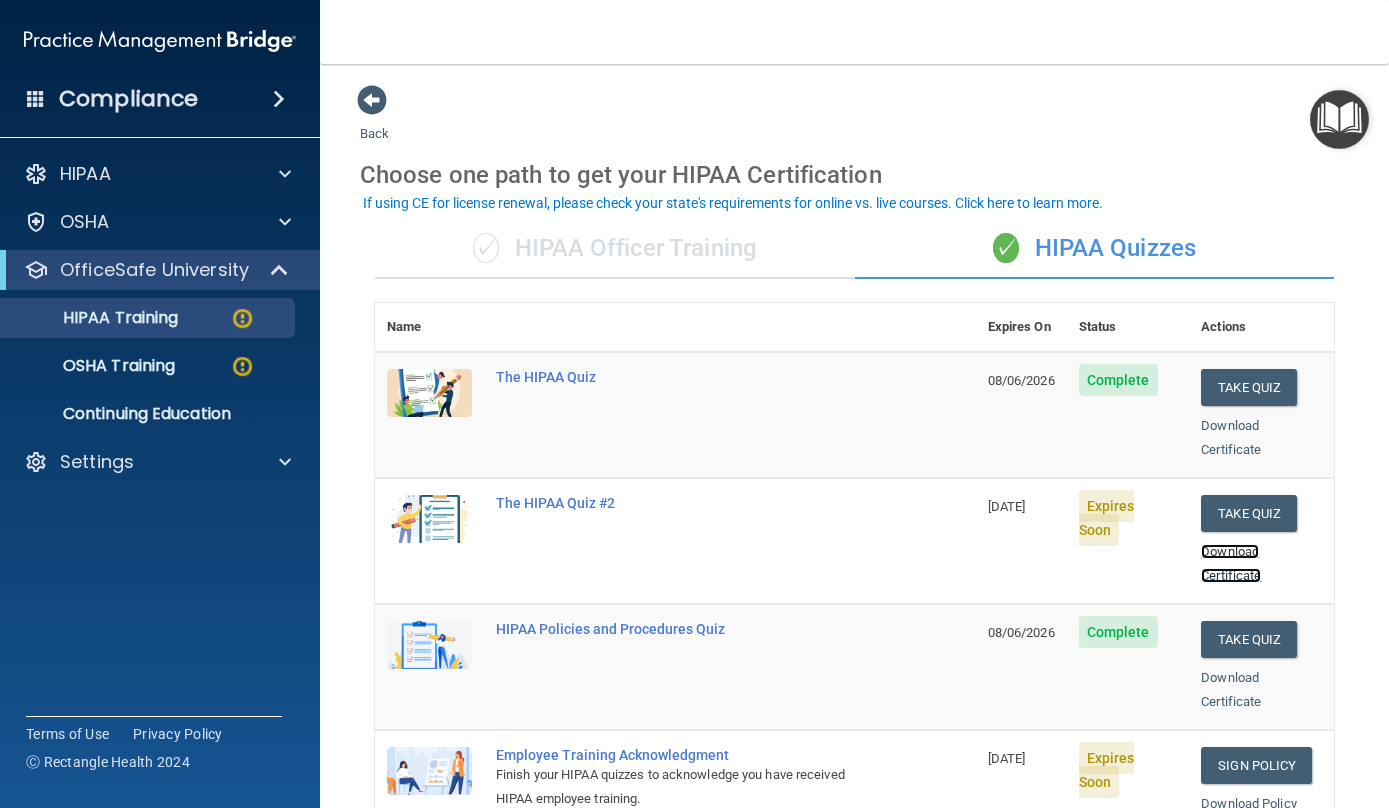 click on "Download Certificate" at bounding box center (1231, 563) 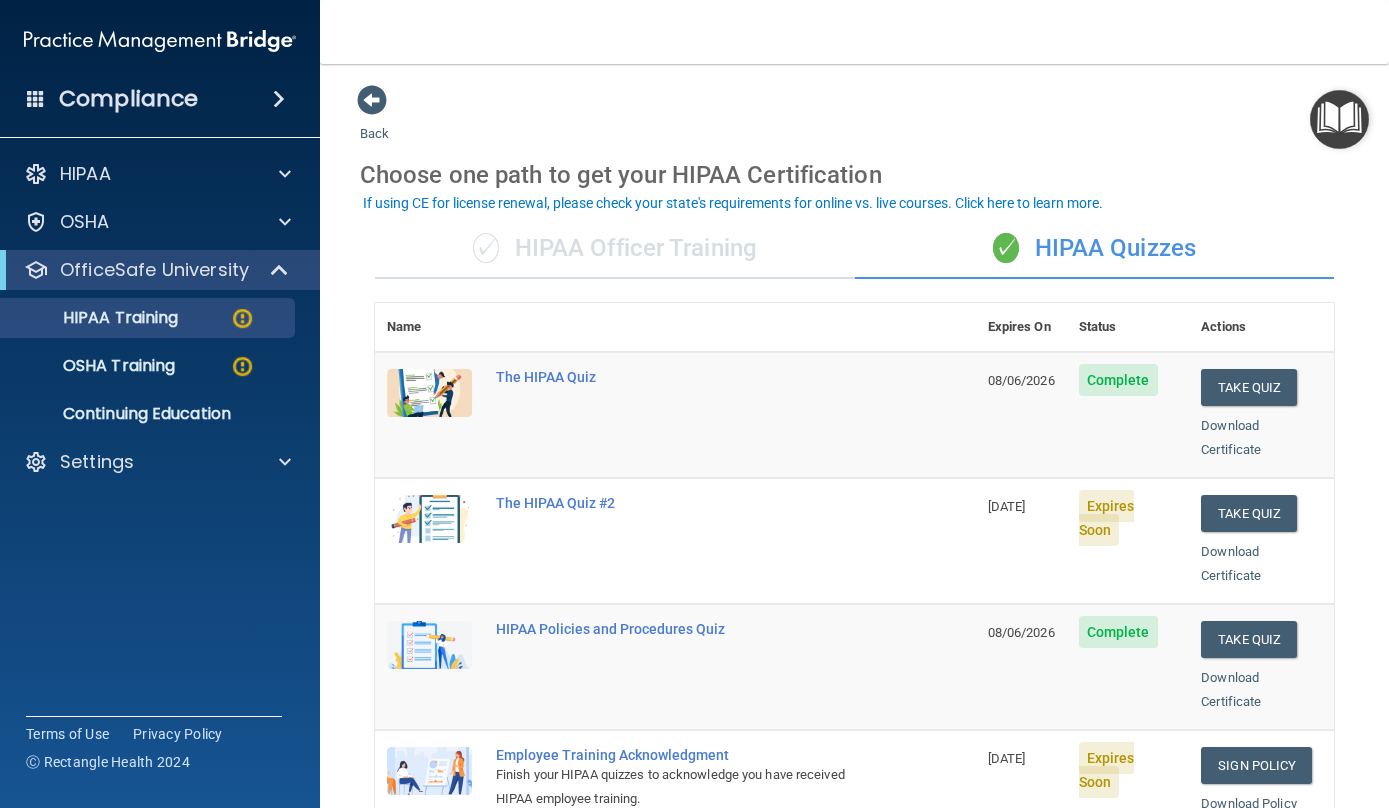 click on "Expires Soon" at bounding box center [1107, 518] 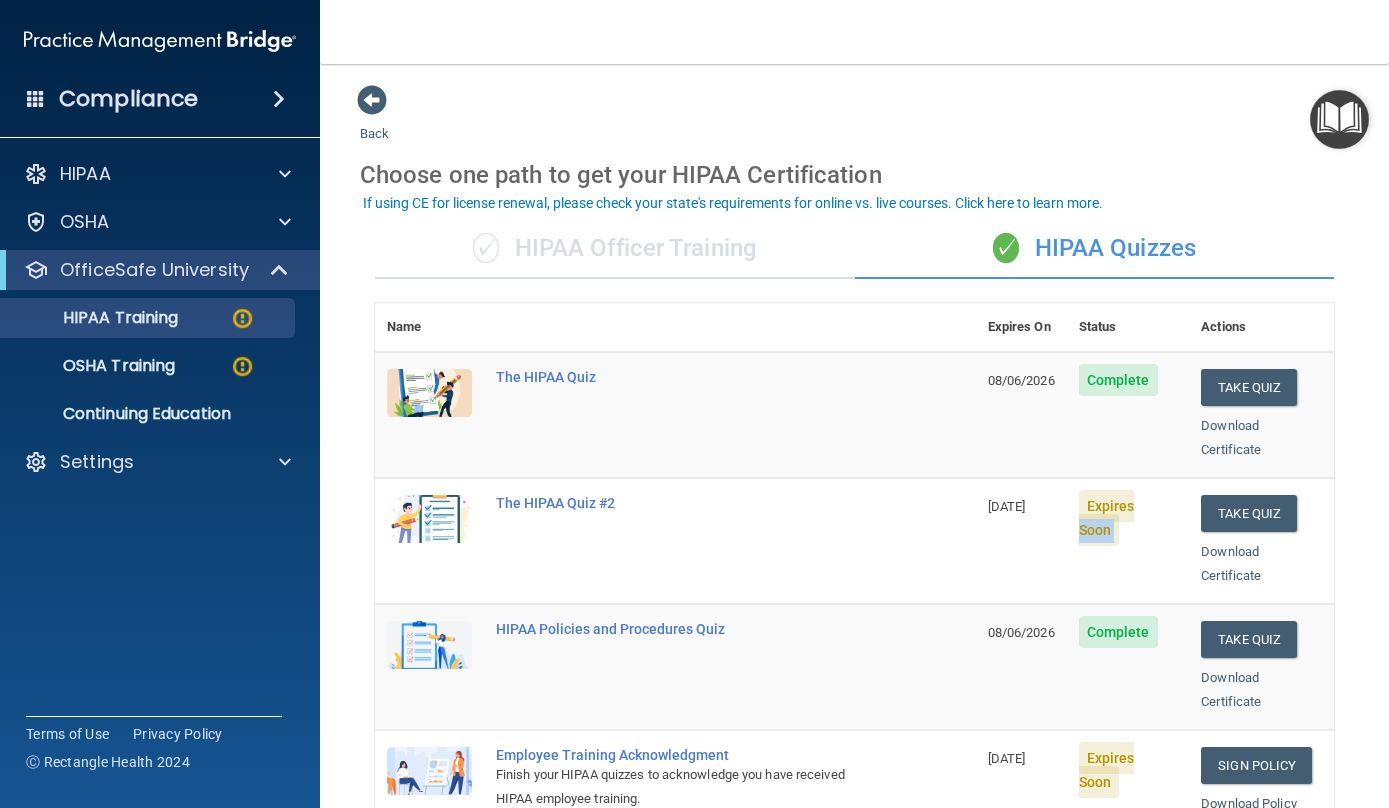 click on "Expires Soon" at bounding box center (1107, 518) 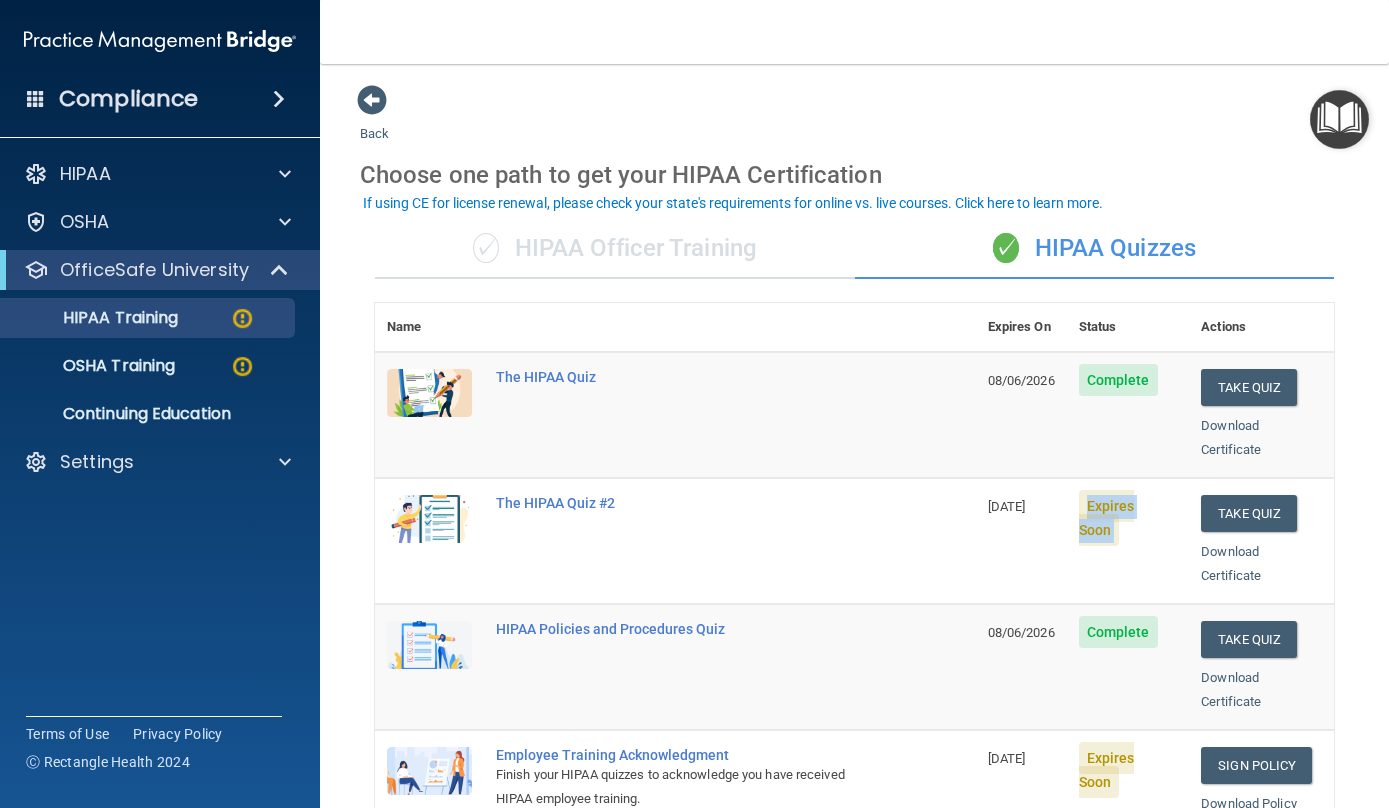 click on "Expires Soon" at bounding box center (1107, 518) 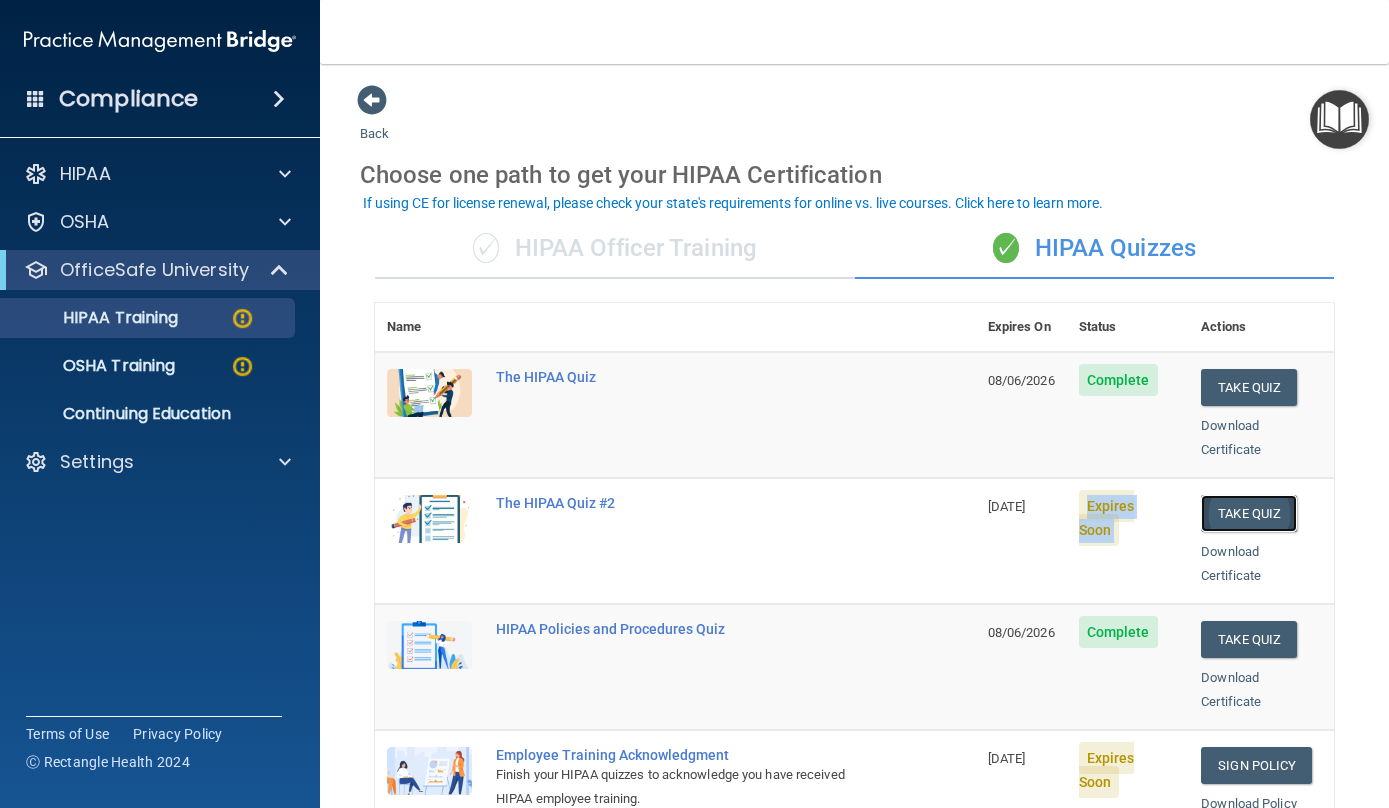 click on "Take Quiz" at bounding box center [1249, 513] 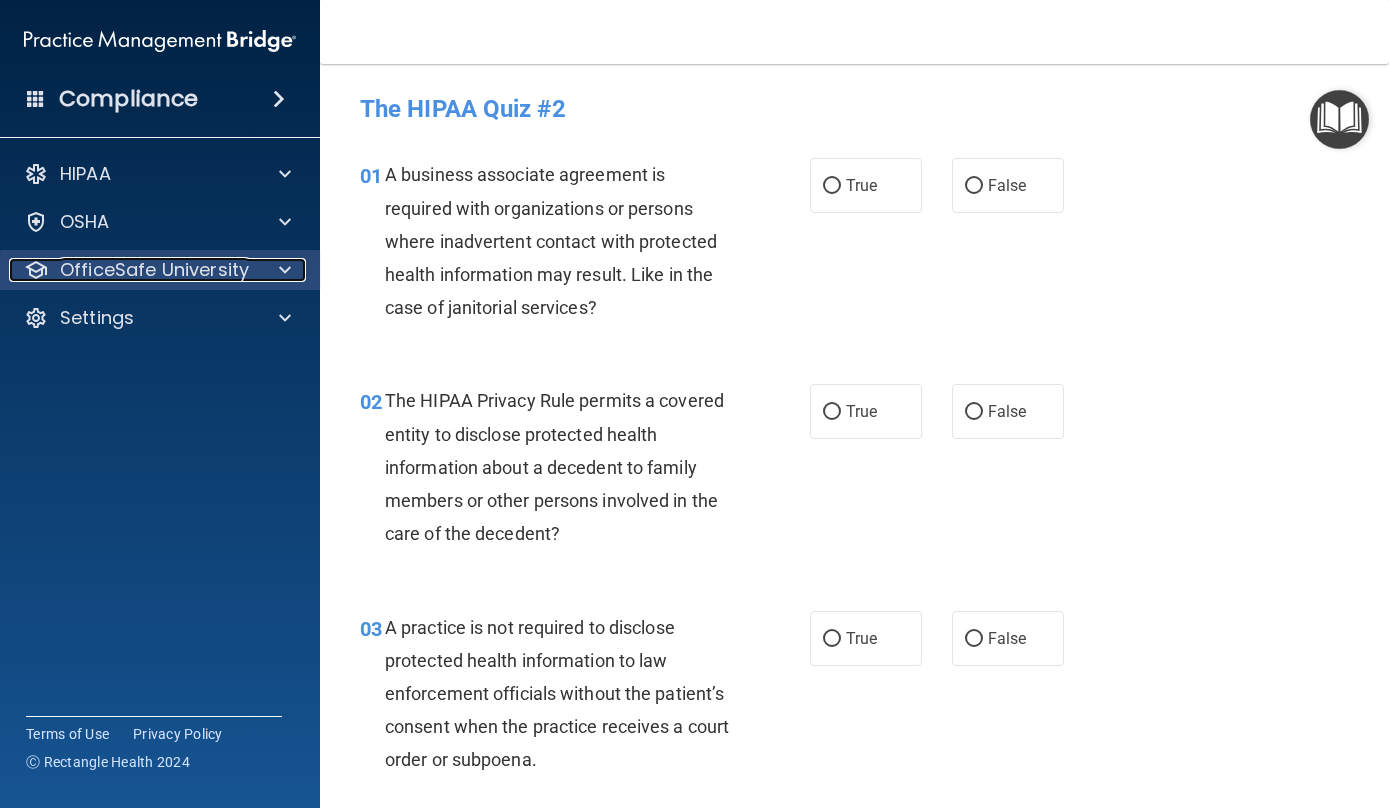 click on "OfficeSafe University" at bounding box center (154, 270) 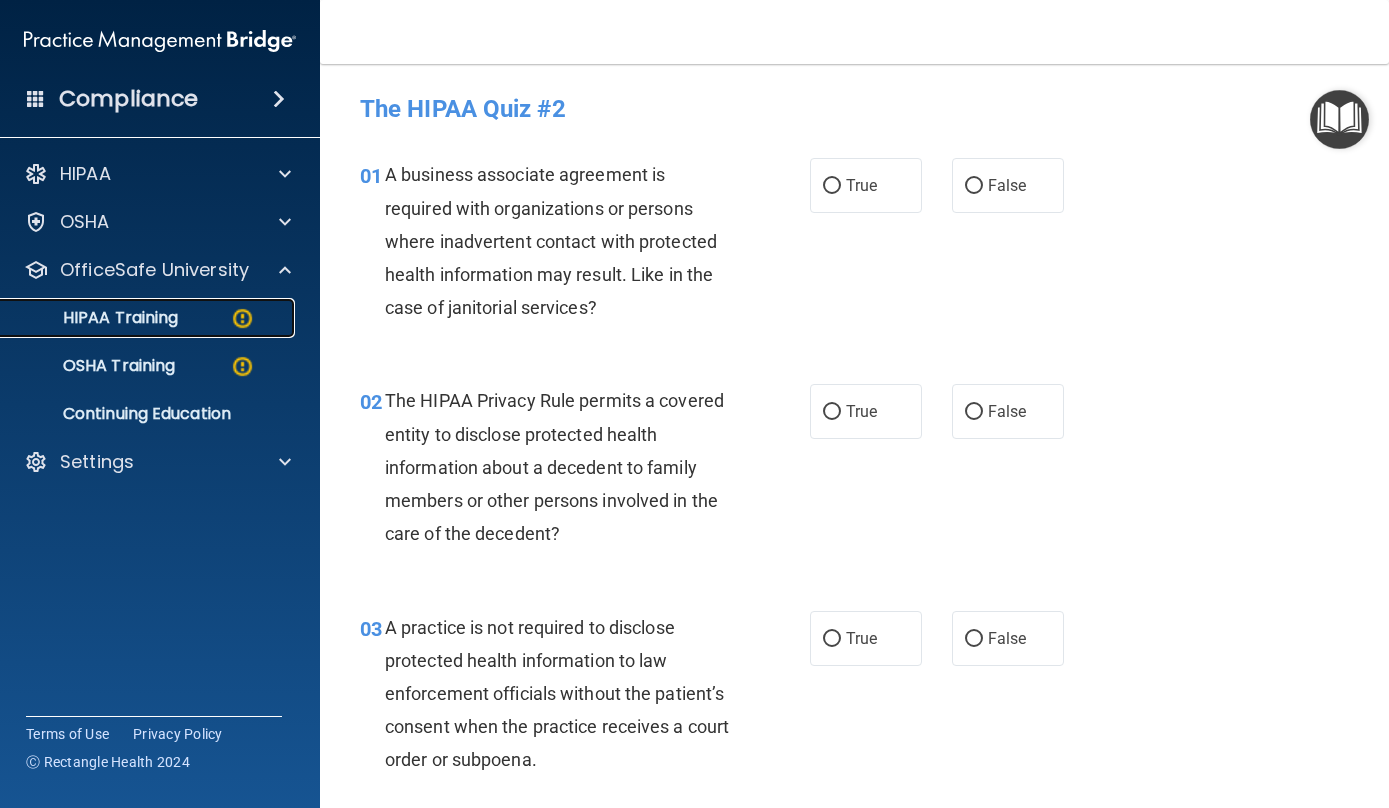 click on "HIPAA Training" at bounding box center [149, 318] 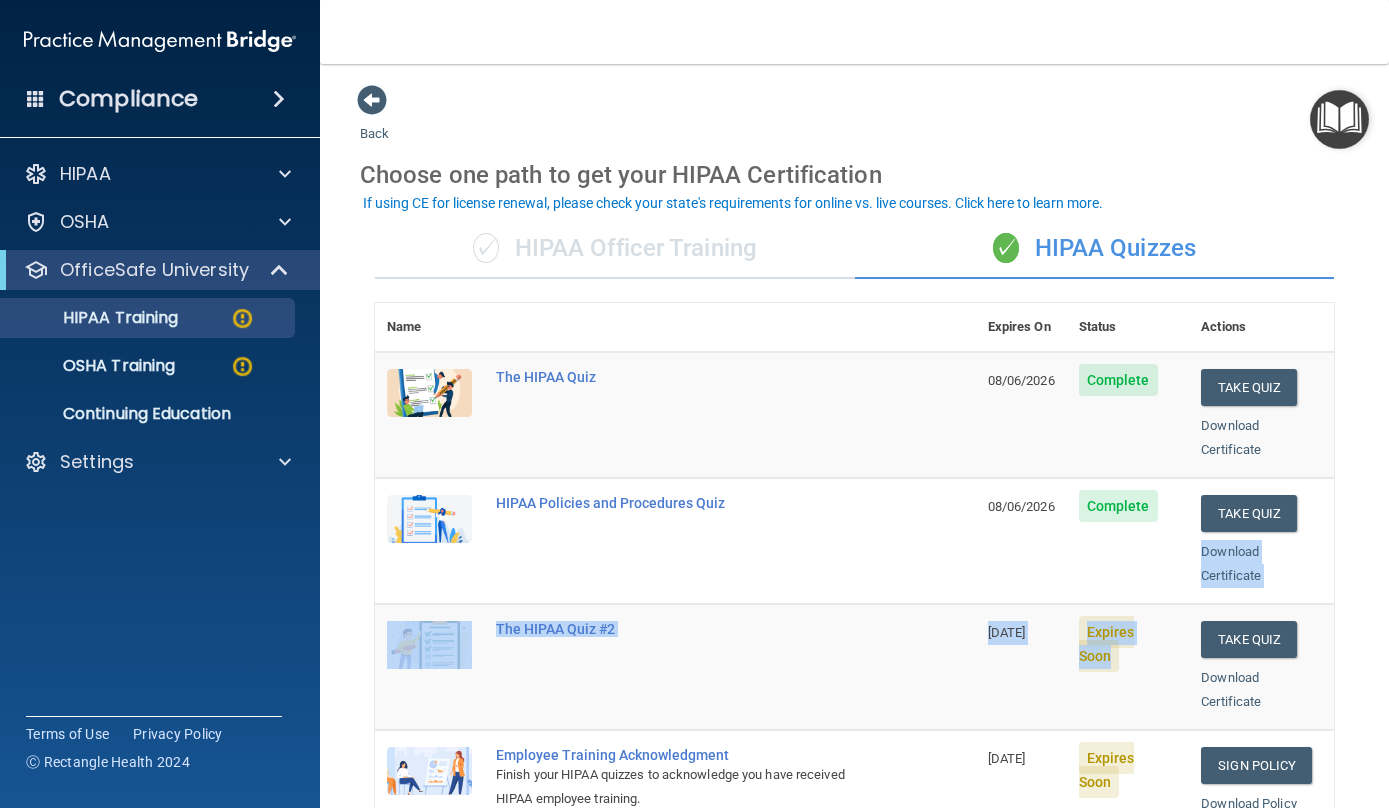drag, startPoint x: 751, startPoint y: 517, endPoint x: 1243, endPoint y: 663, distance: 513.2056 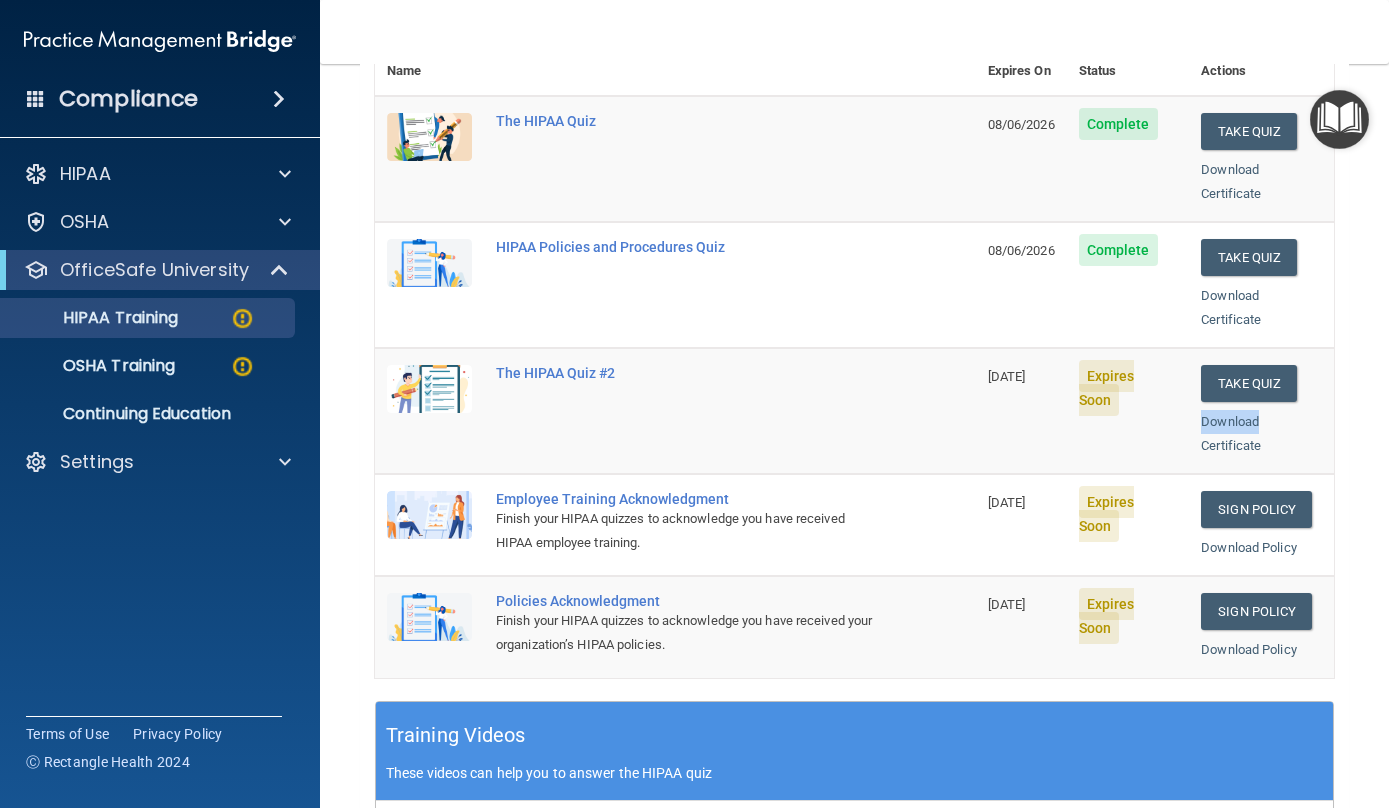 scroll, scrollTop: 257, scrollLeft: 0, axis: vertical 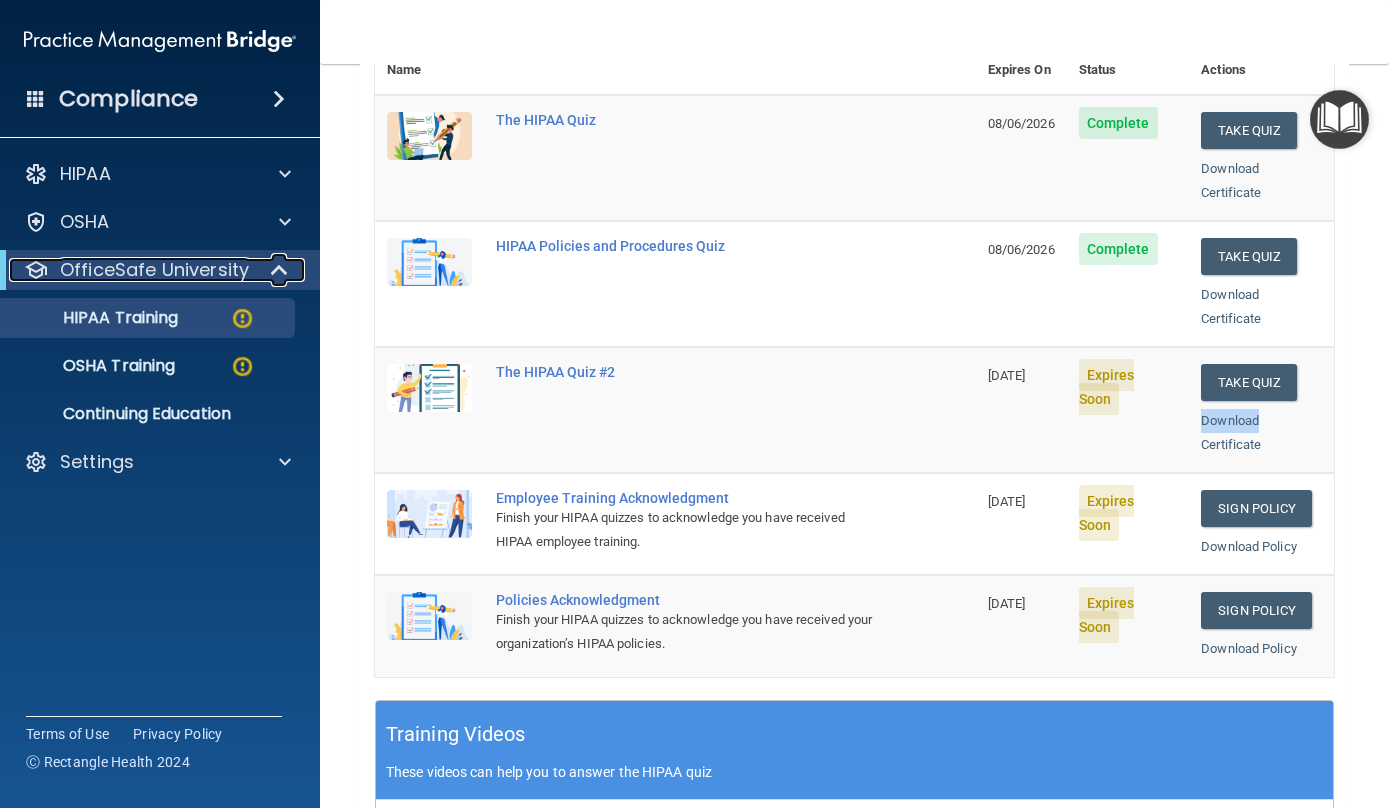 click on "OfficeSafe University" at bounding box center (154, 270) 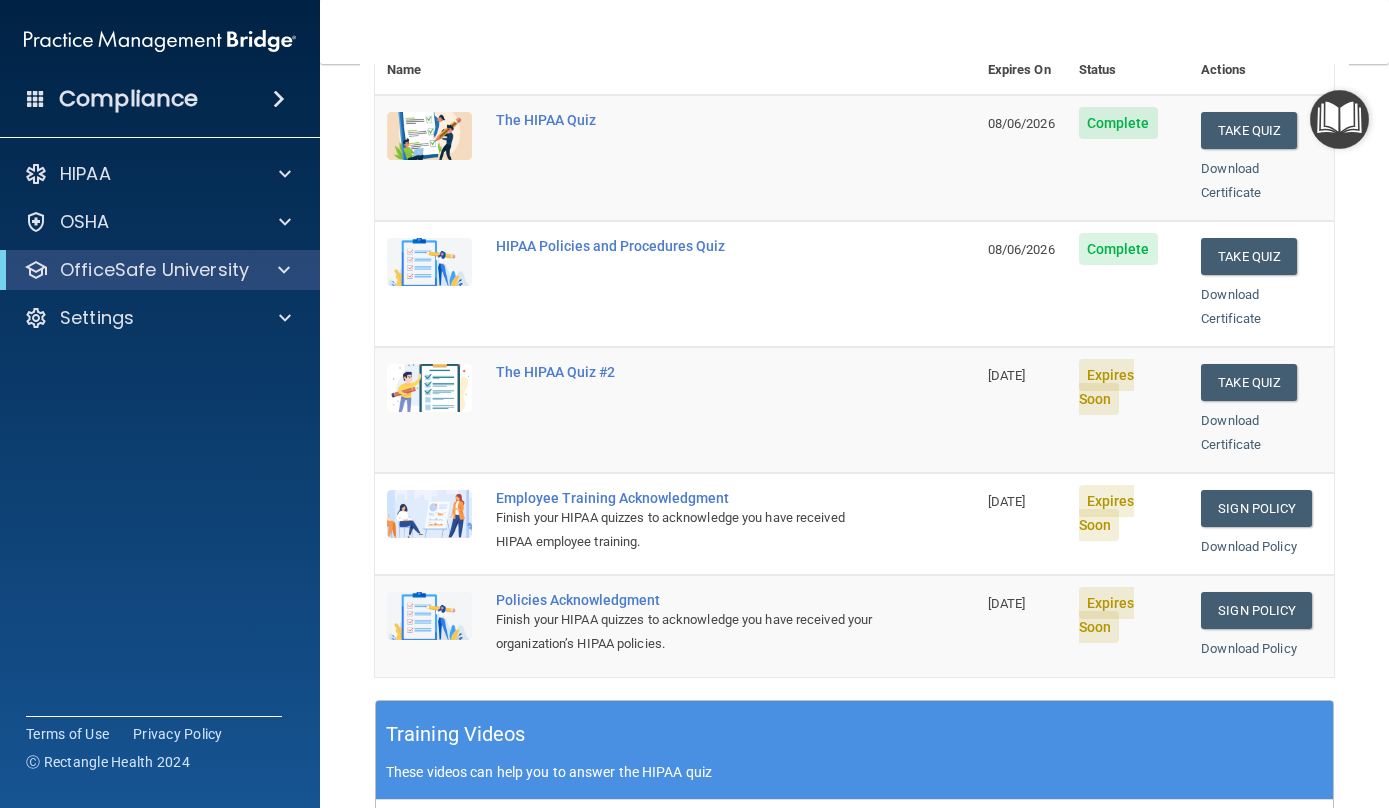 click on "OfficeSafe University" at bounding box center (160, 270) 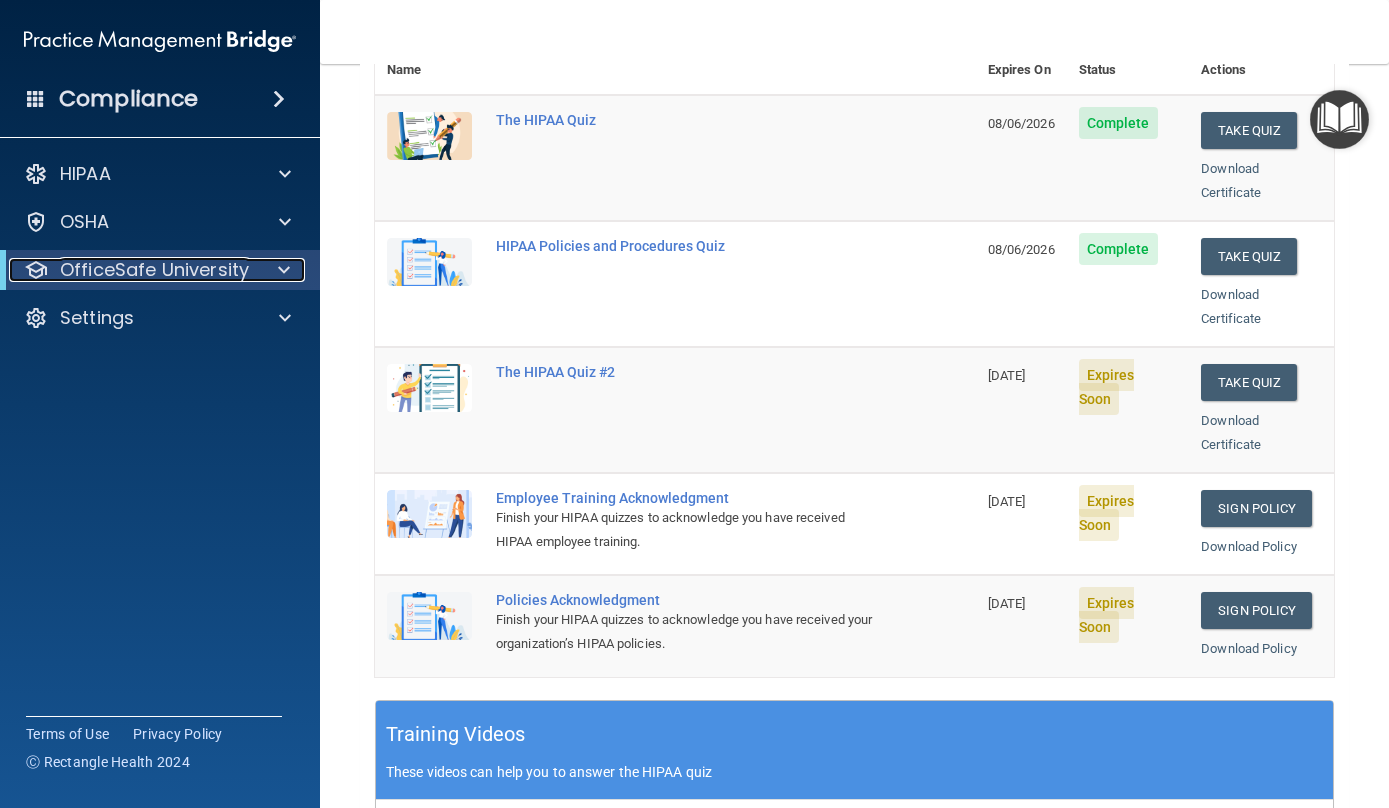 click at bounding box center [280, 270] 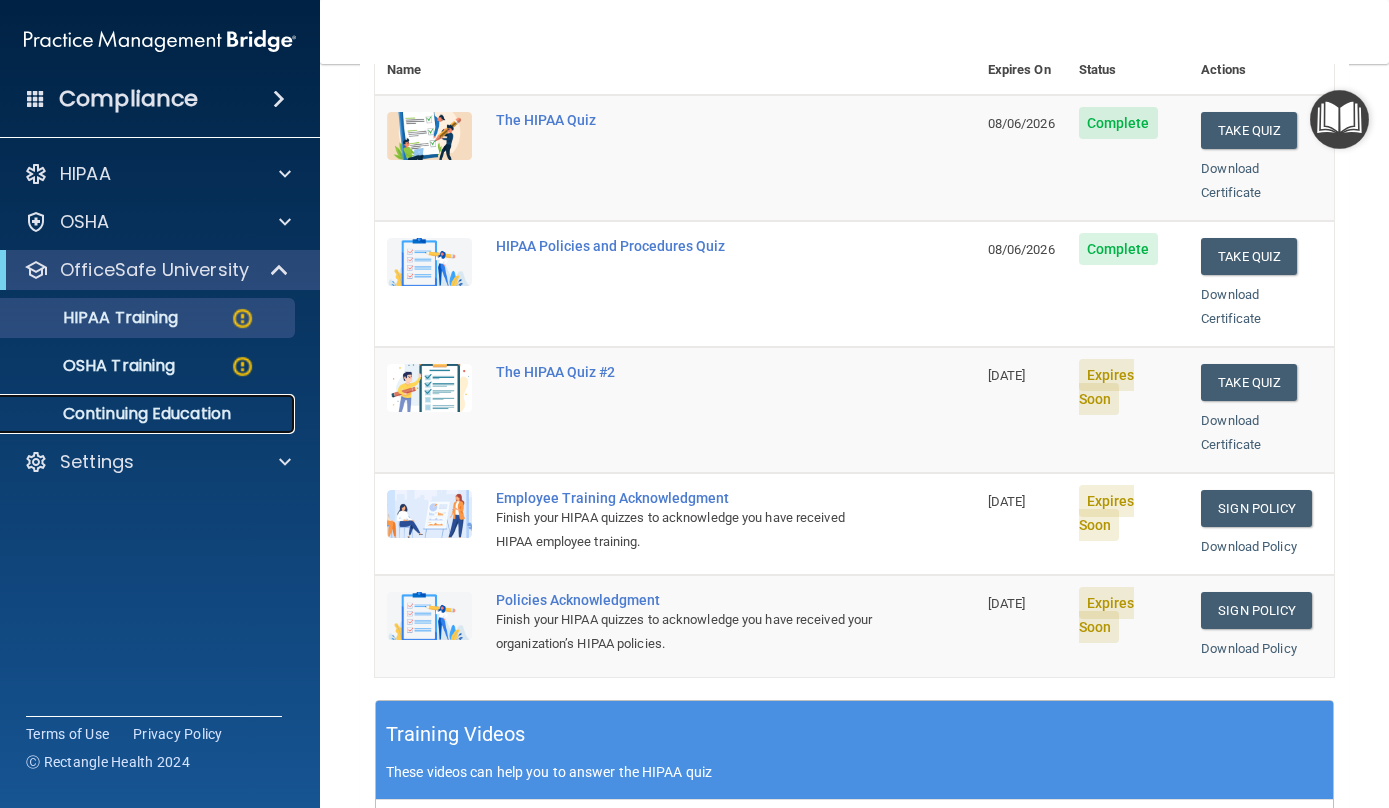 click on "Continuing Education" at bounding box center (149, 414) 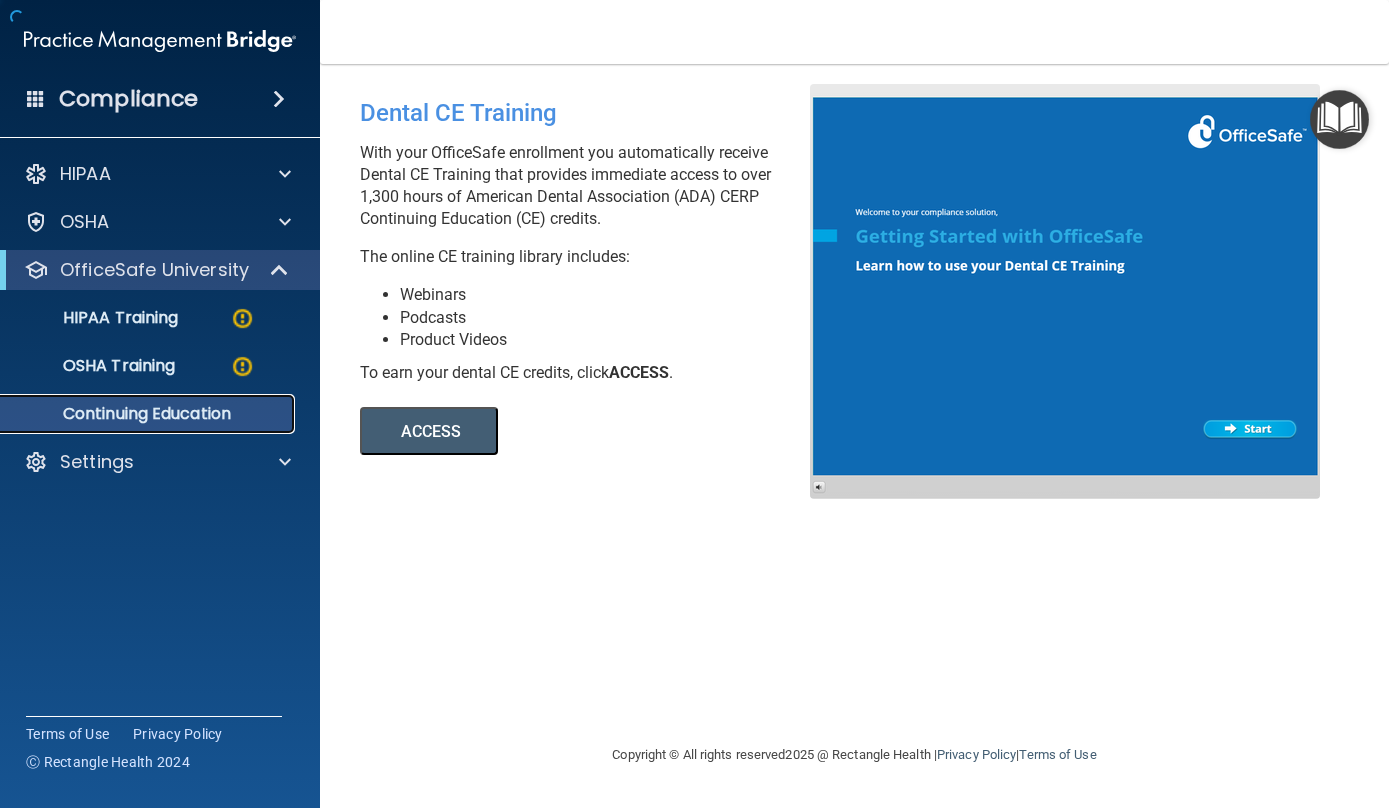 scroll, scrollTop: 0, scrollLeft: 0, axis: both 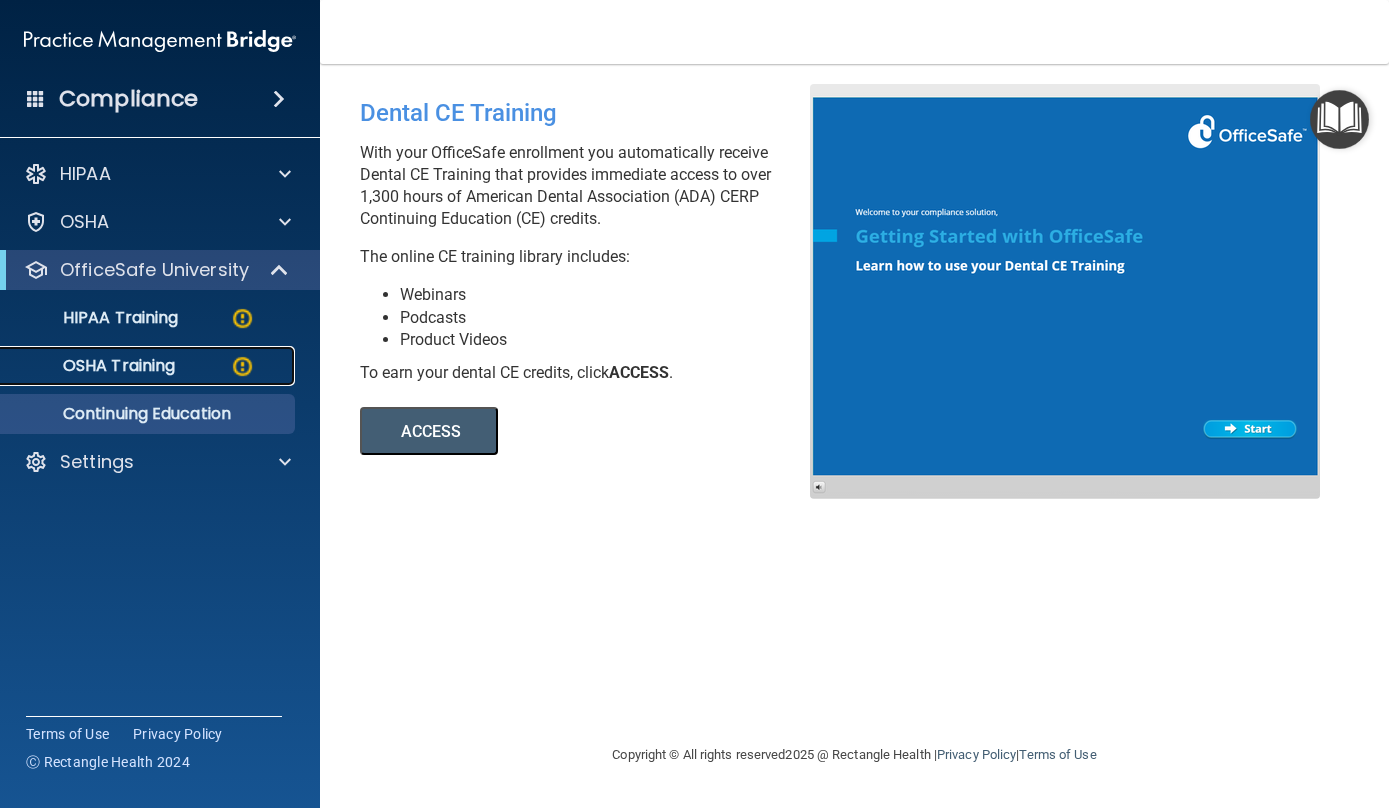 click on "OSHA Training" at bounding box center (94, 366) 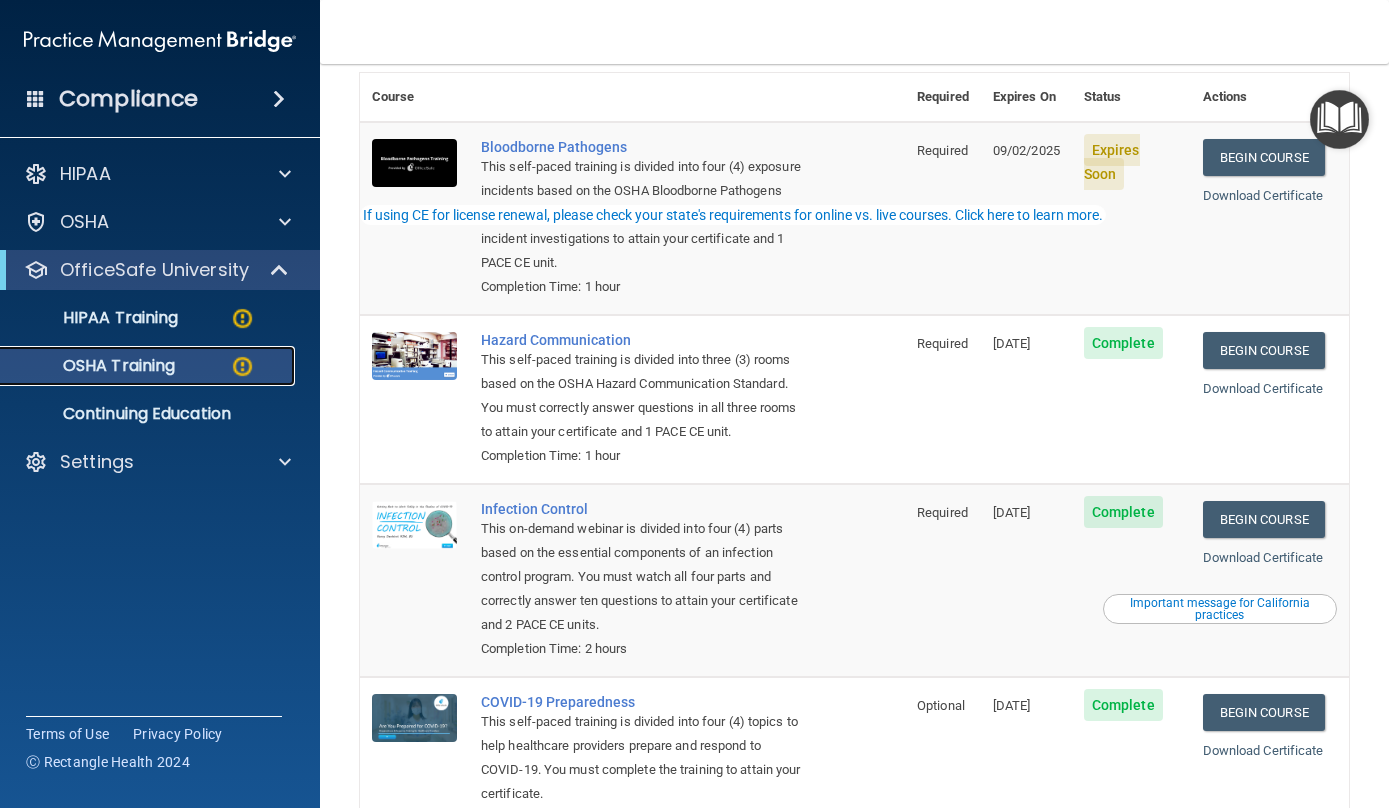 scroll, scrollTop: 0, scrollLeft: 0, axis: both 